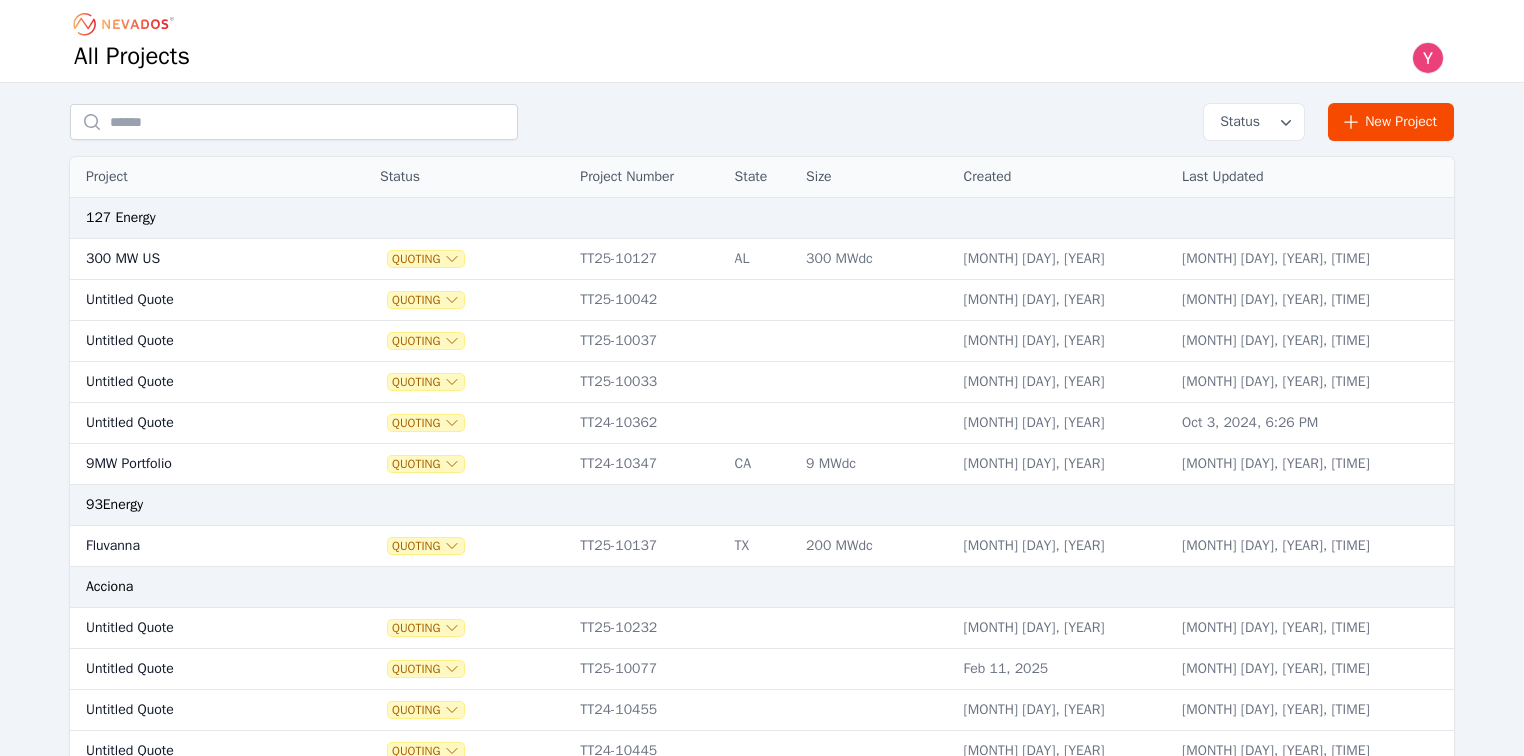 scroll, scrollTop: 0, scrollLeft: 0, axis: both 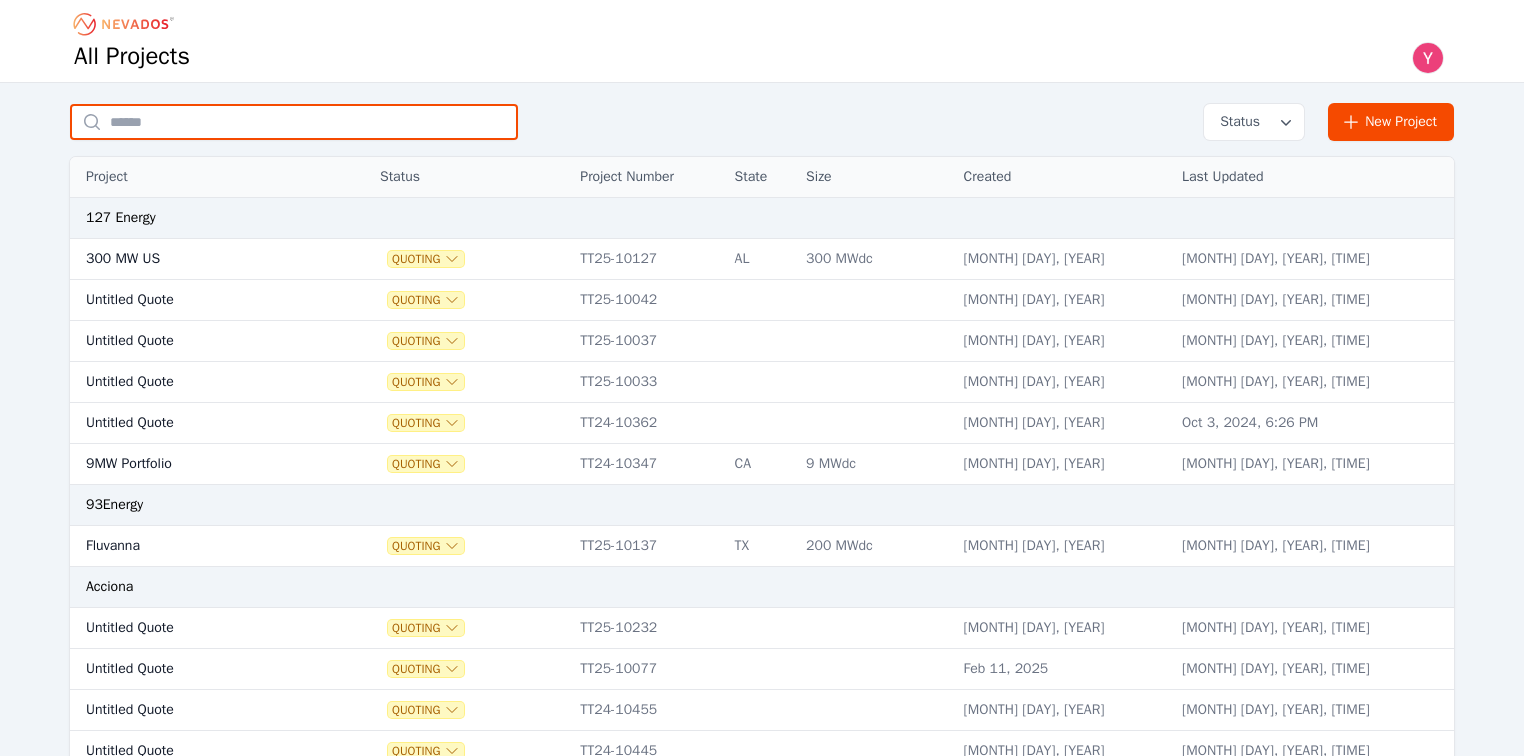 click at bounding box center [294, 122] 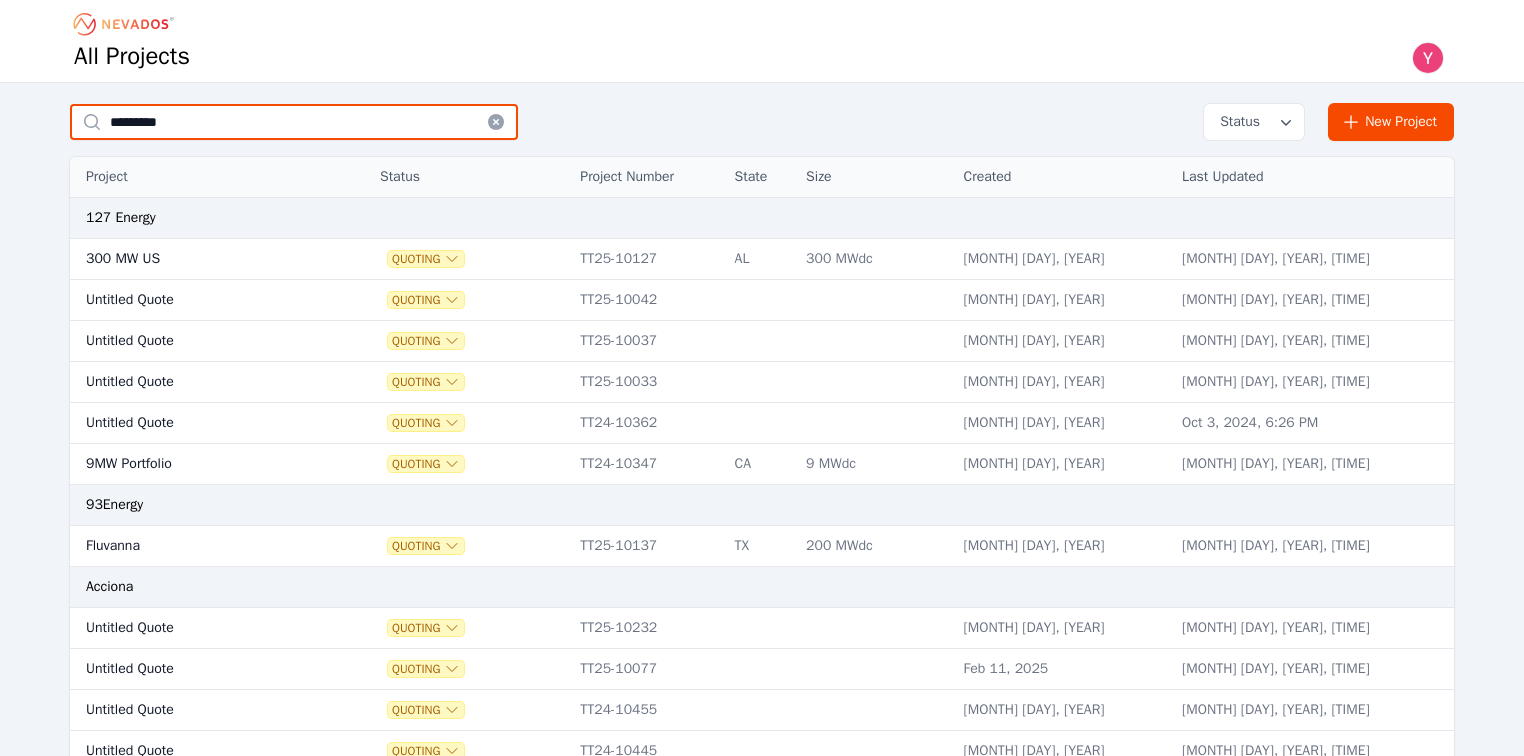 type on "*********" 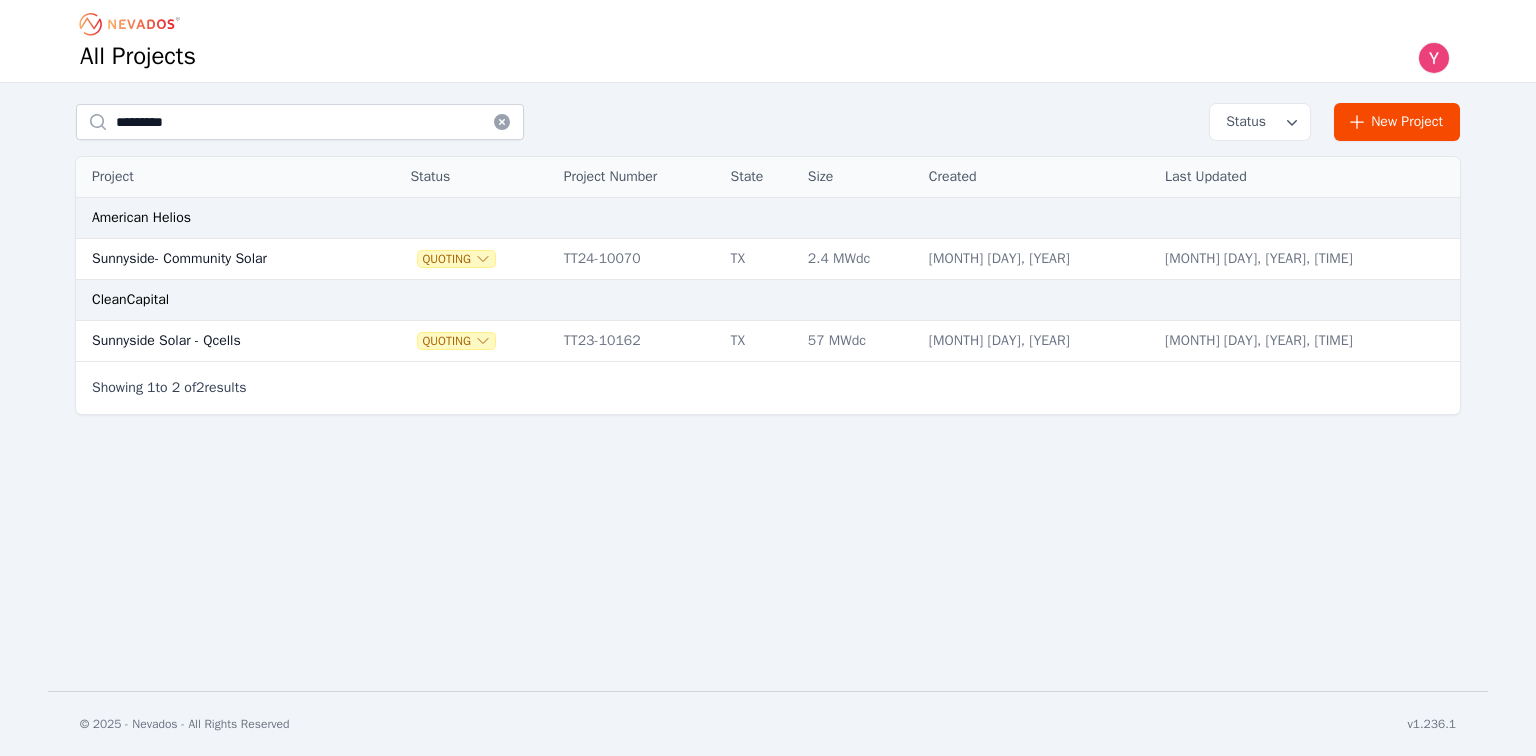 click on "TT23-10162" at bounding box center (637, 341) 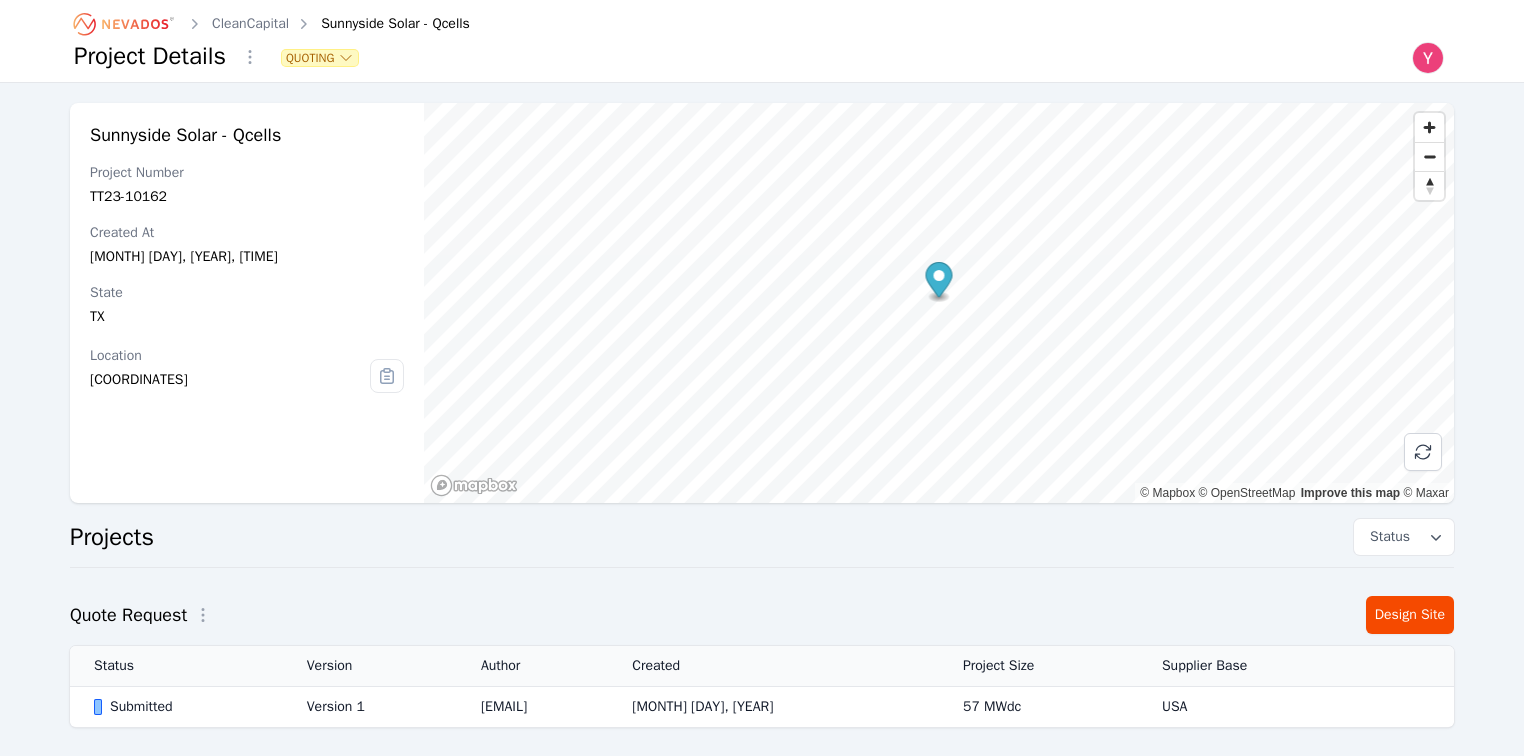 scroll, scrollTop: 86, scrollLeft: 0, axis: vertical 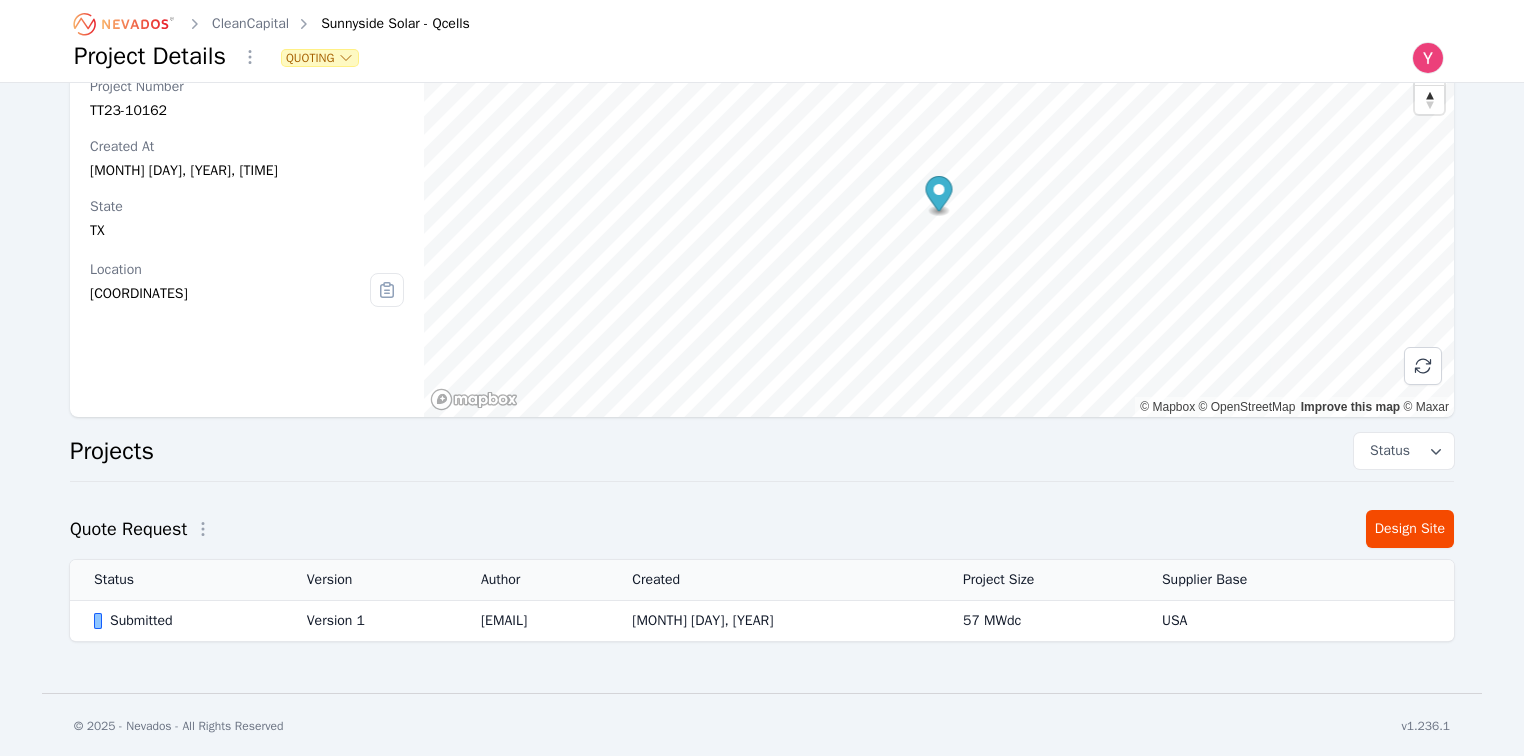 click on "jberkow@cleancapital.com" at bounding box center [532, 621] 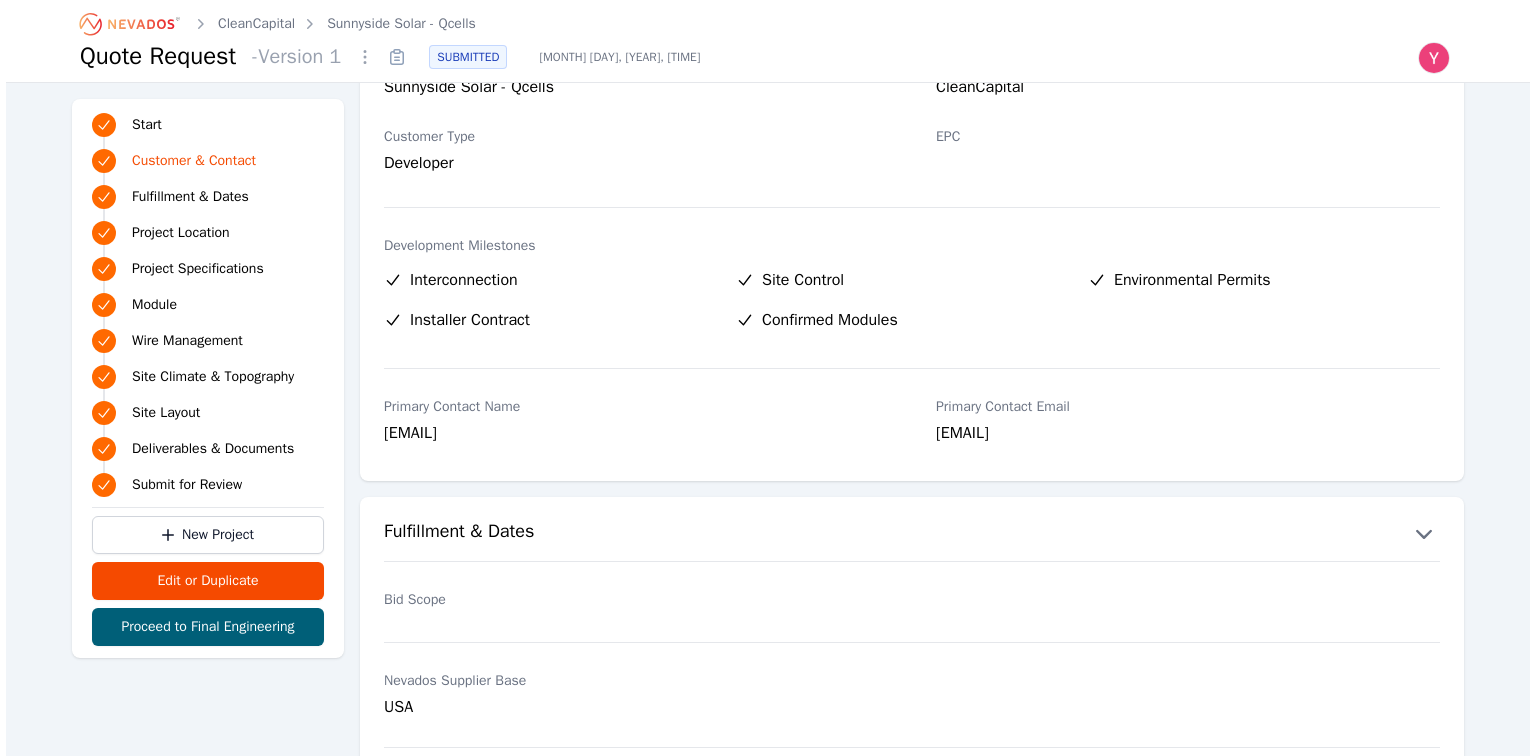 scroll, scrollTop: 0, scrollLeft: 0, axis: both 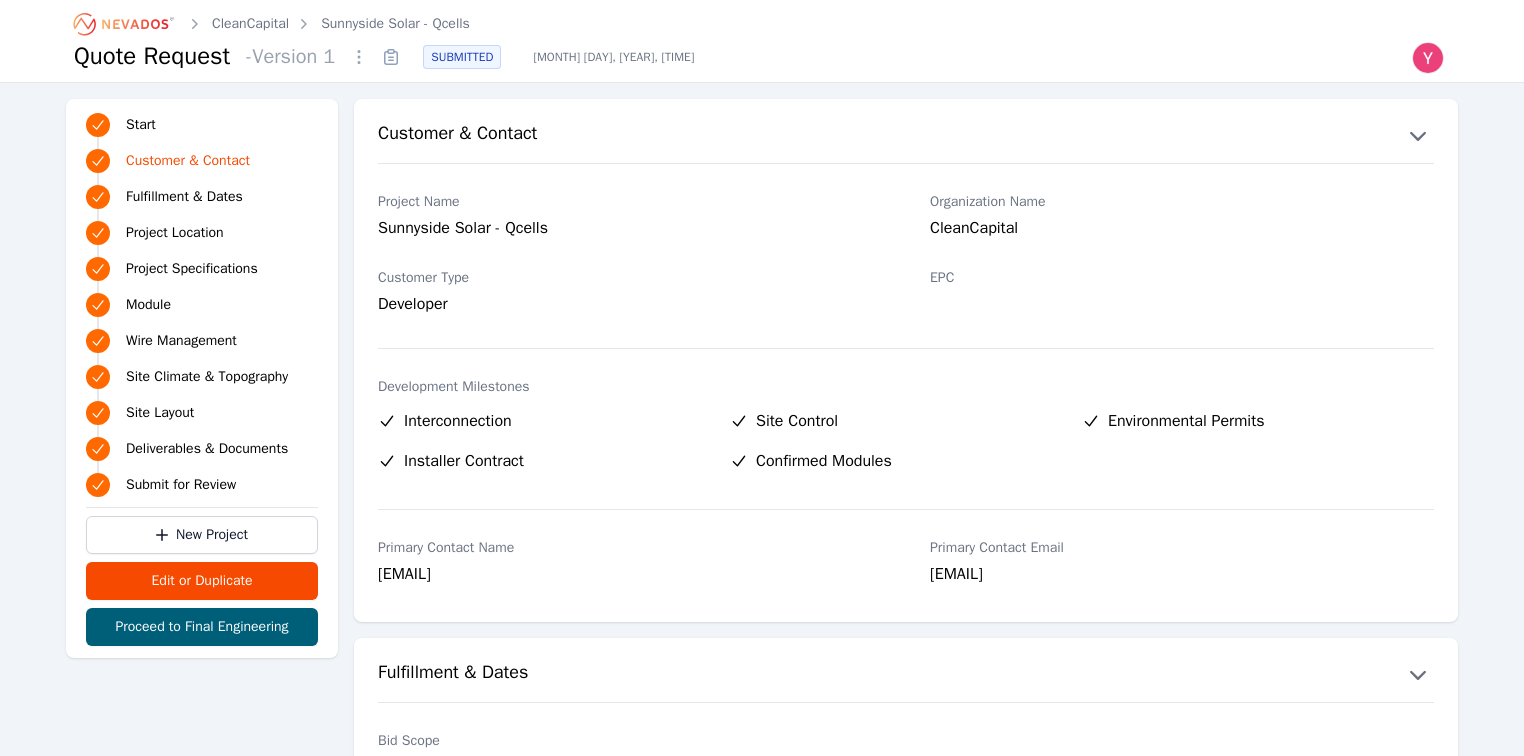 click on "CleanCapital" at bounding box center [250, 24] 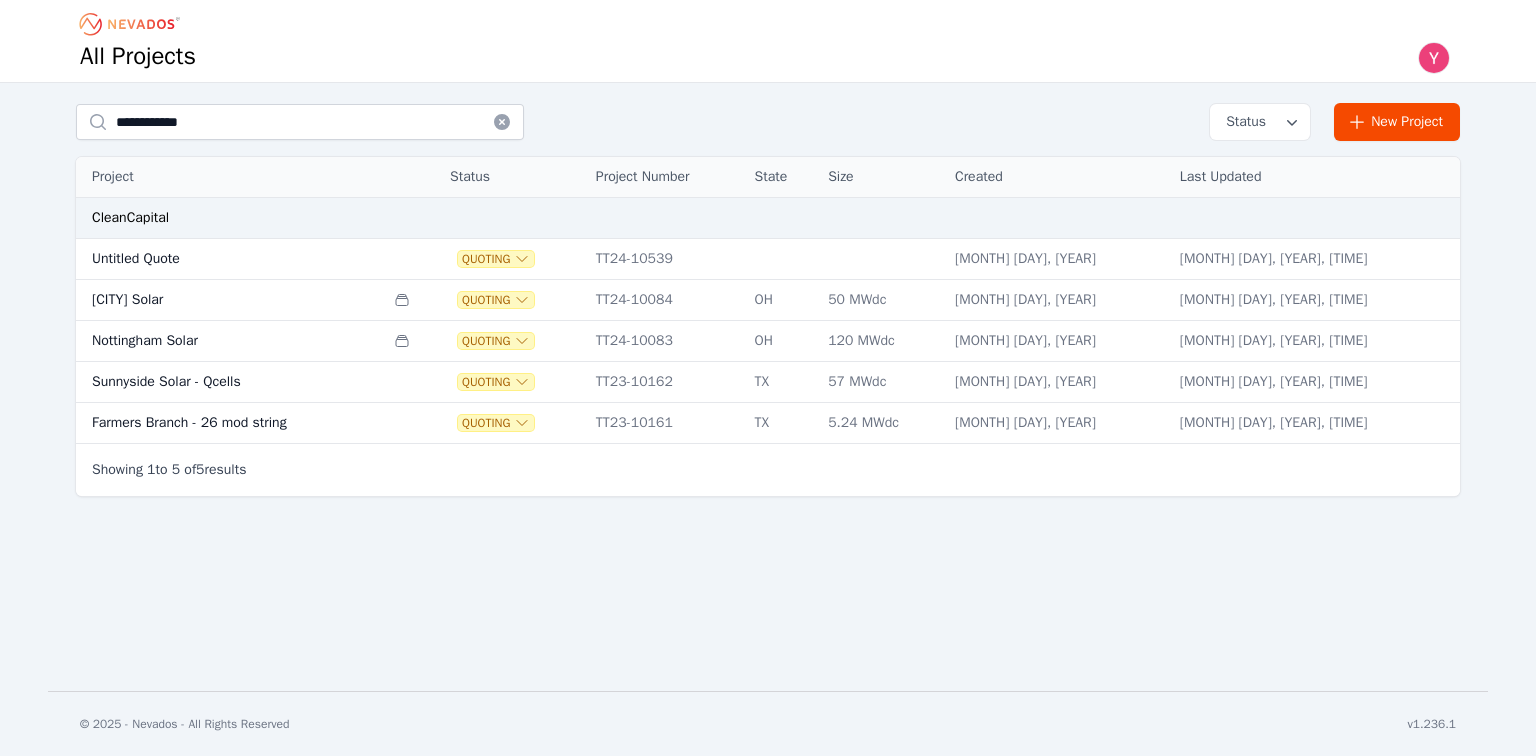 click on "Sunnyside Solar - Qcells" at bounding box center [230, 382] 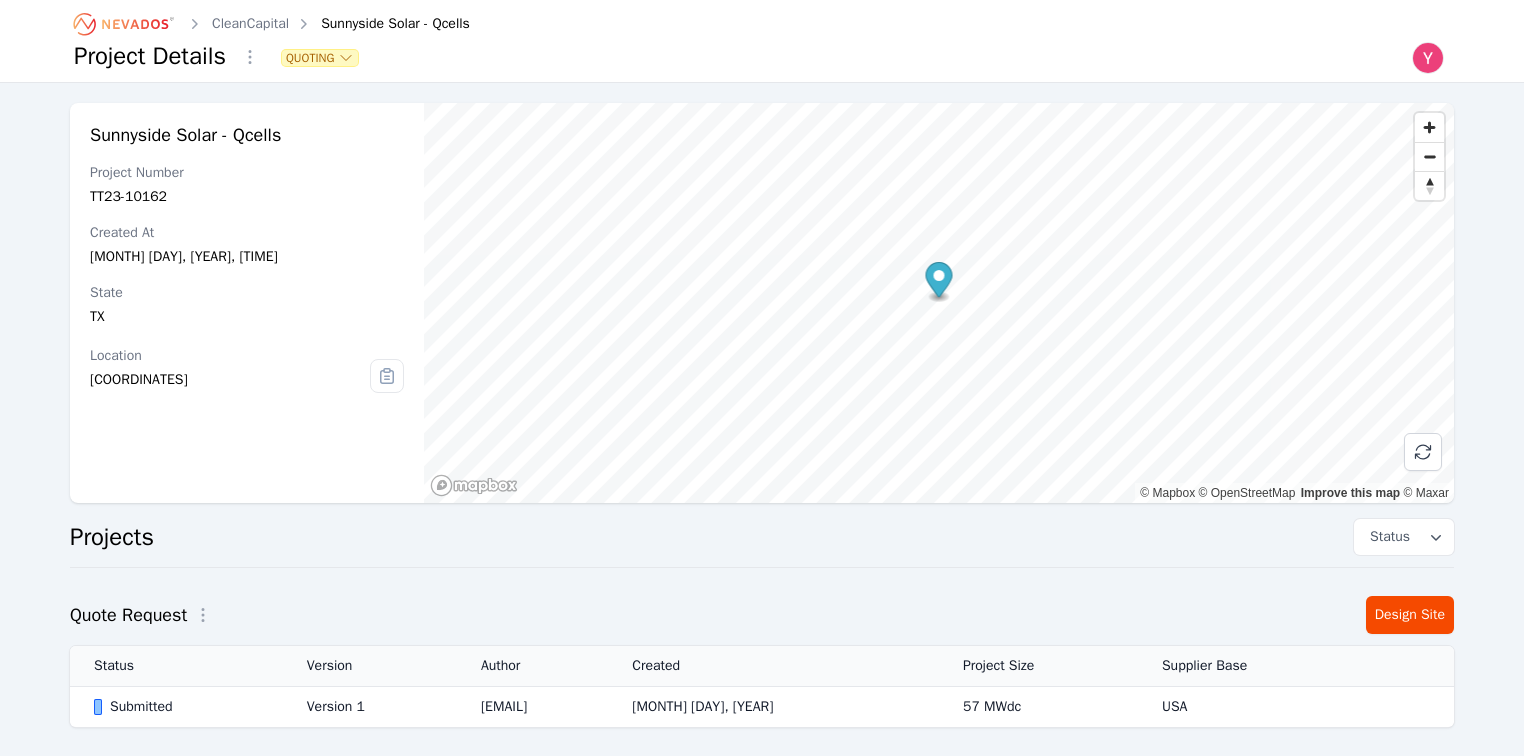 click on "CleanCapital" at bounding box center [250, 24] 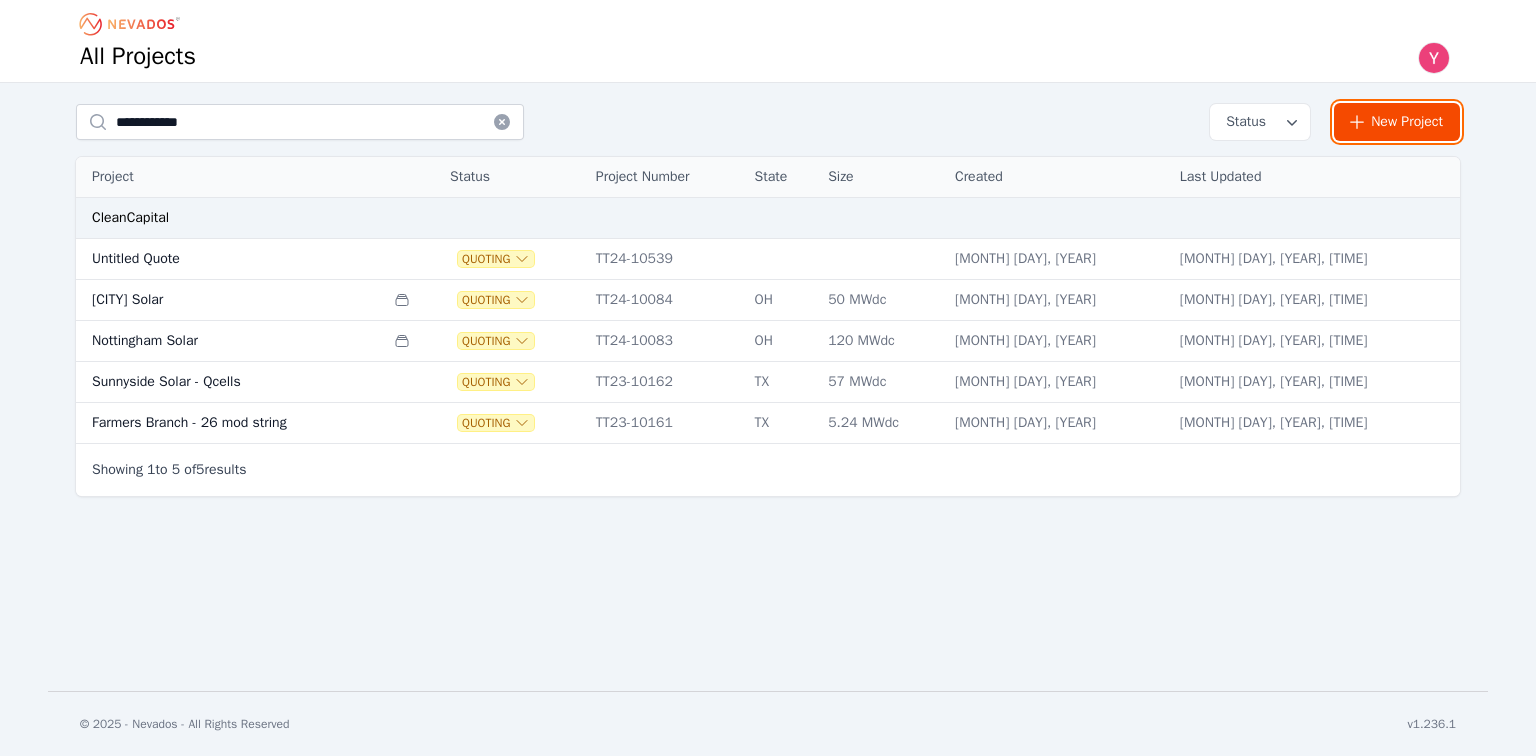 click on "New Project" at bounding box center (1397, 122) 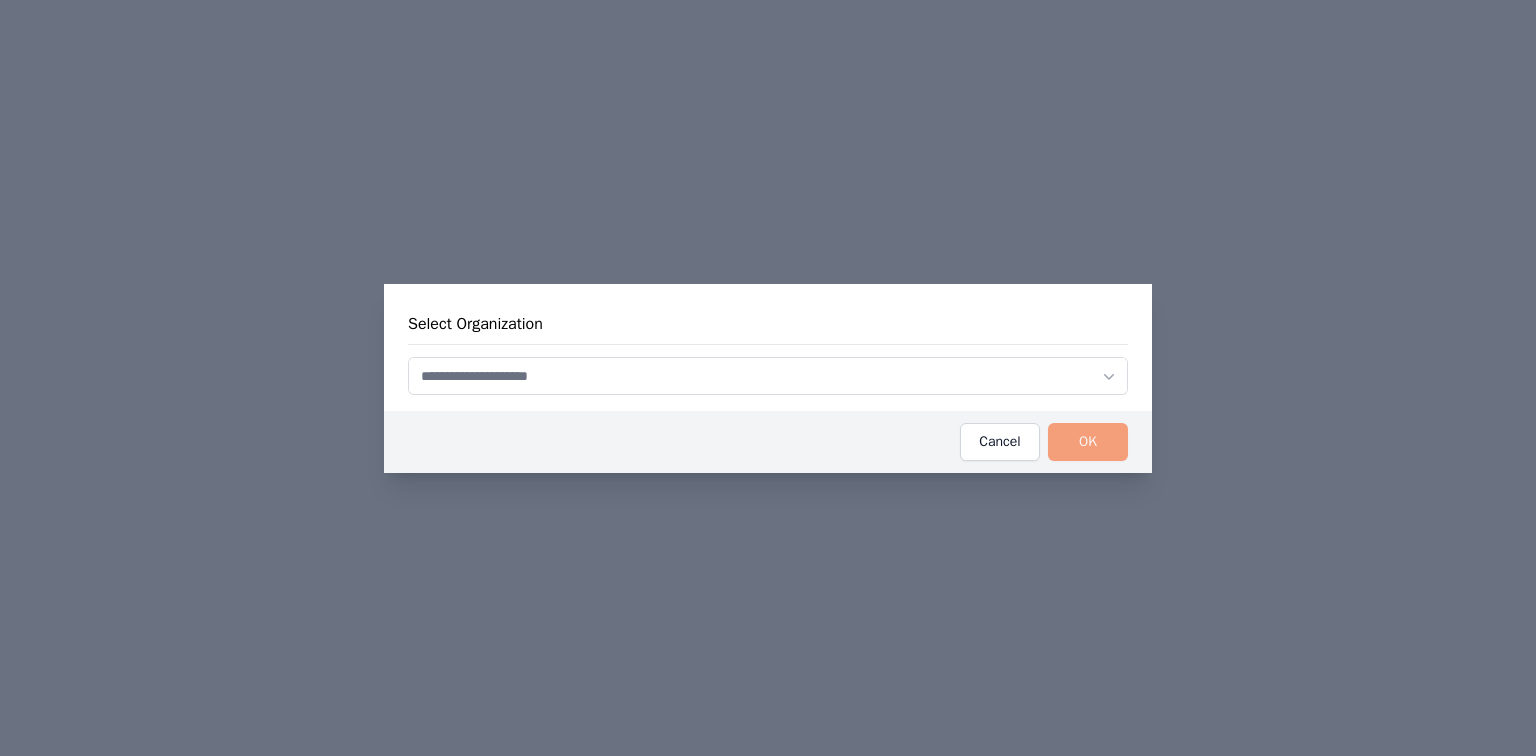 click at bounding box center (768, 376) 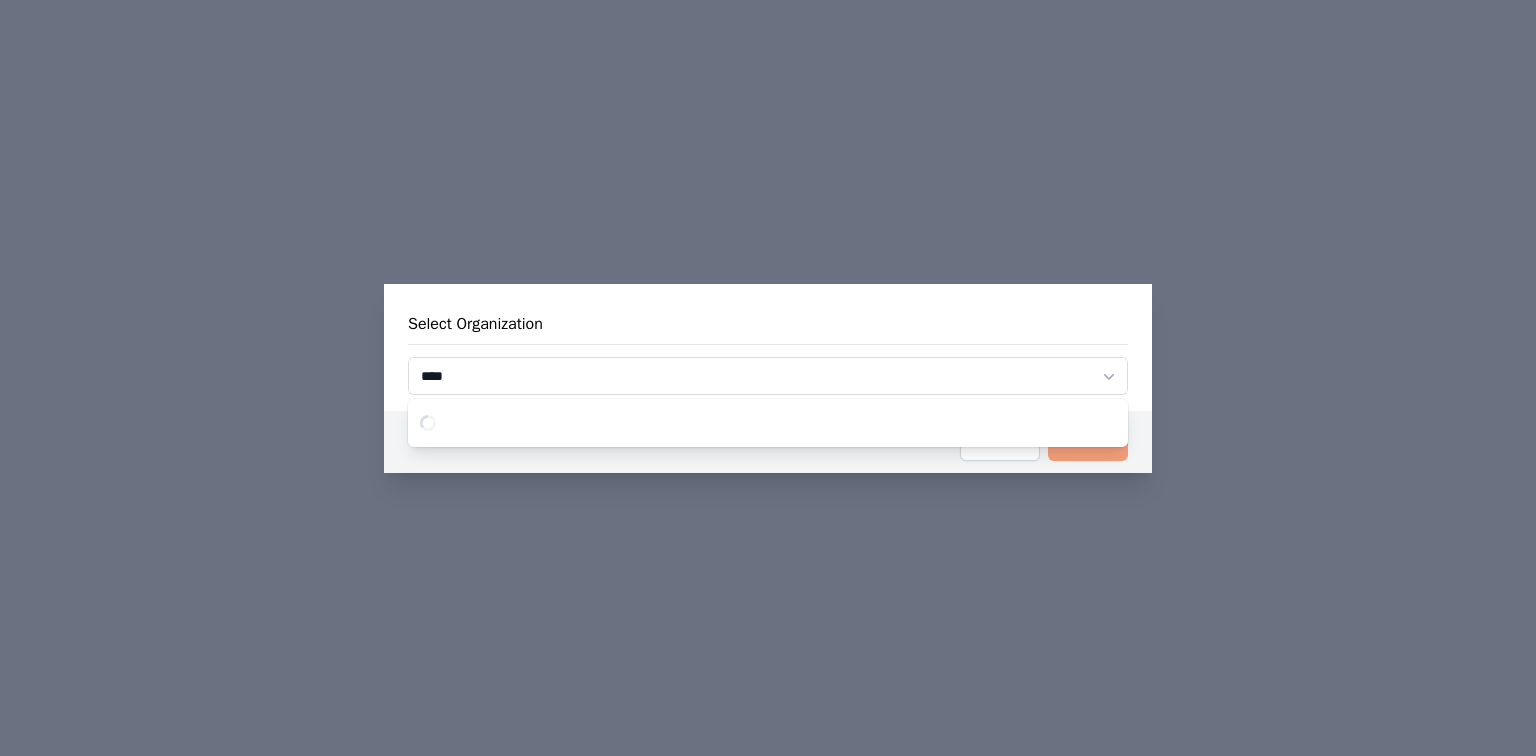 type on "*****" 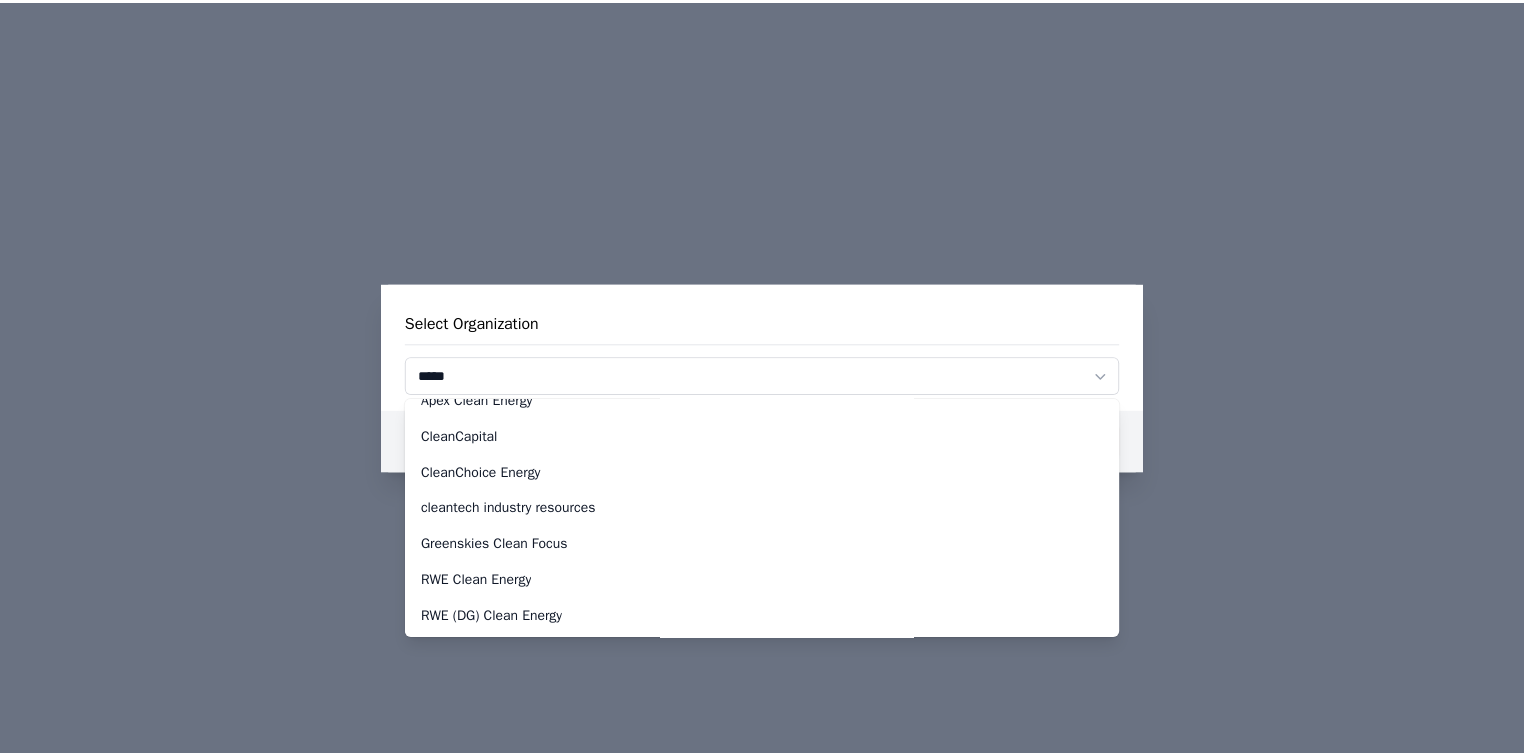 scroll, scrollTop: 0, scrollLeft: 0, axis: both 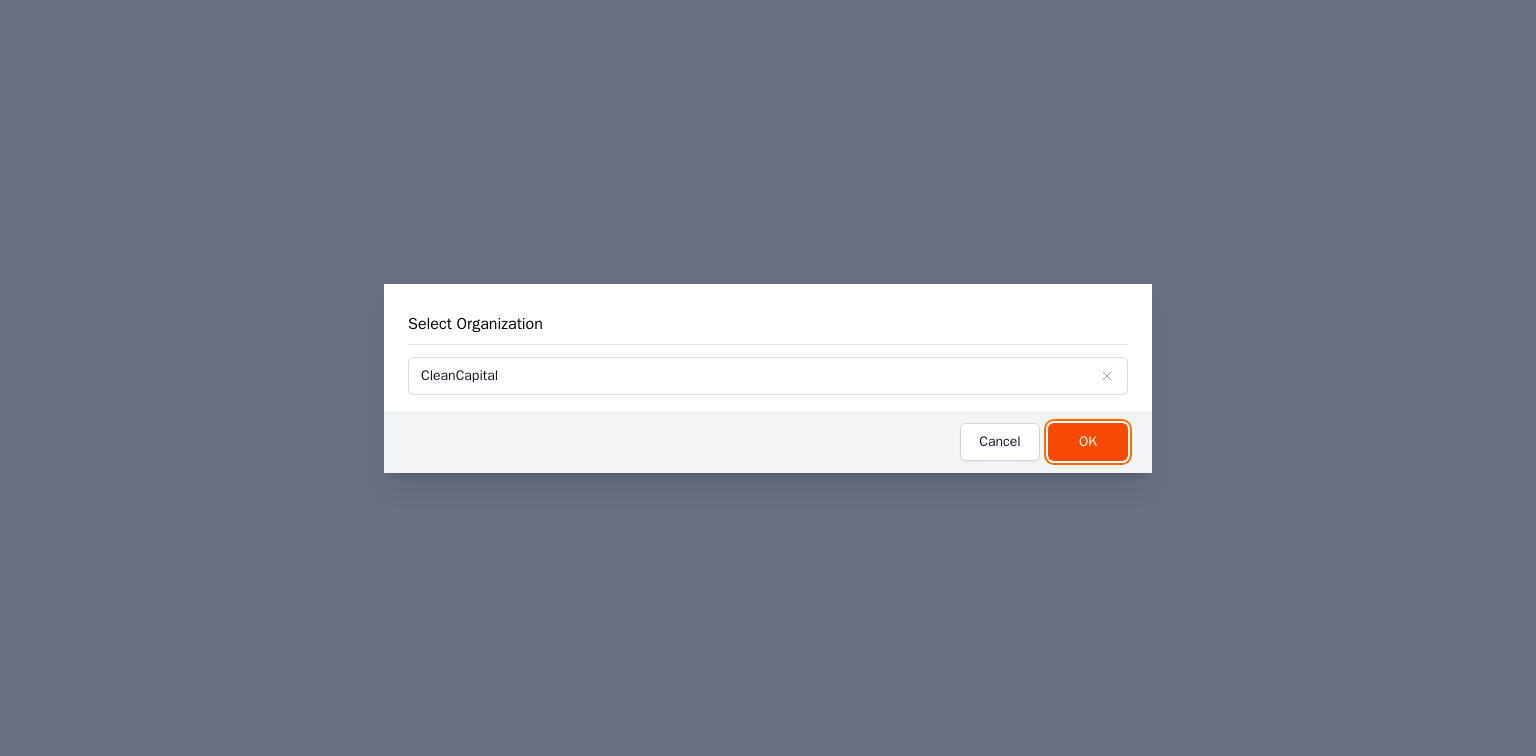 click on "OK" at bounding box center [1088, 442] 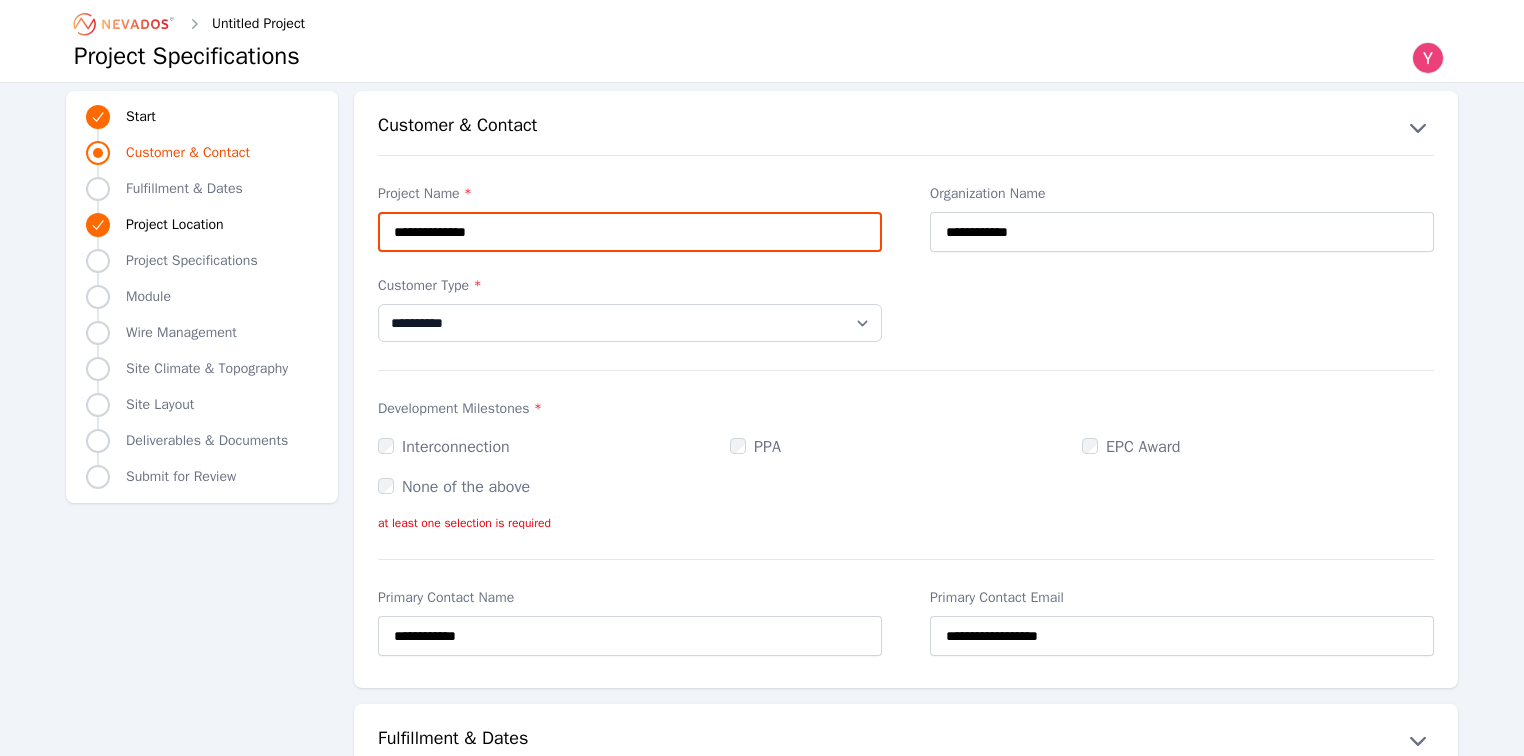 click on "**********" at bounding box center [630, 232] 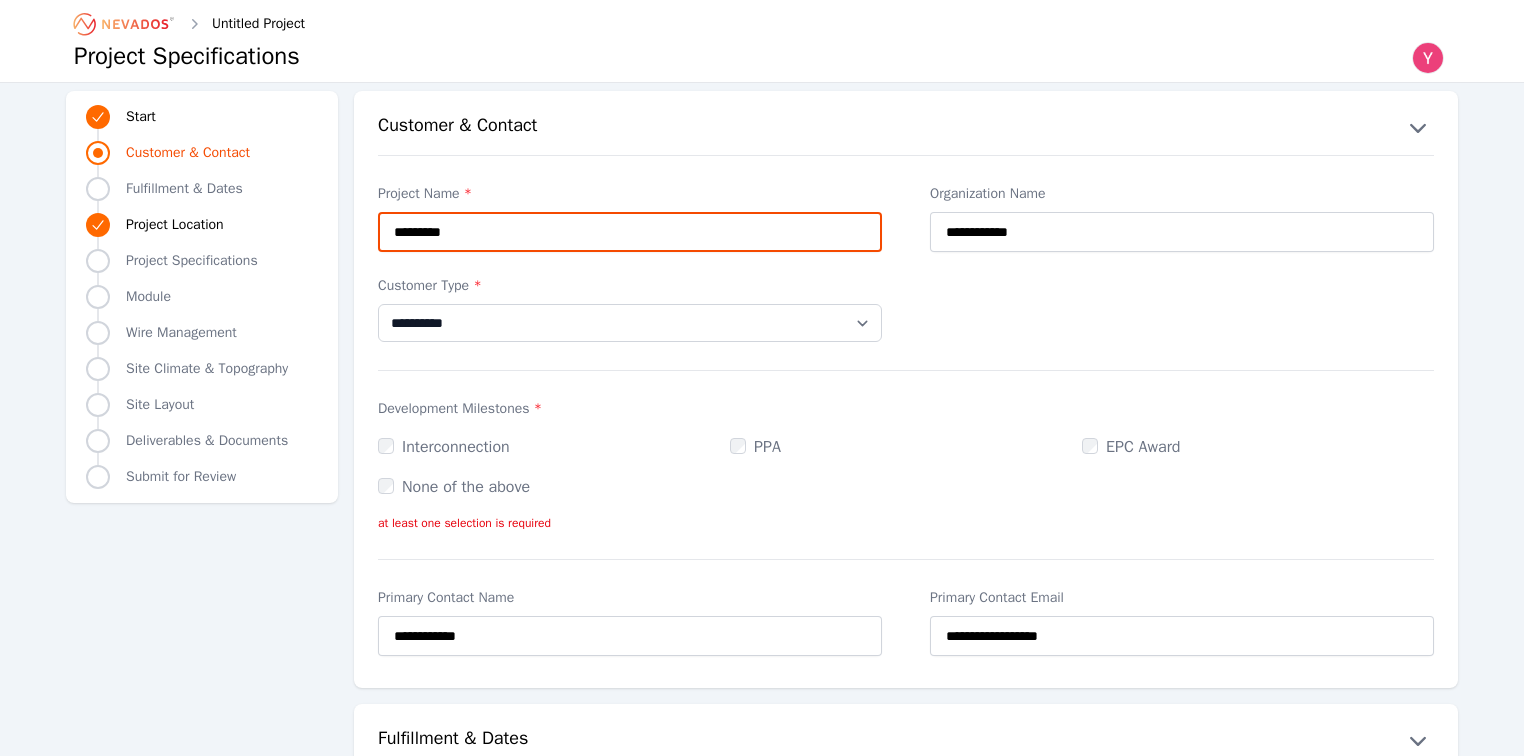 type on "*********" 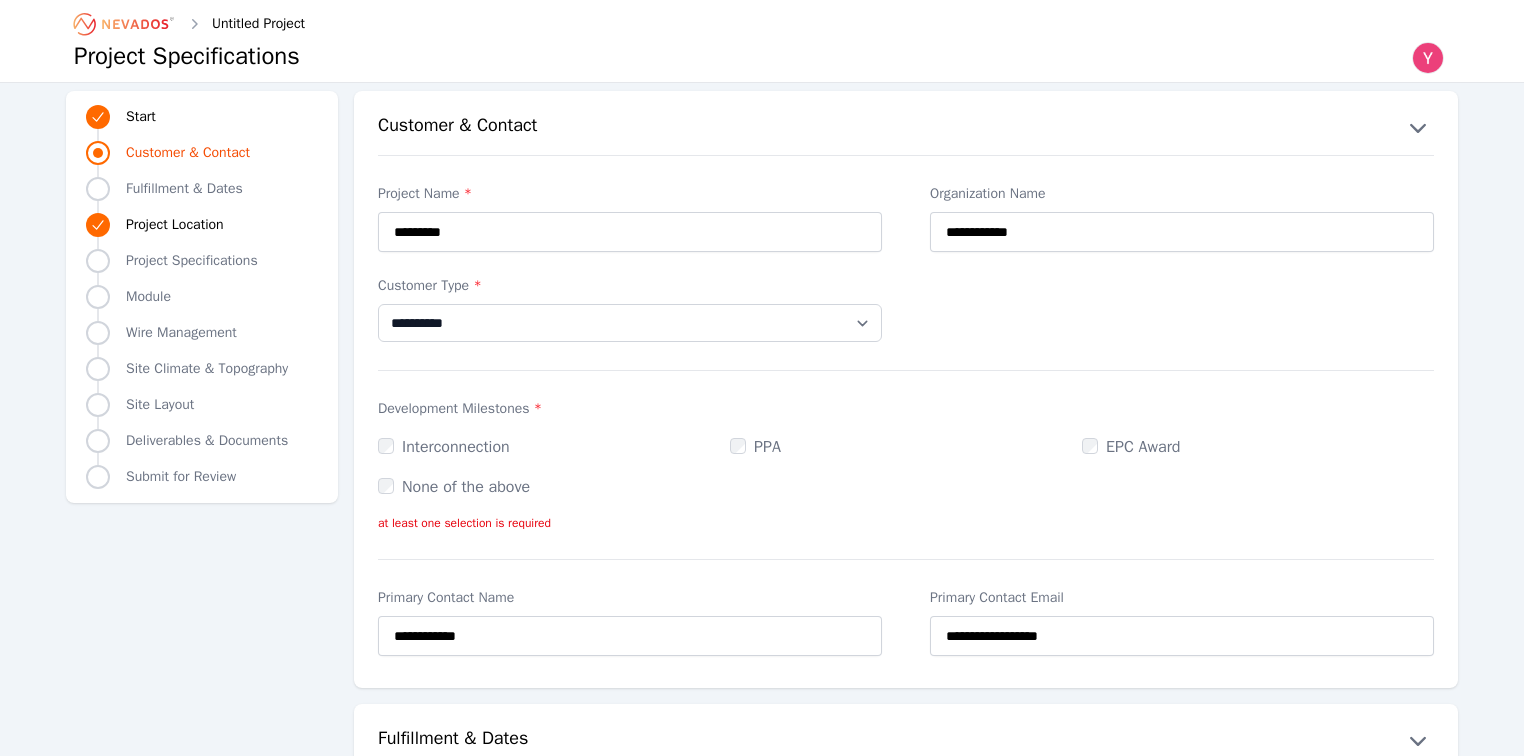 click on "Project Name   * *********" at bounding box center [630, 218] 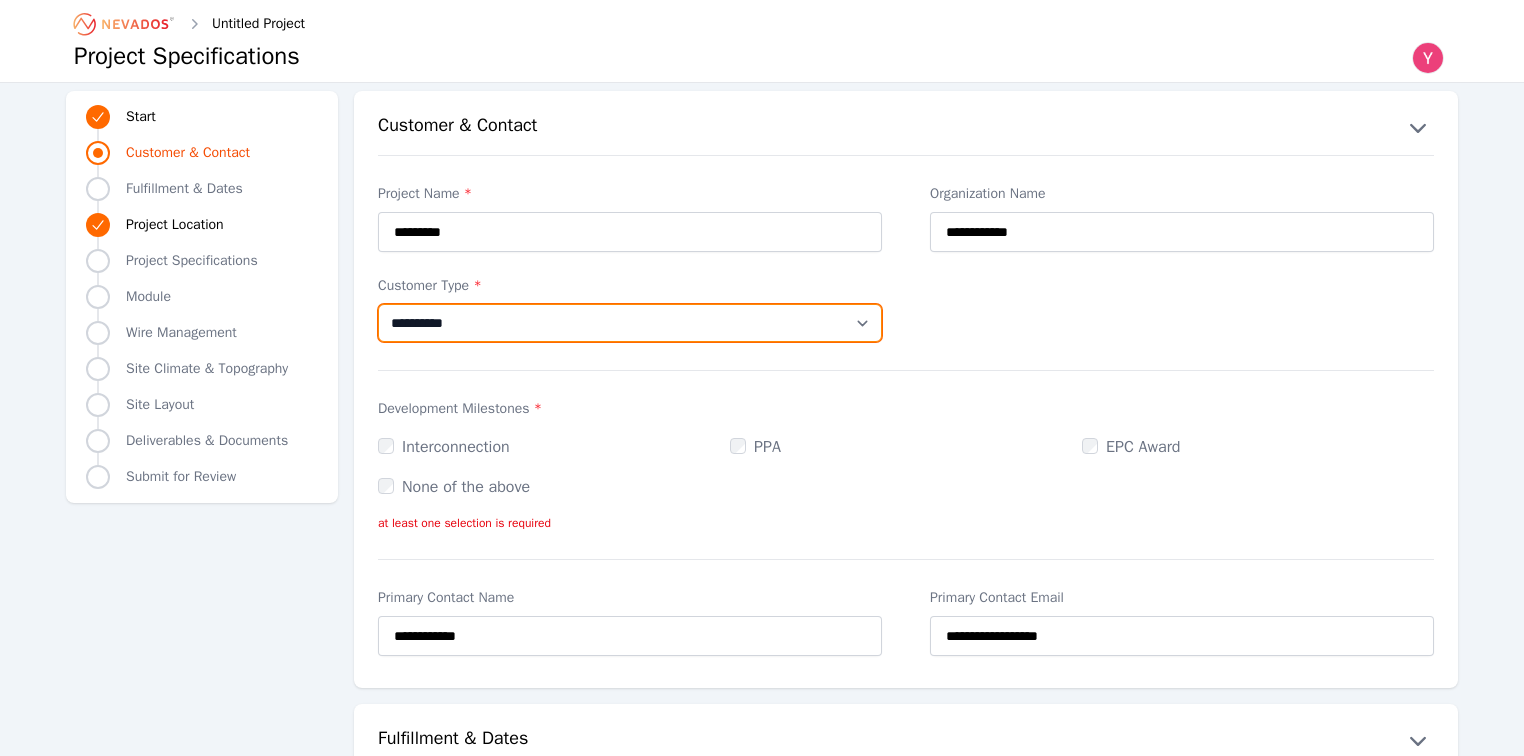 click on "**********" at bounding box center [630, 323] 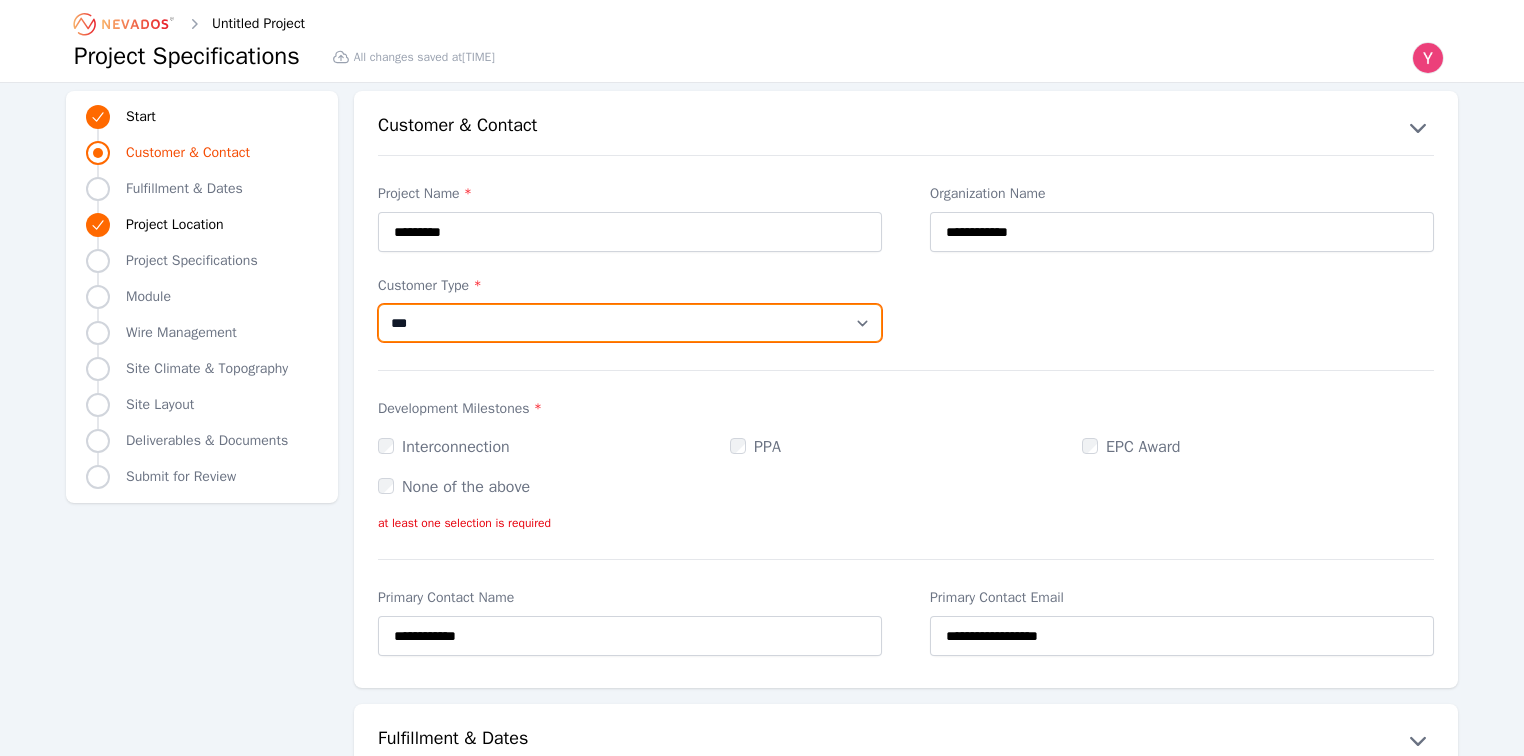 click on "**********" at bounding box center [630, 323] 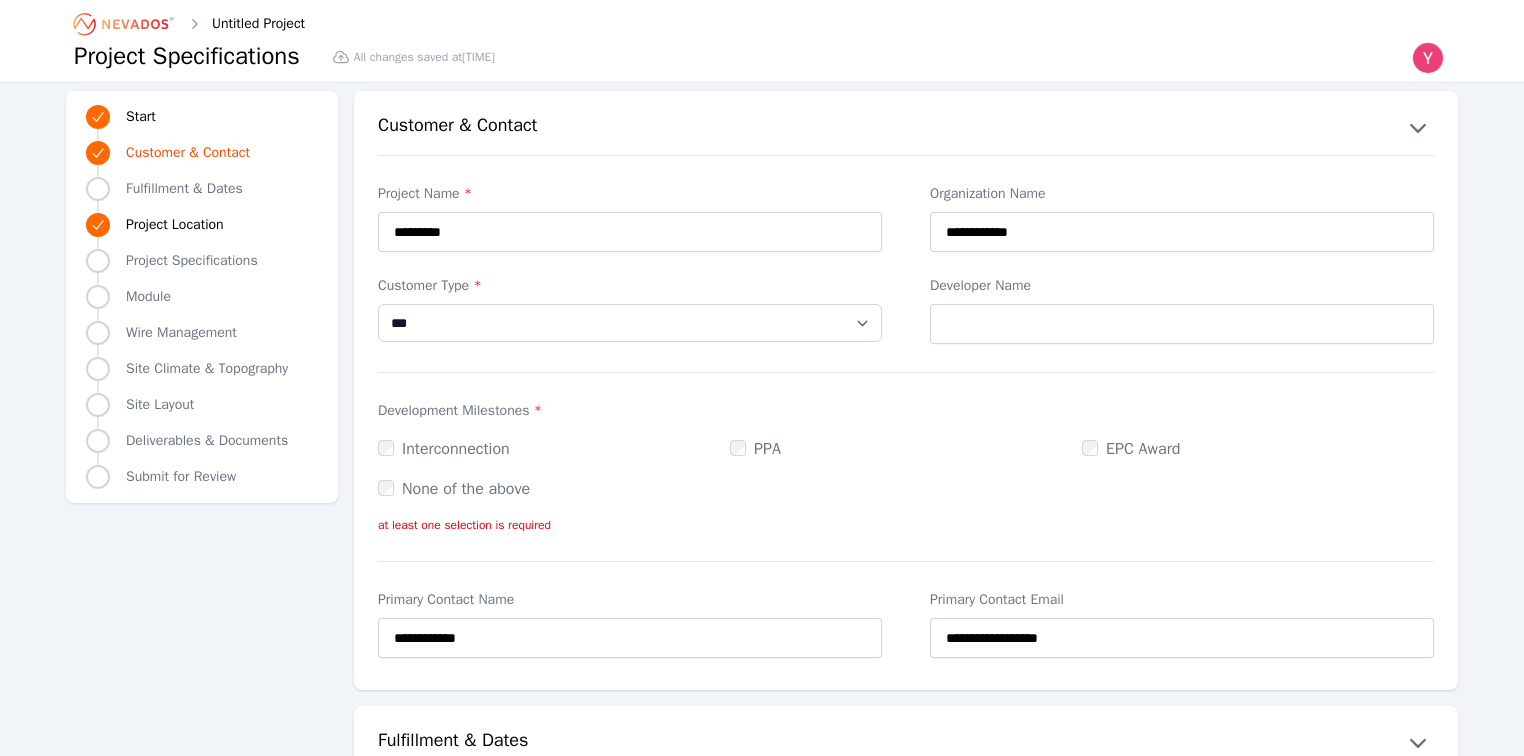 click on "Customer Type   *" at bounding box center (630, 286) 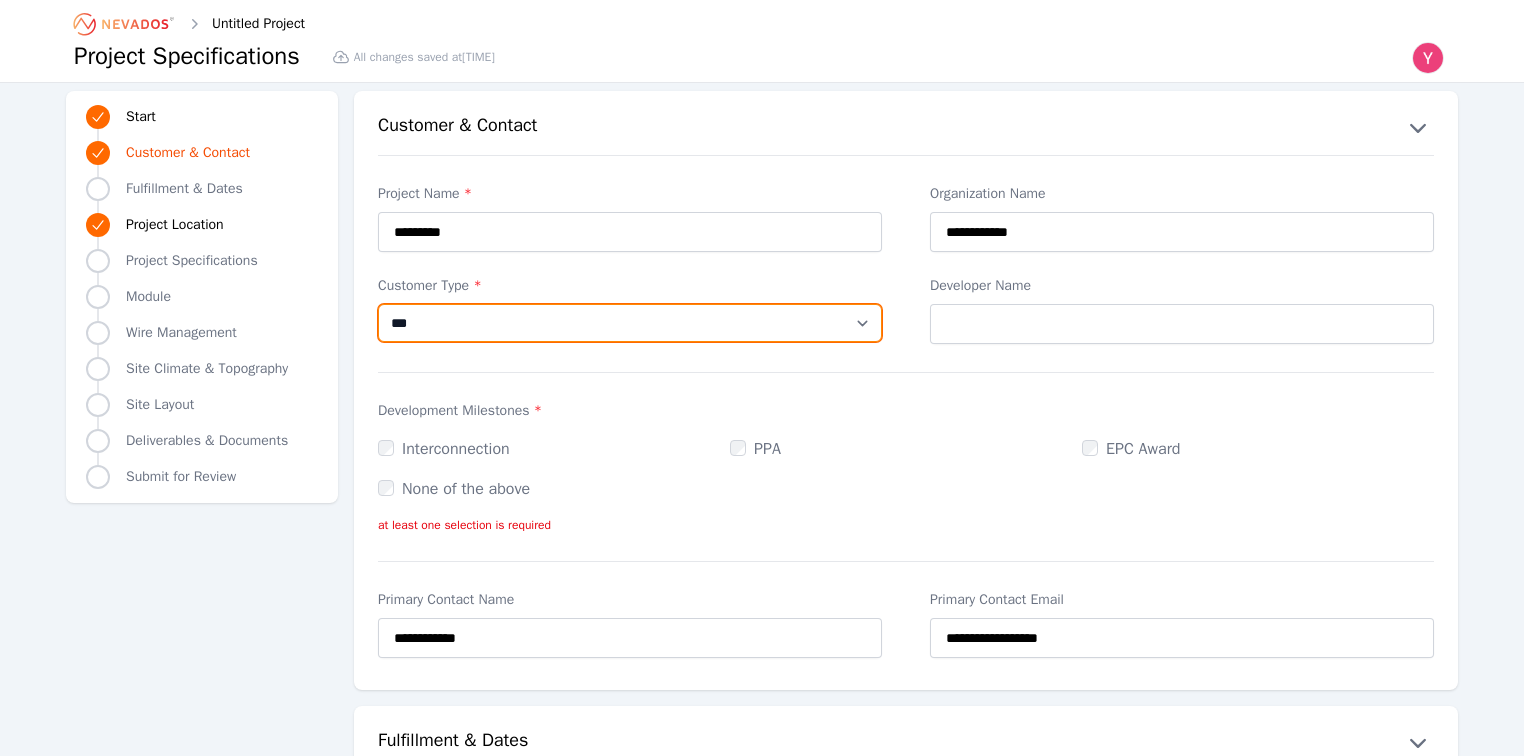 click on "**********" at bounding box center [630, 323] 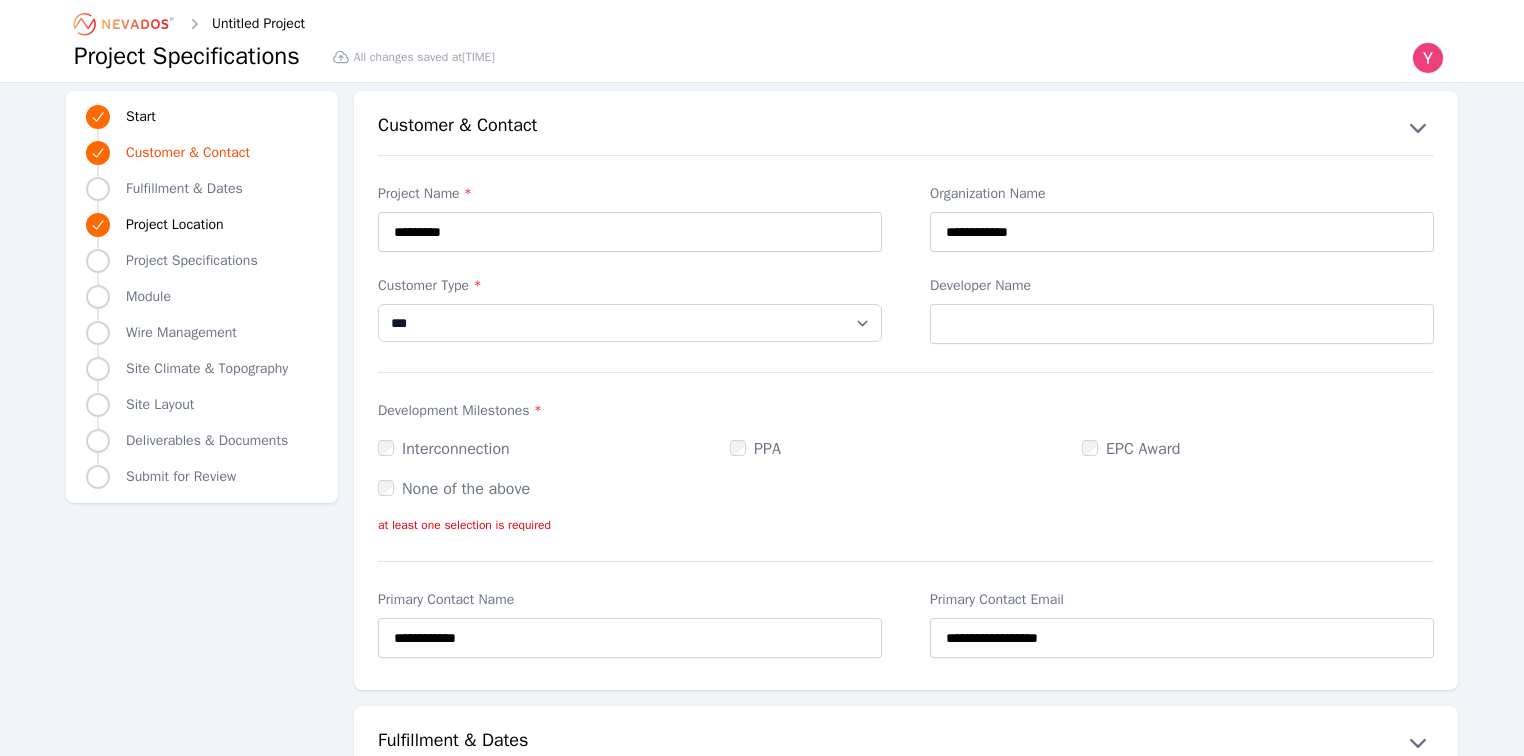 drag, startPoint x: 529, startPoint y: 279, endPoint x: 540, endPoint y: 307, distance: 30.083218 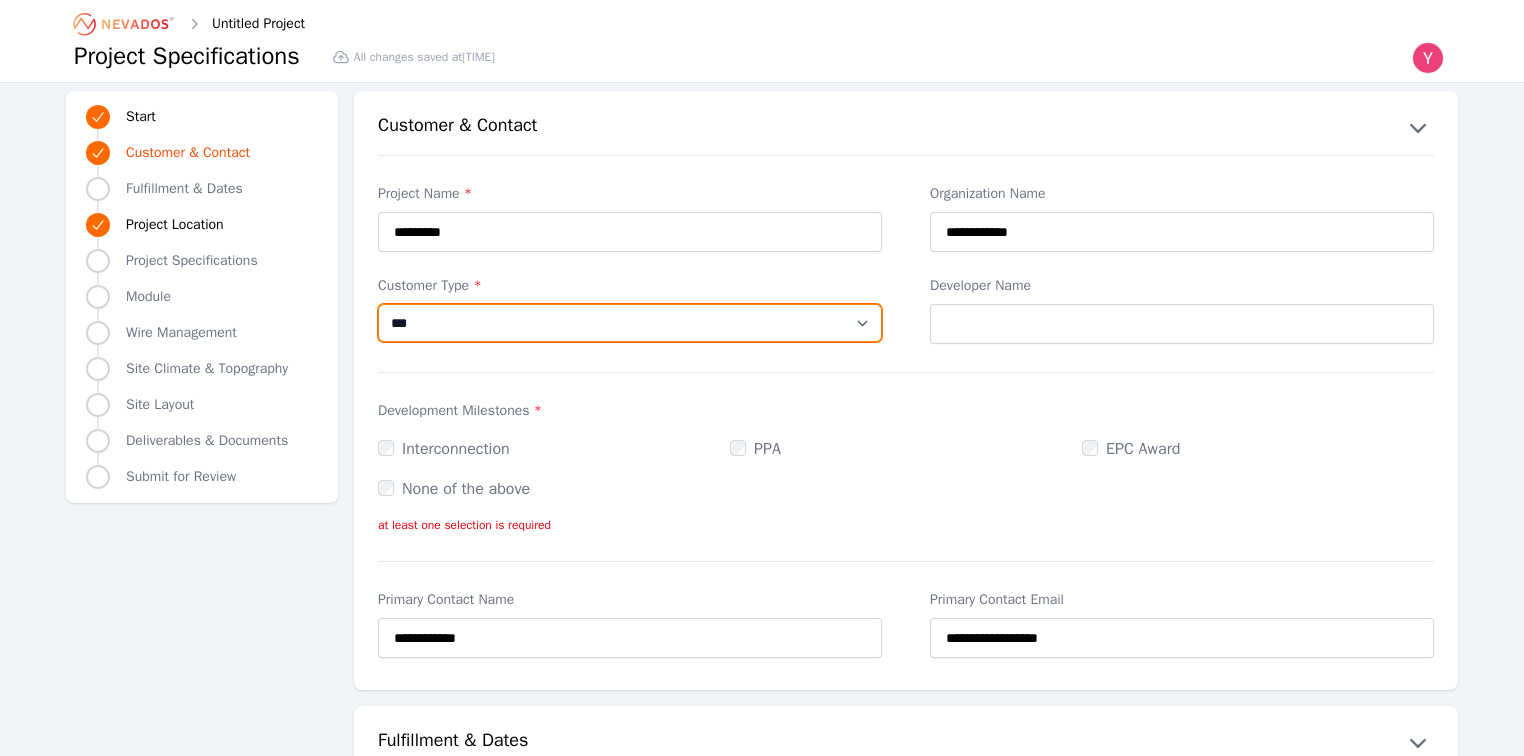 click on "**********" at bounding box center [630, 323] 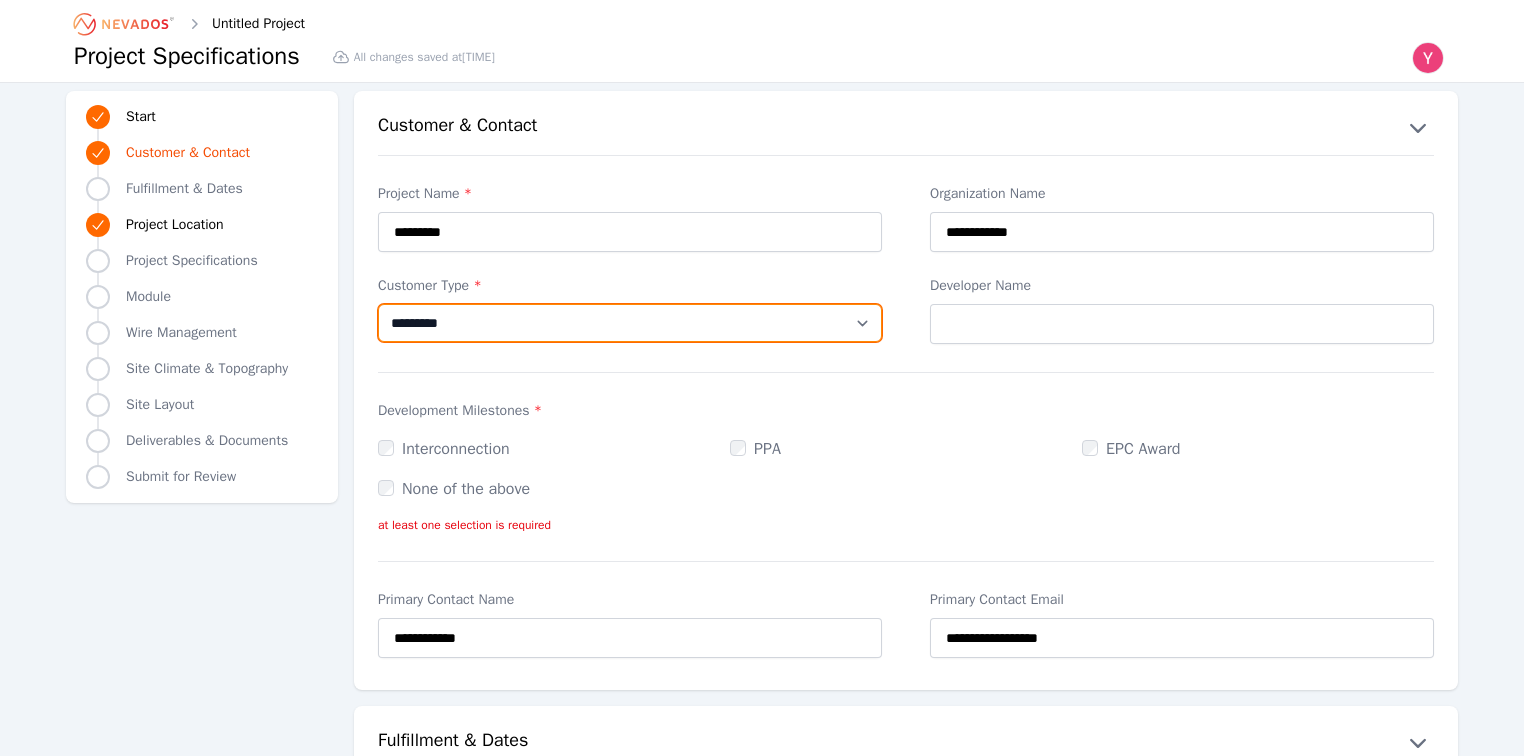 click on "**********" at bounding box center [630, 323] 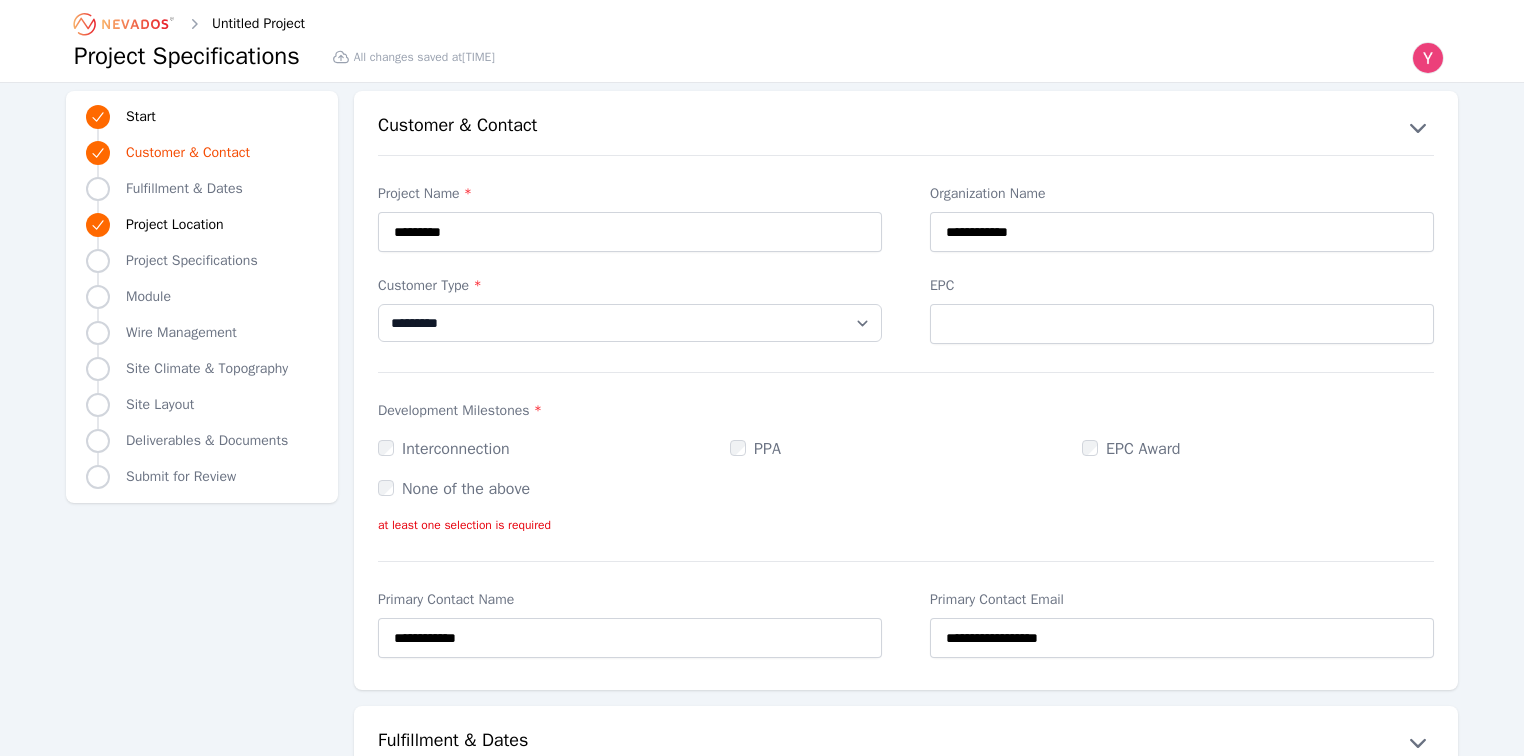 click on "Customer Type   *" at bounding box center (630, 286) 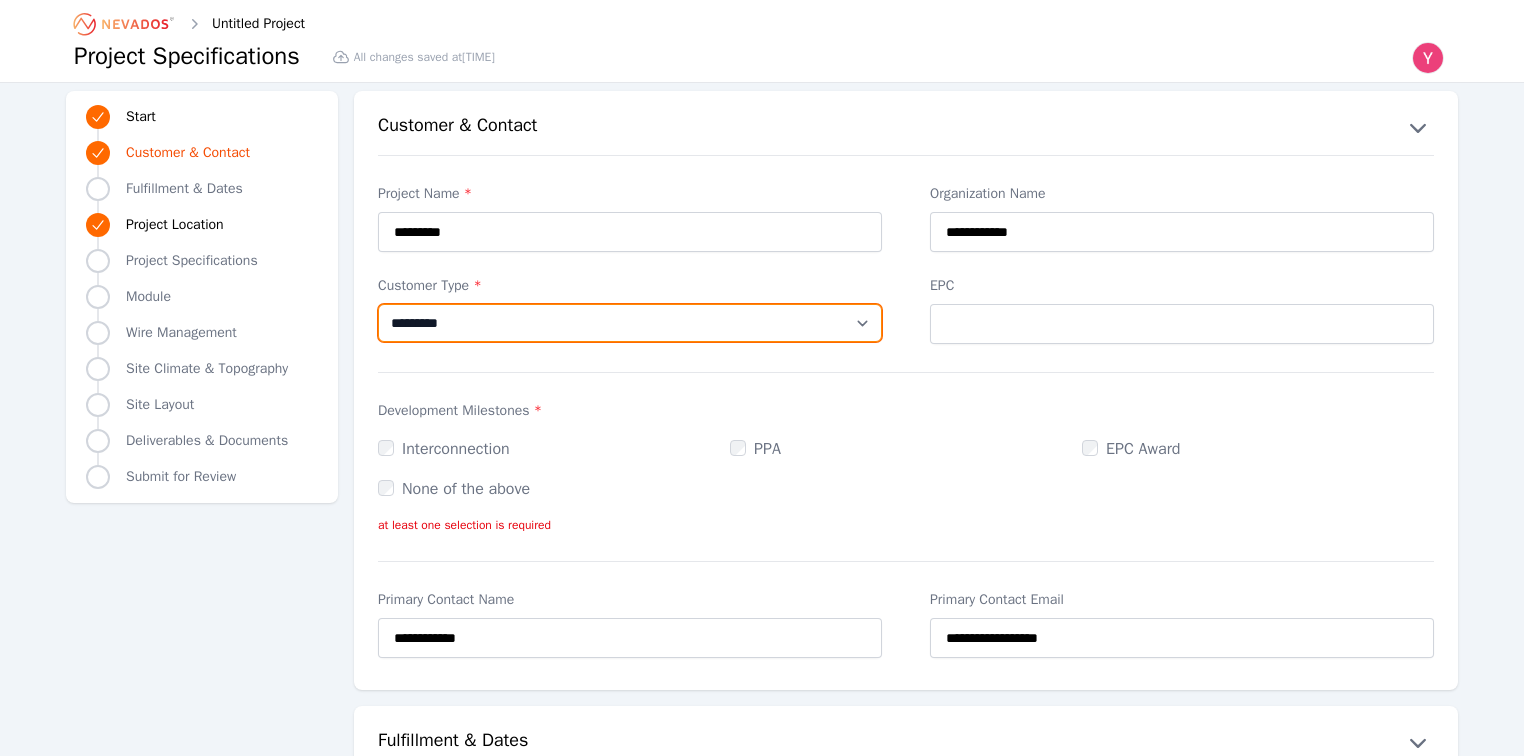 click on "**********" at bounding box center (630, 323) 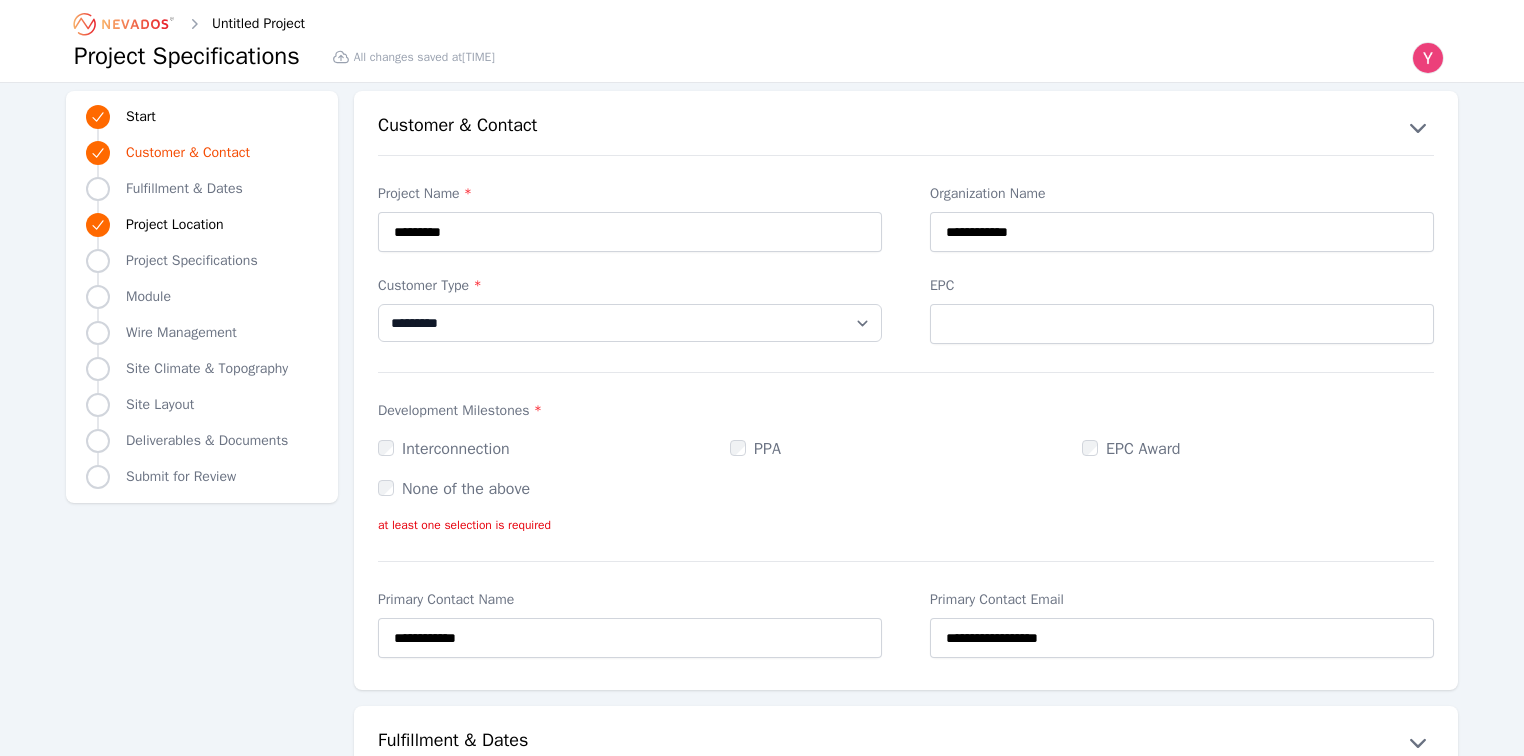 click on "**********" at bounding box center [630, 310] 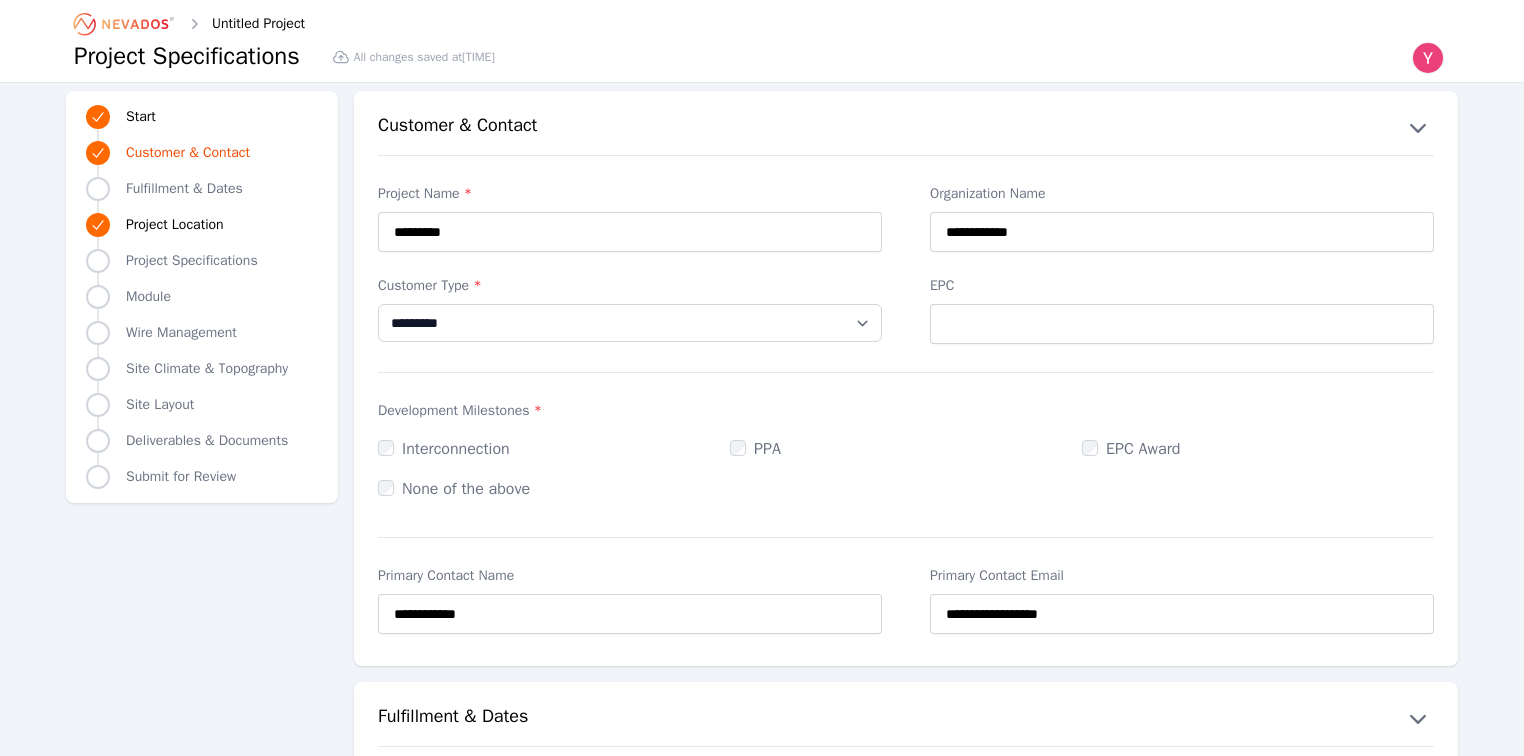 click on "Development Milestones   *" at bounding box center [906, 411] 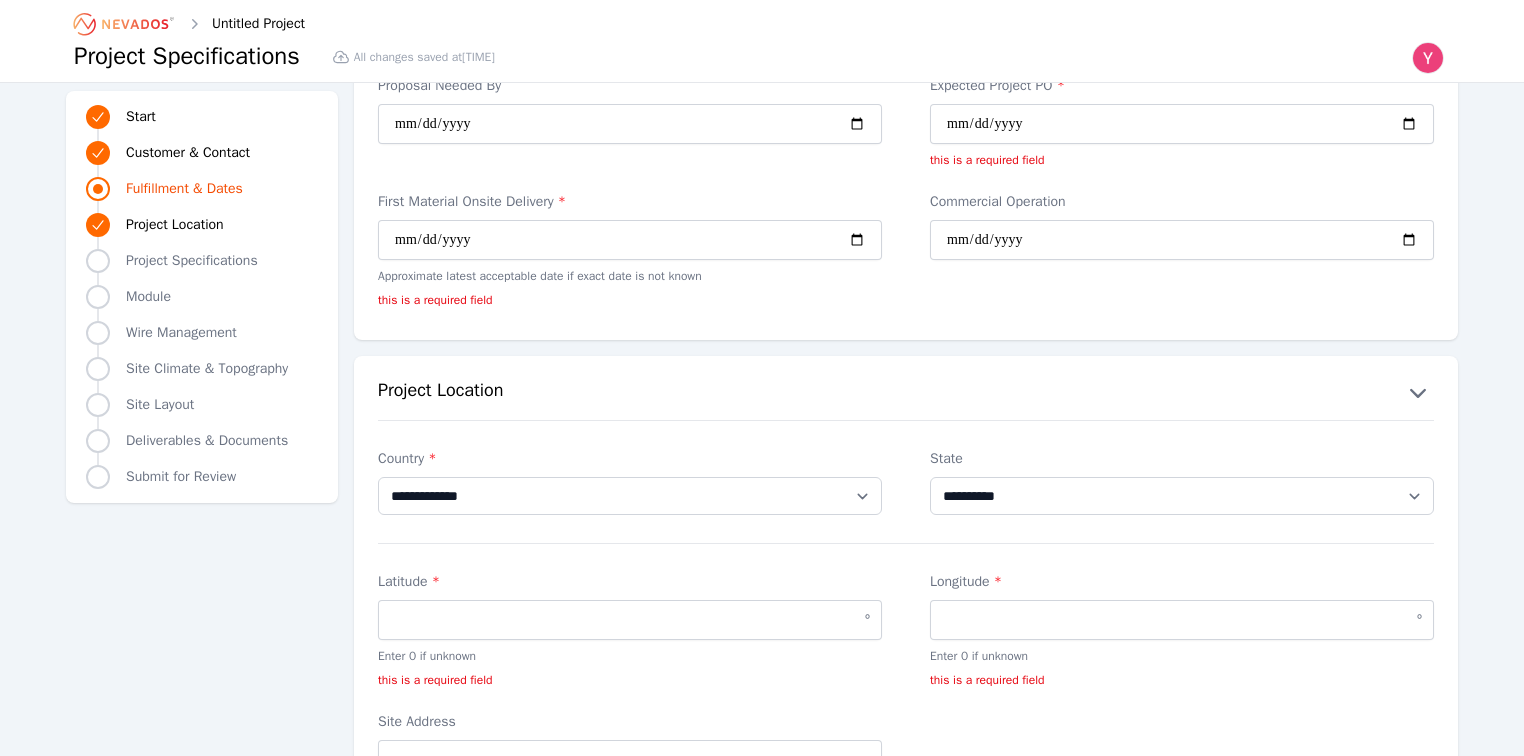scroll, scrollTop: 1120, scrollLeft: 0, axis: vertical 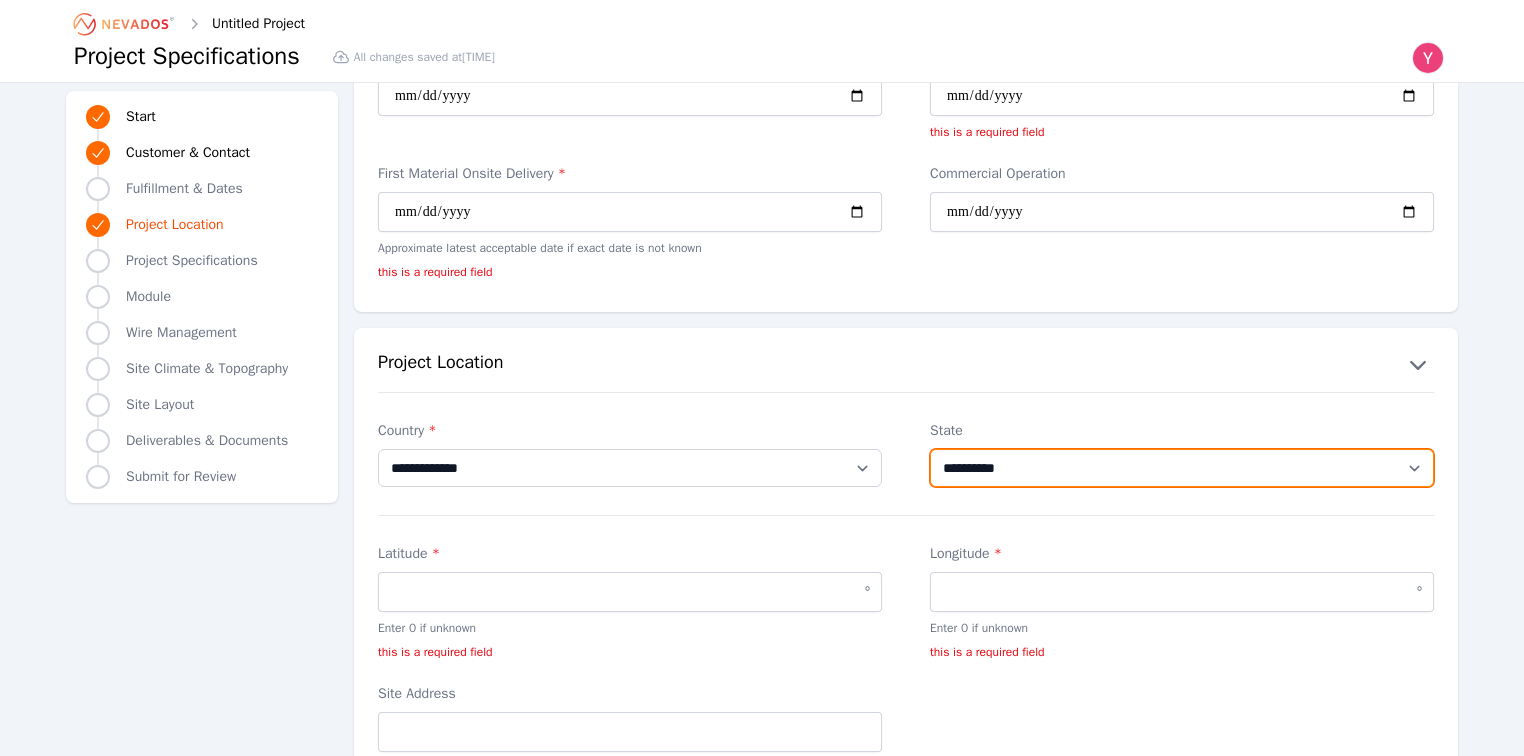 click on "**********" at bounding box center (1182, 468) 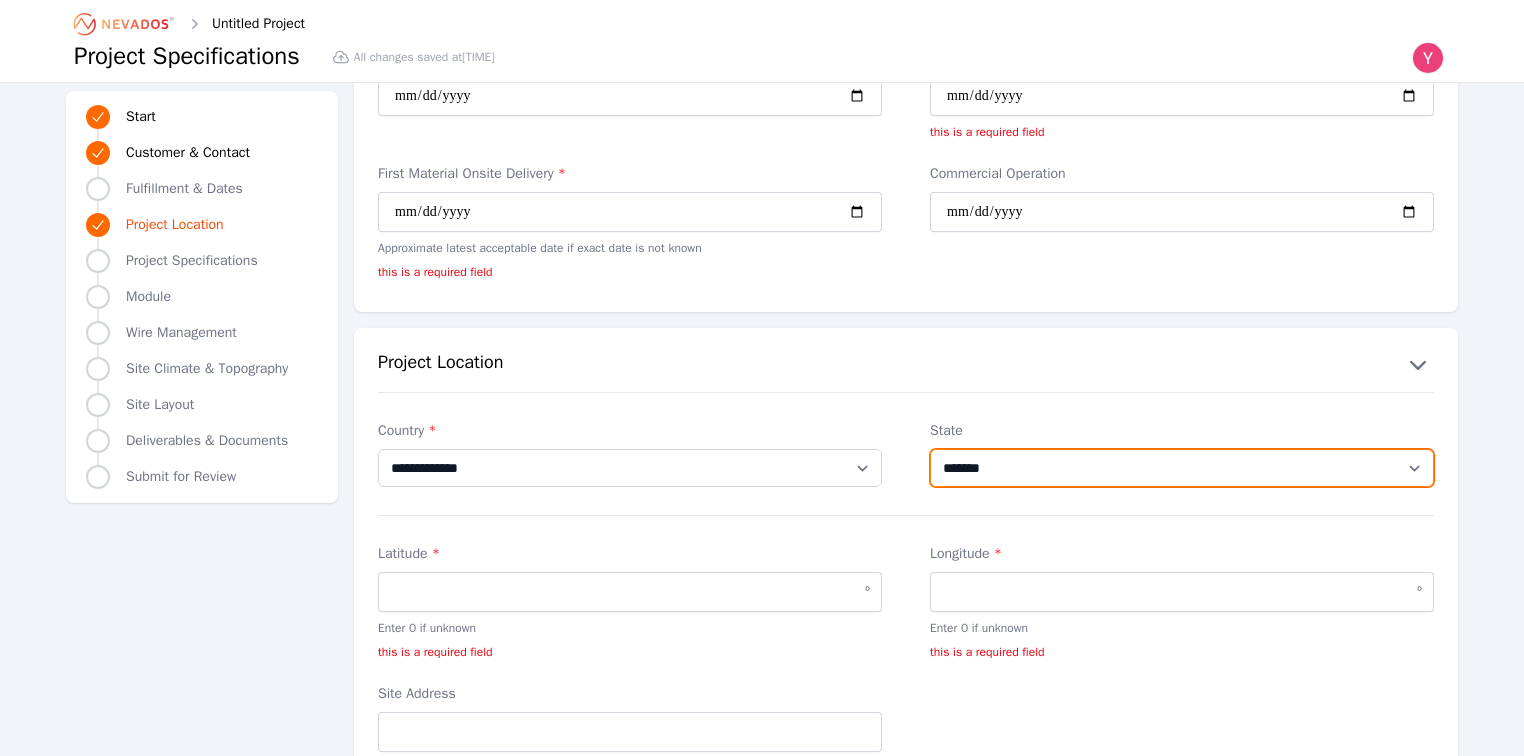 click on "**********" at bounding box center (1182, 468) 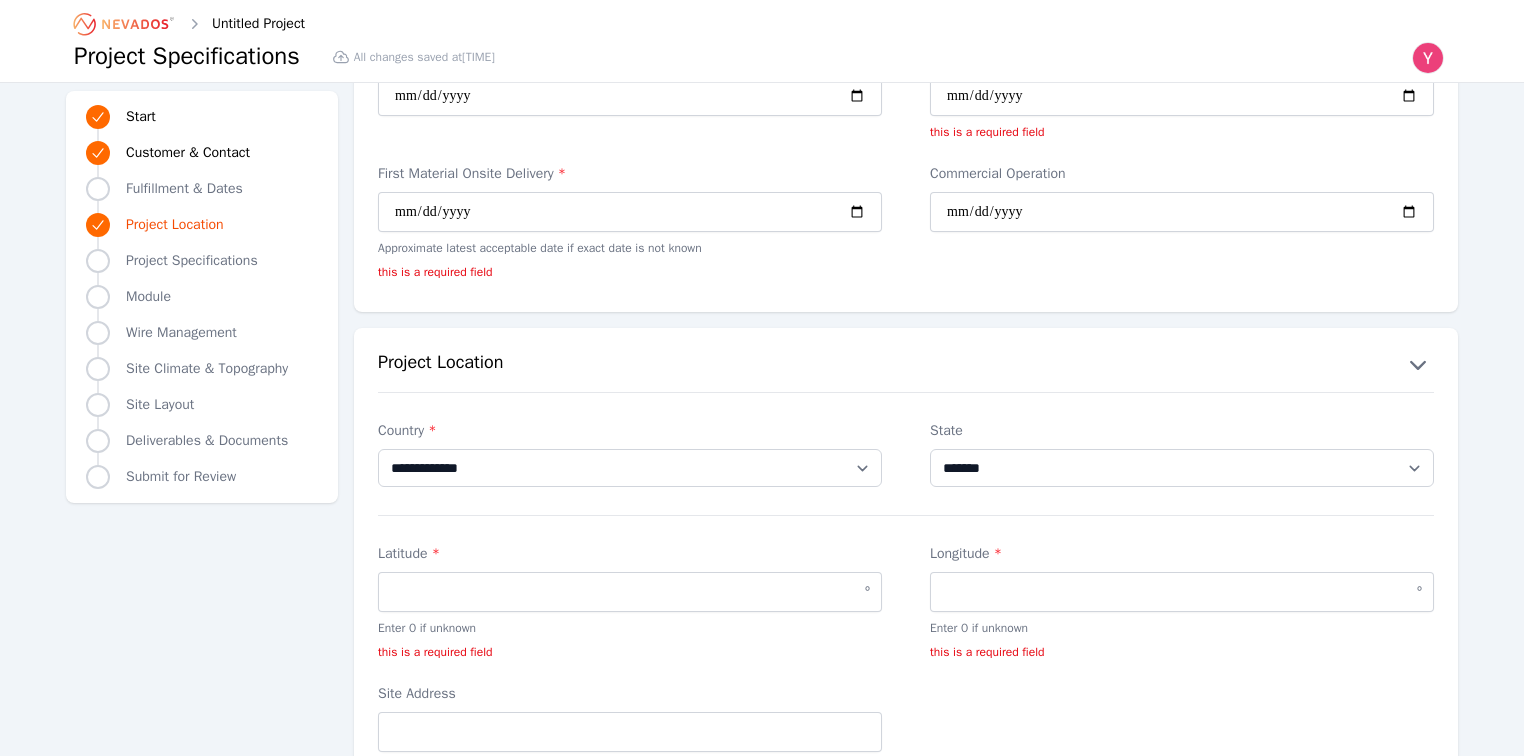 click on "Country   *" at bounding box center (630, 431) 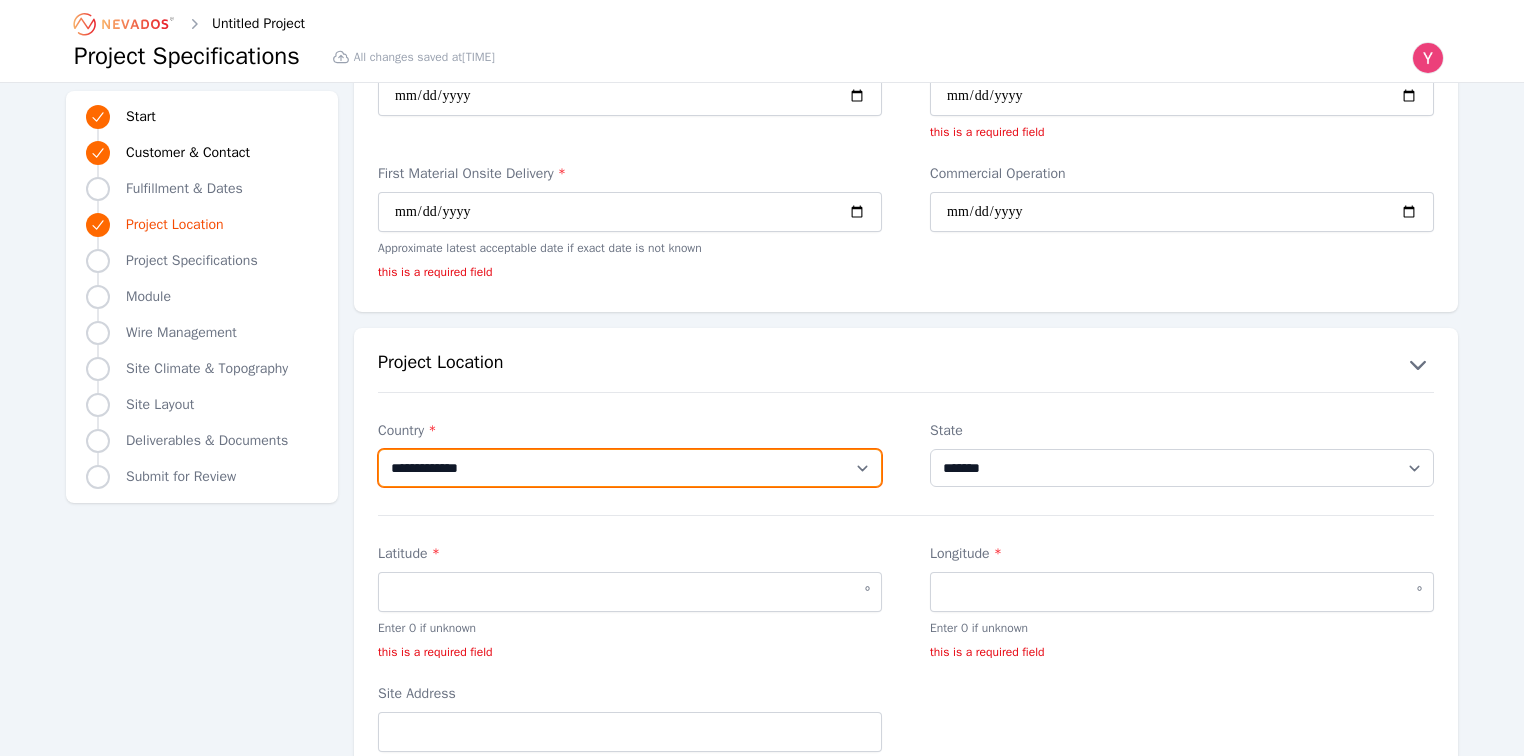 click on "**********" at bounding box center [630, 468] 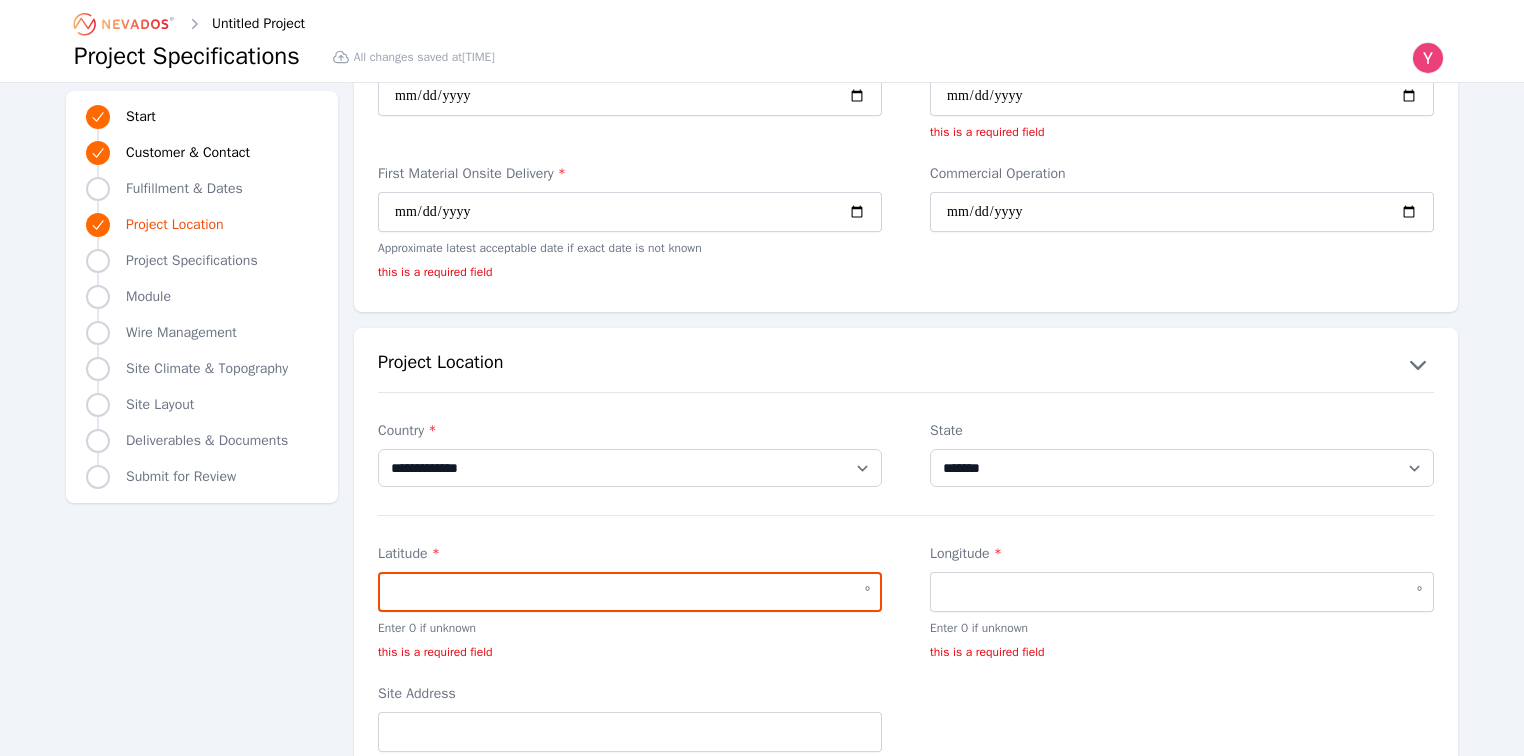 click on "Latitude   *" at bounding box center (630, 592) 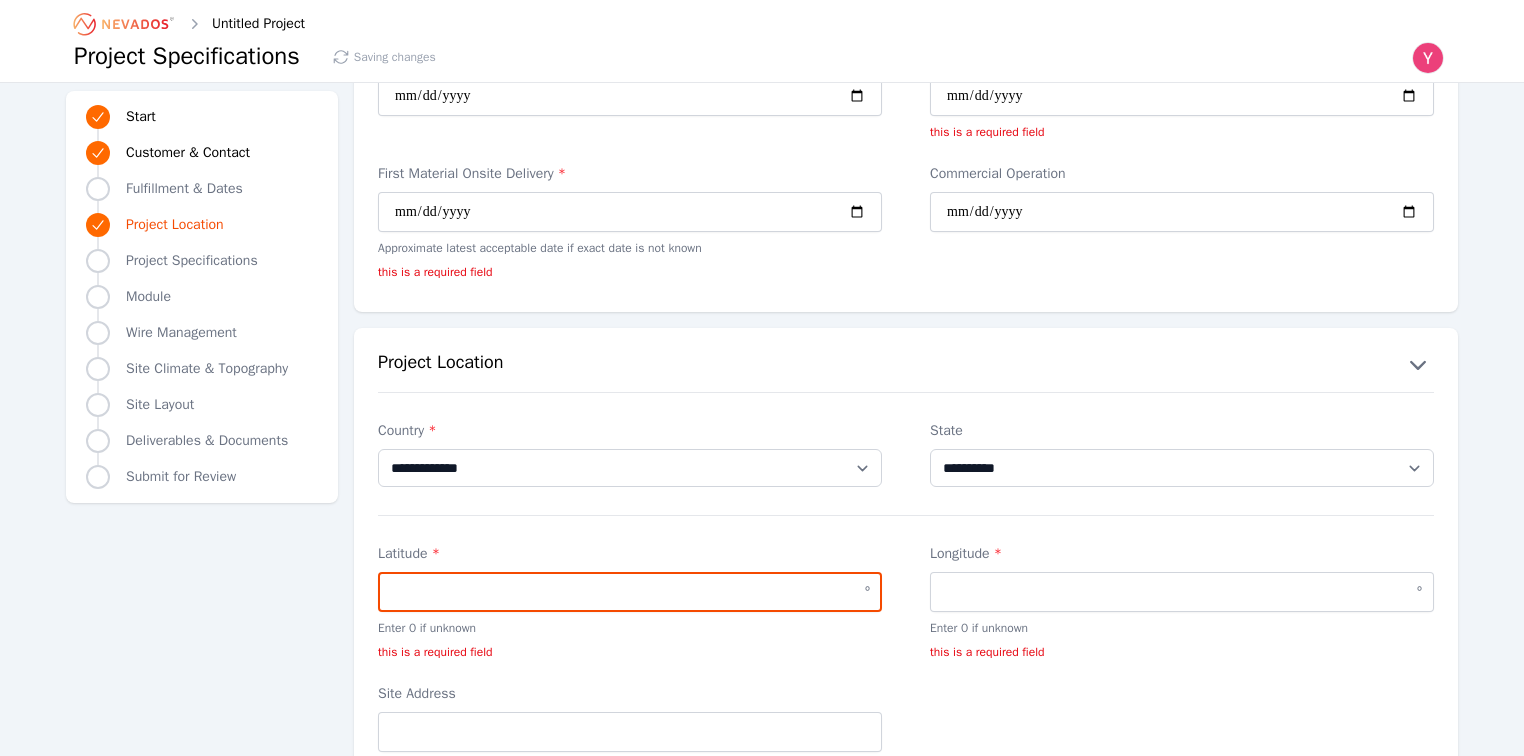 paste on "**********" 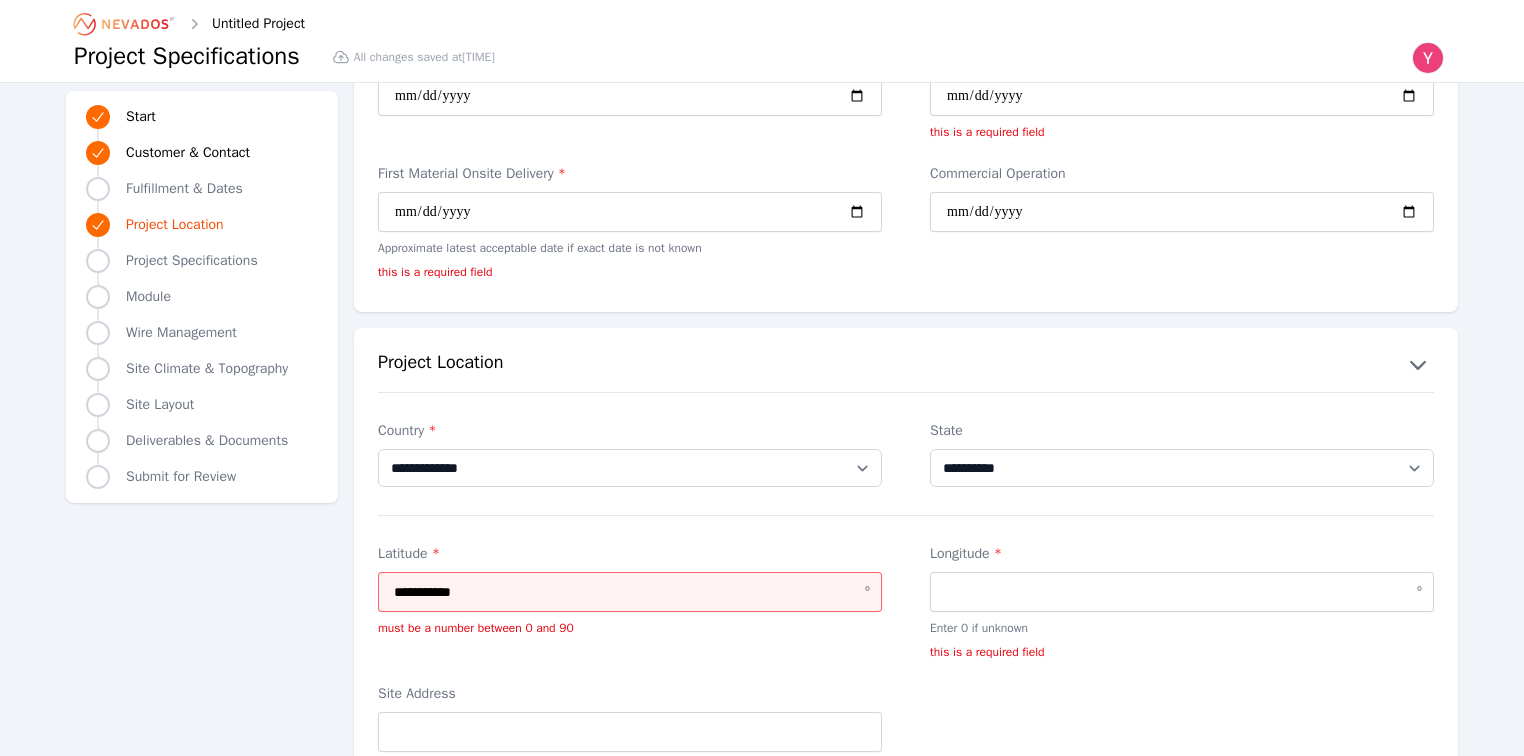 type on "*********" 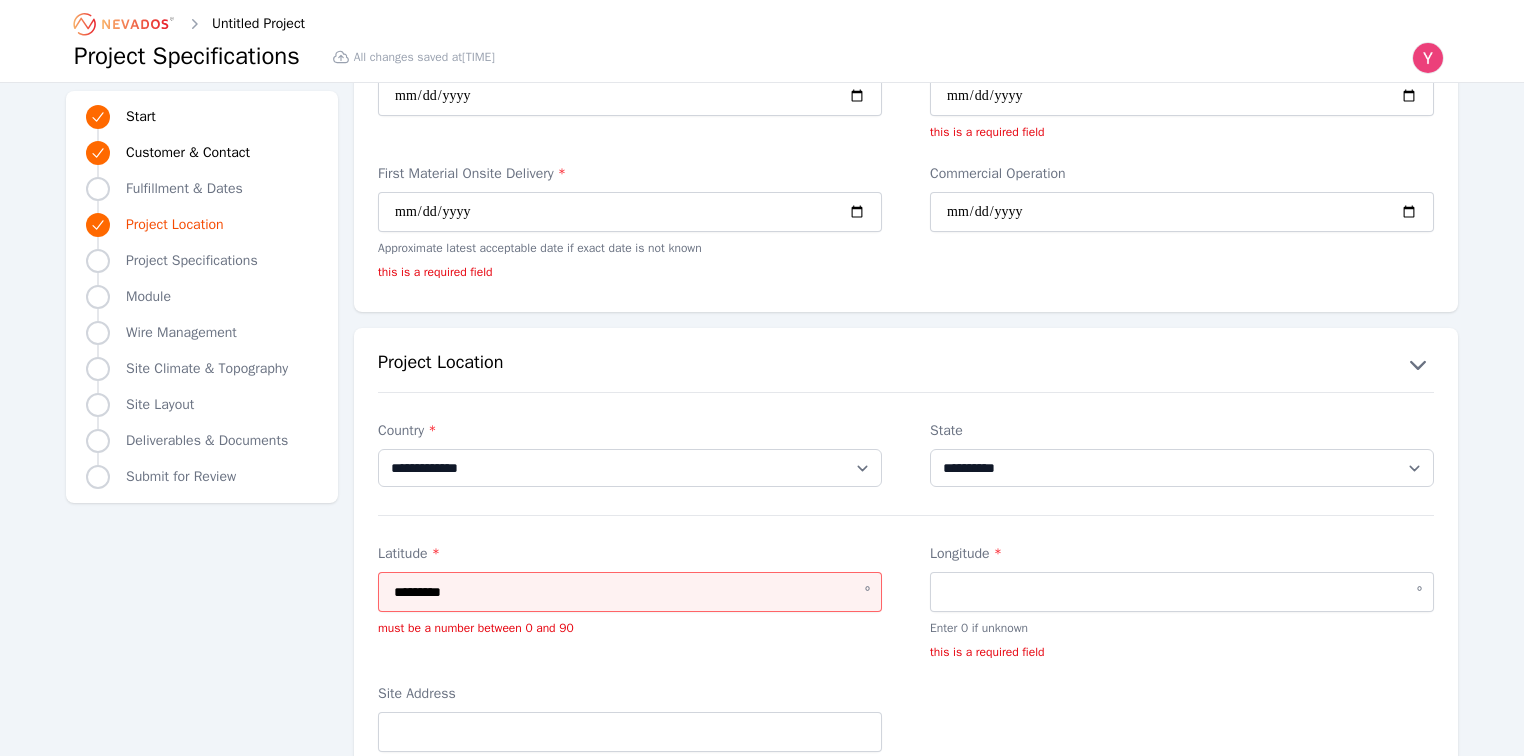 click on "Longitude   * º Enter 0 if unknown this is a required field" at bounding box center (1182, 602) 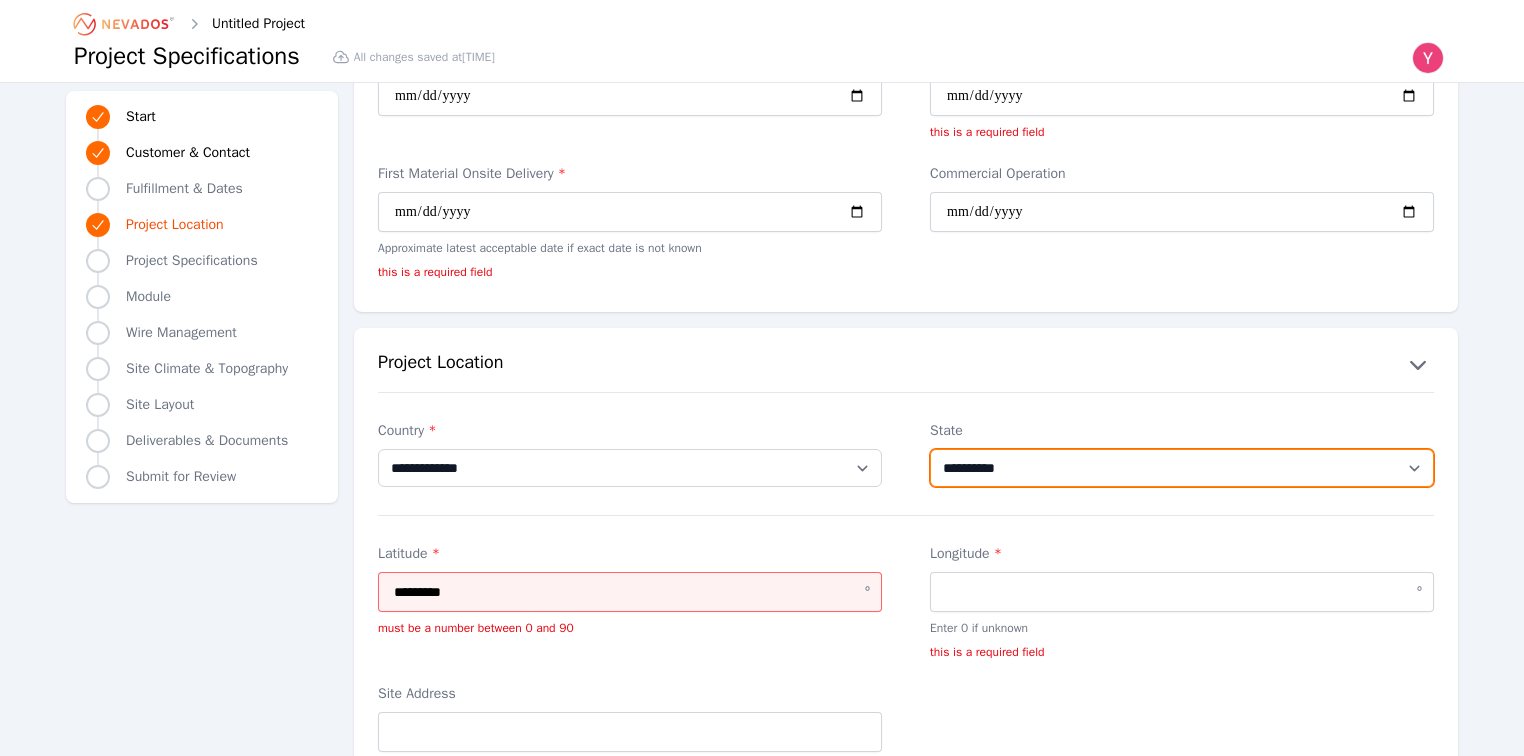 click on "**********" at bounding box center (1182, 468) 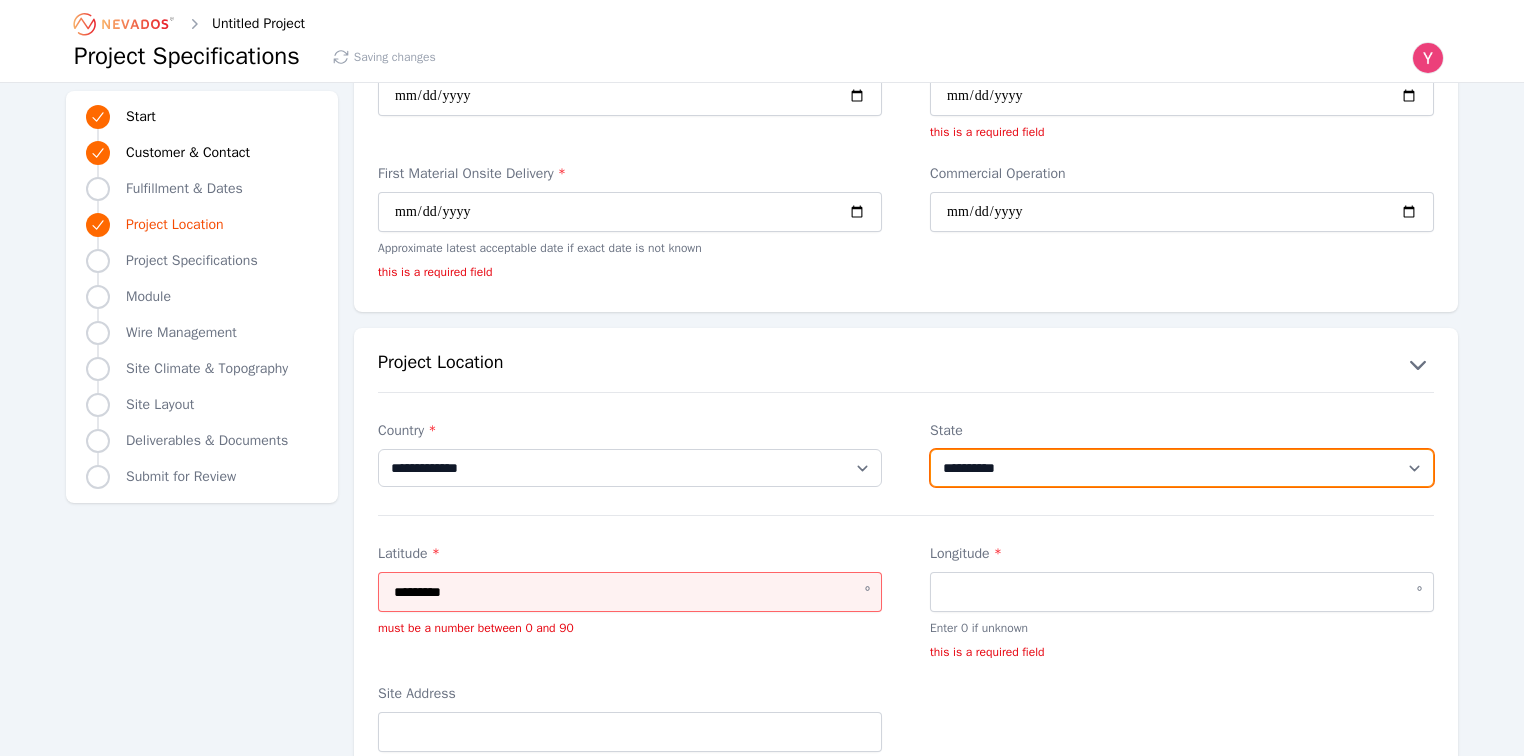 select on "**" 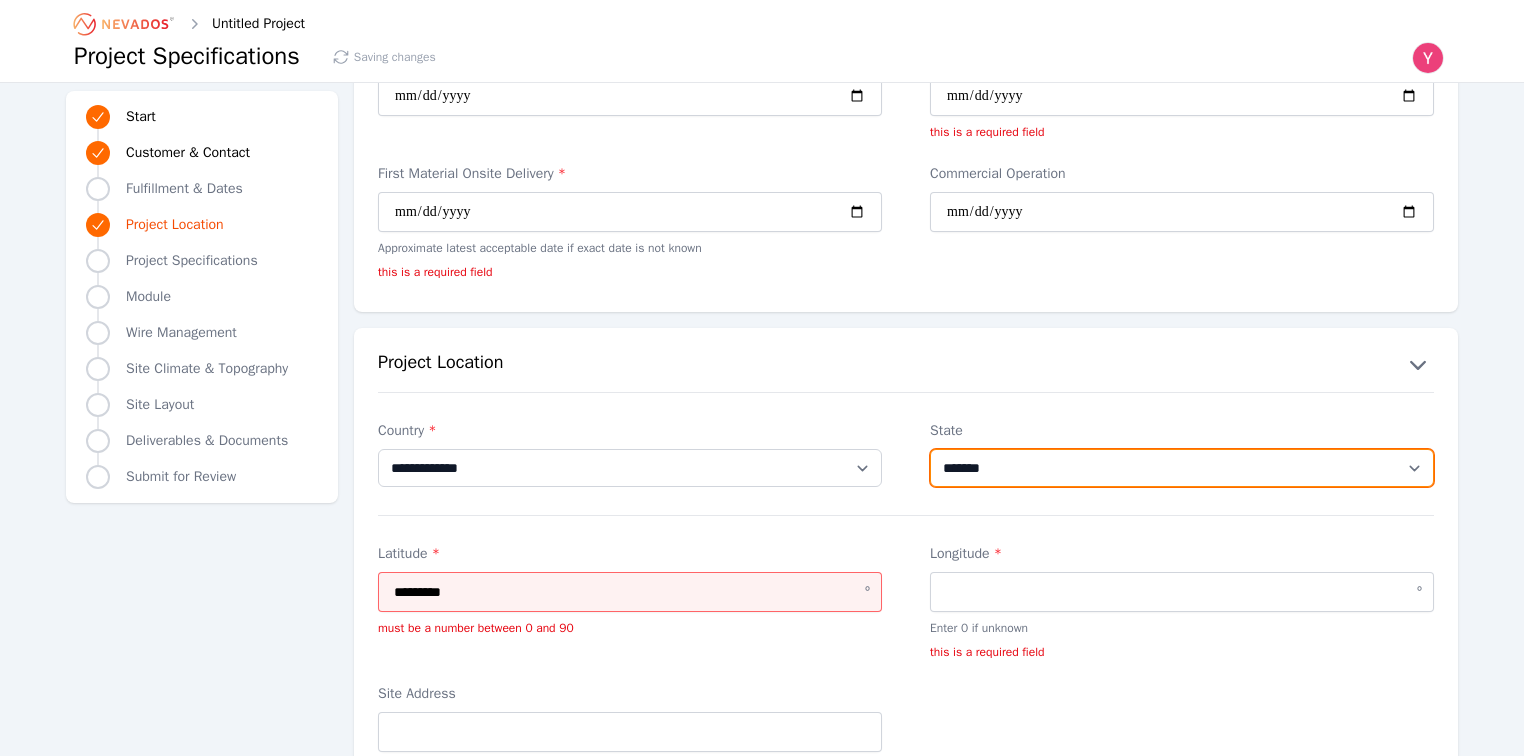 click on "**********" at bounding box center [1182, 468] 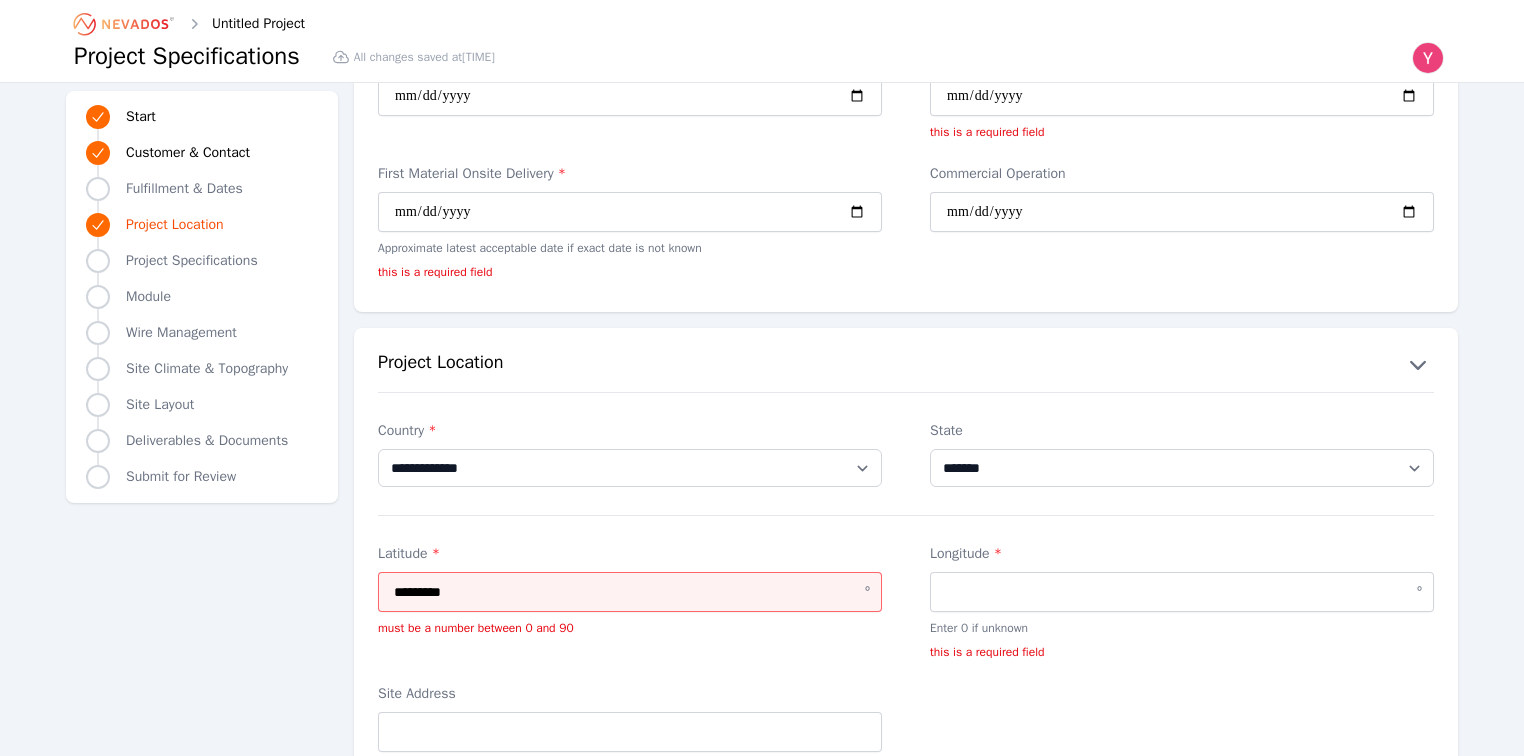 click on "**********" at bounding box center (906, 578) 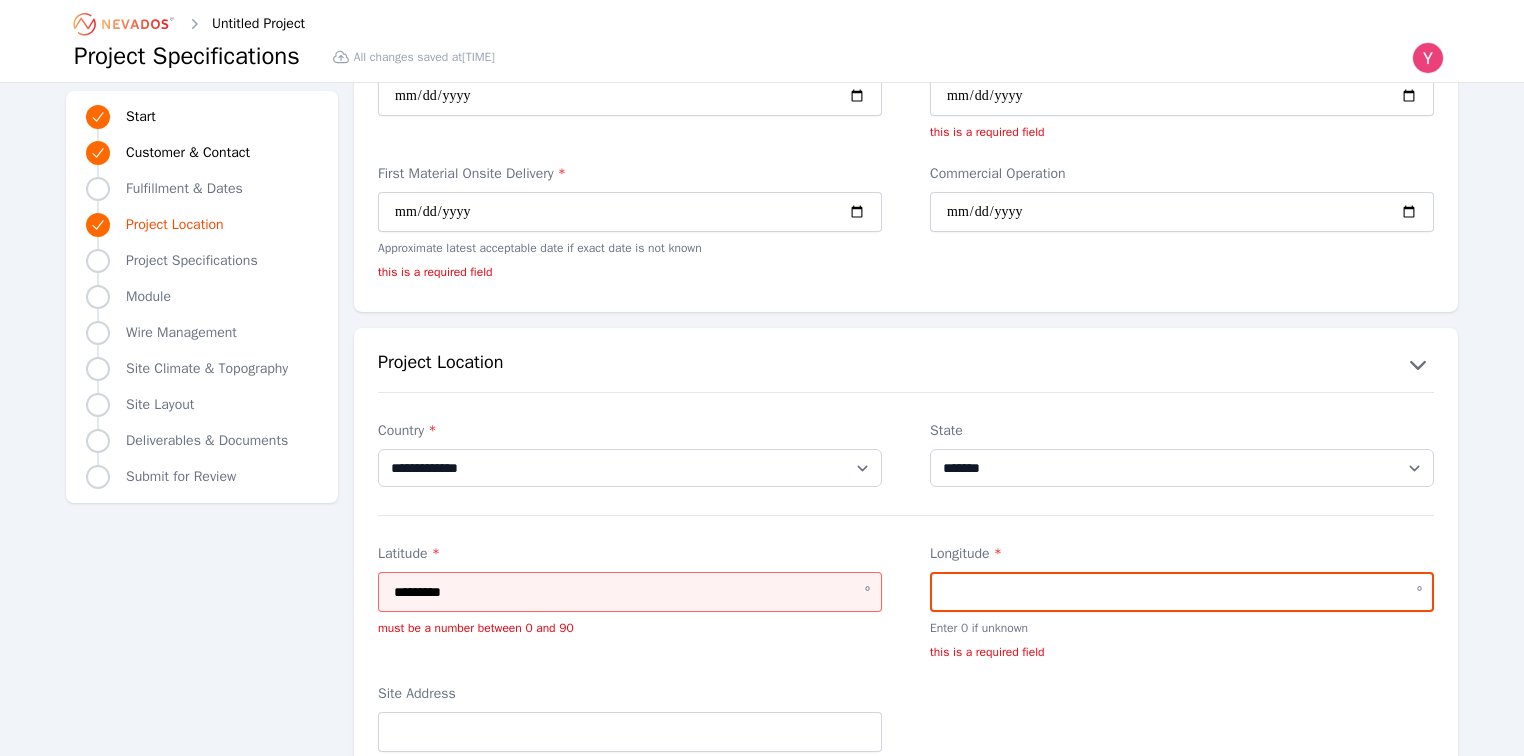 click on "Longitude   *" at bounding box center [1182, 592] 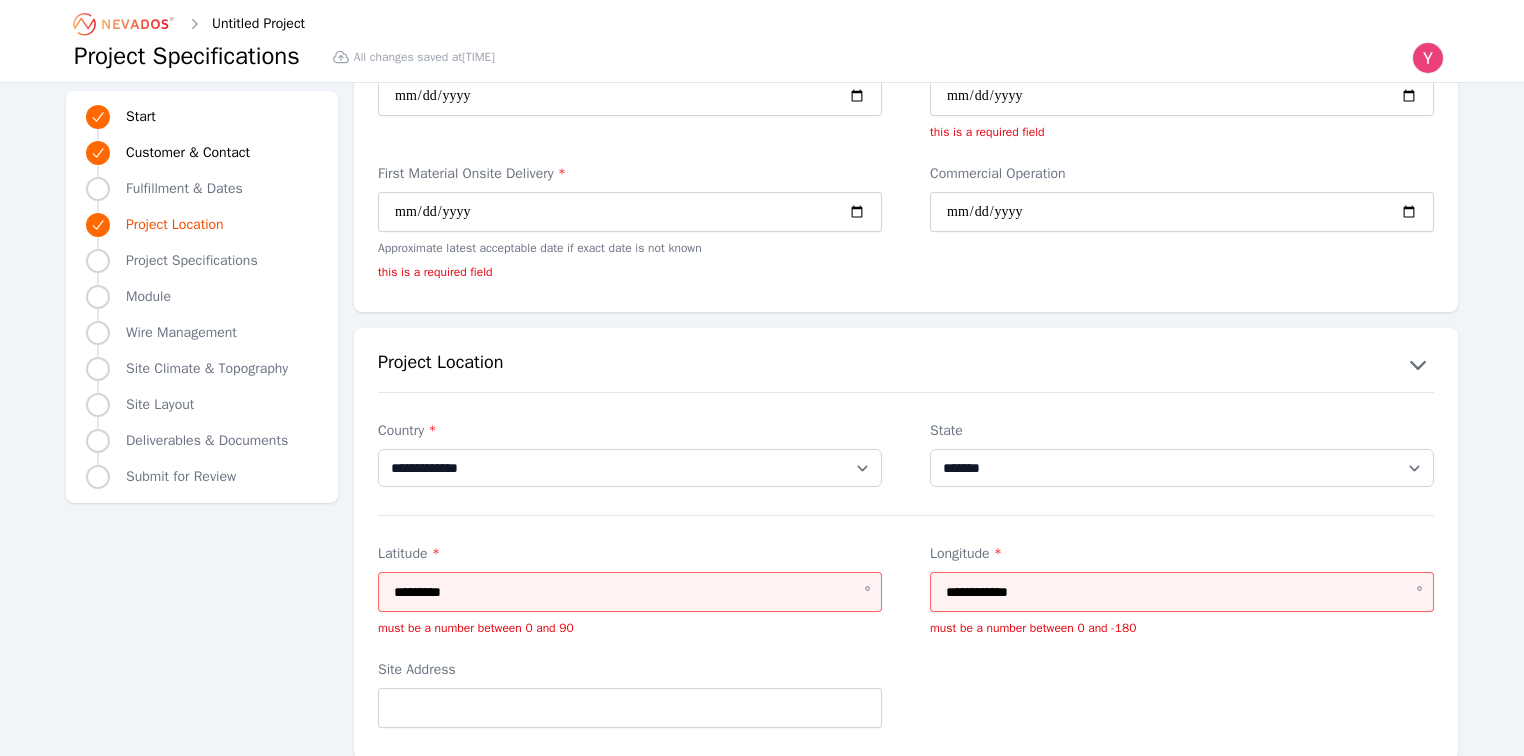 type on "**********" 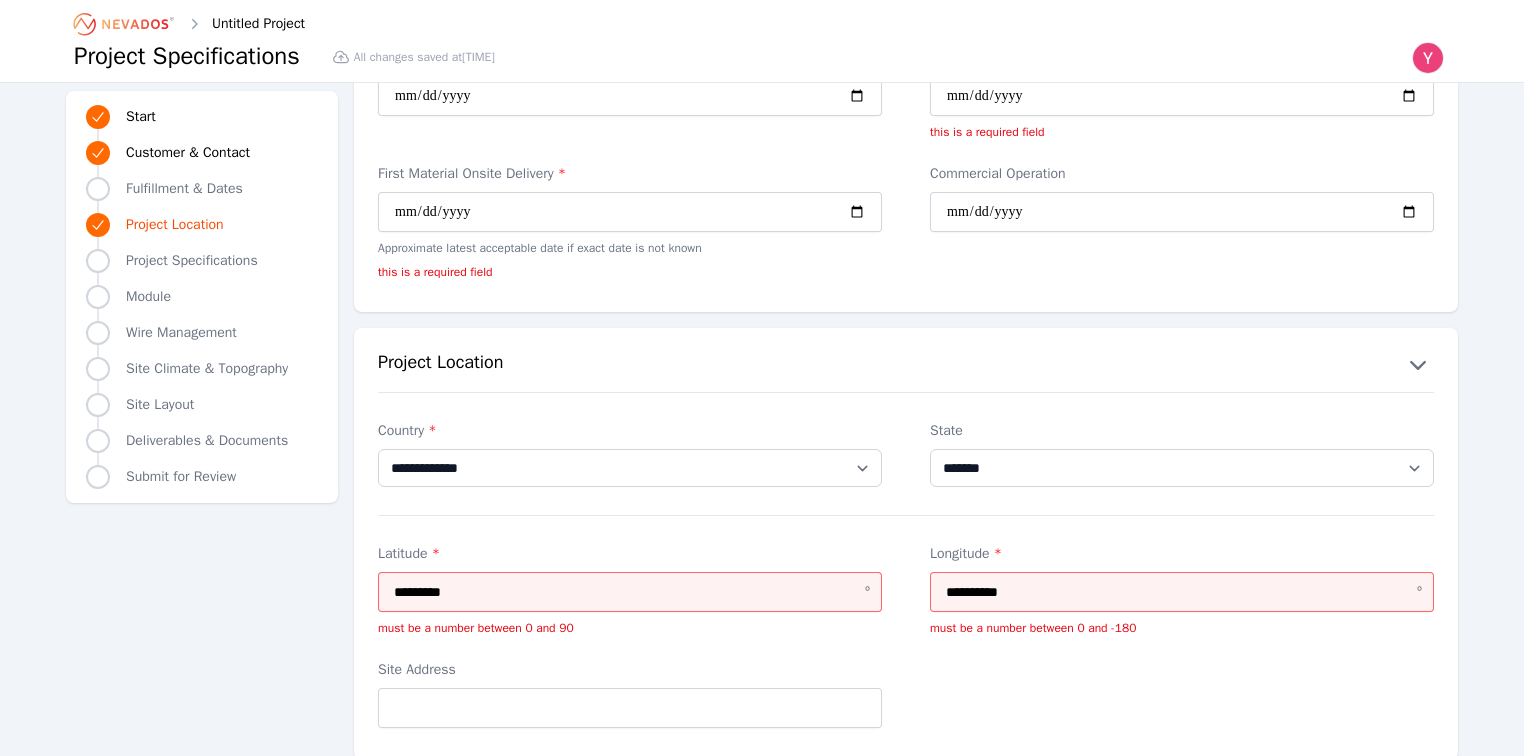 click on "**********" at bounding box center [906, 566] 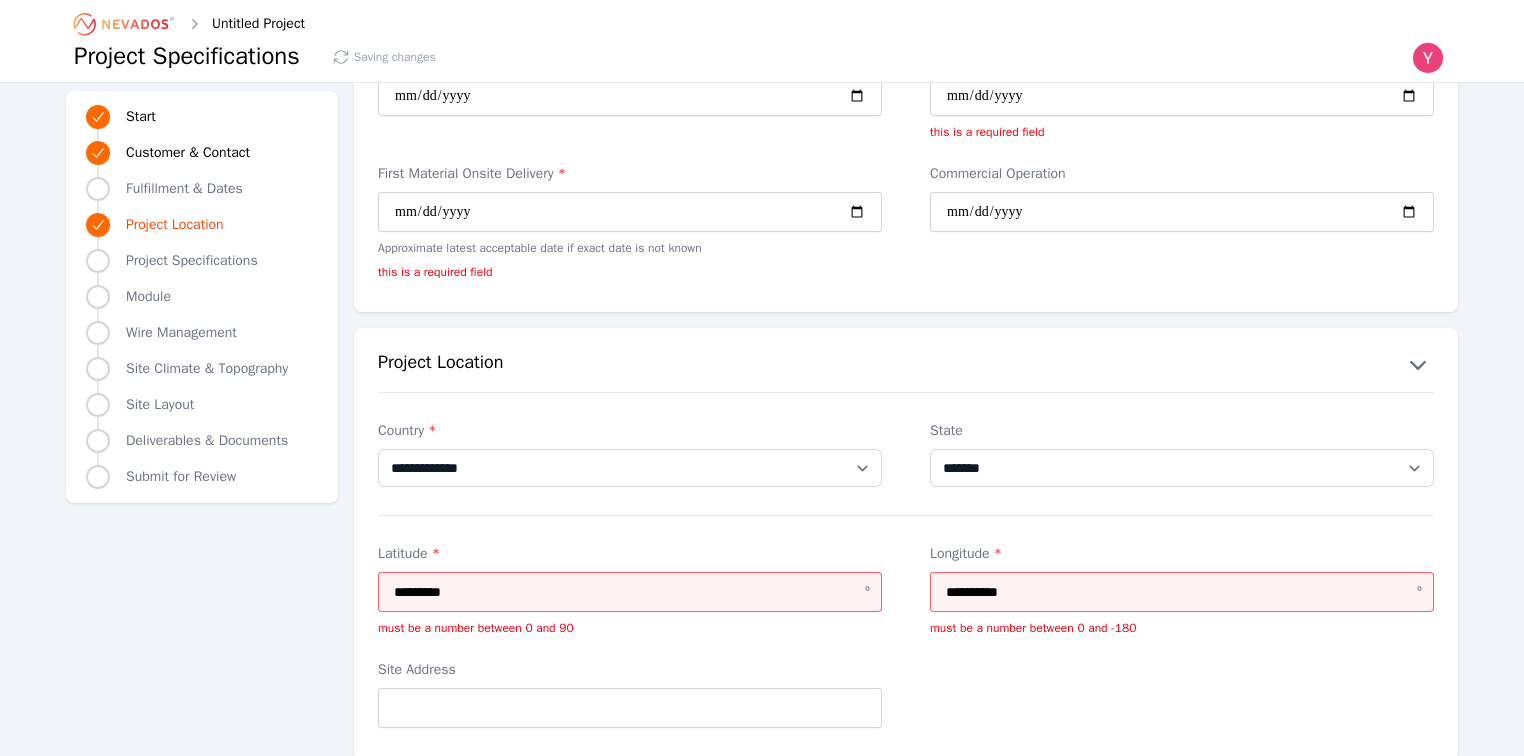 click on "must be a number between 0 and 90" at bounding box center (630, 628) 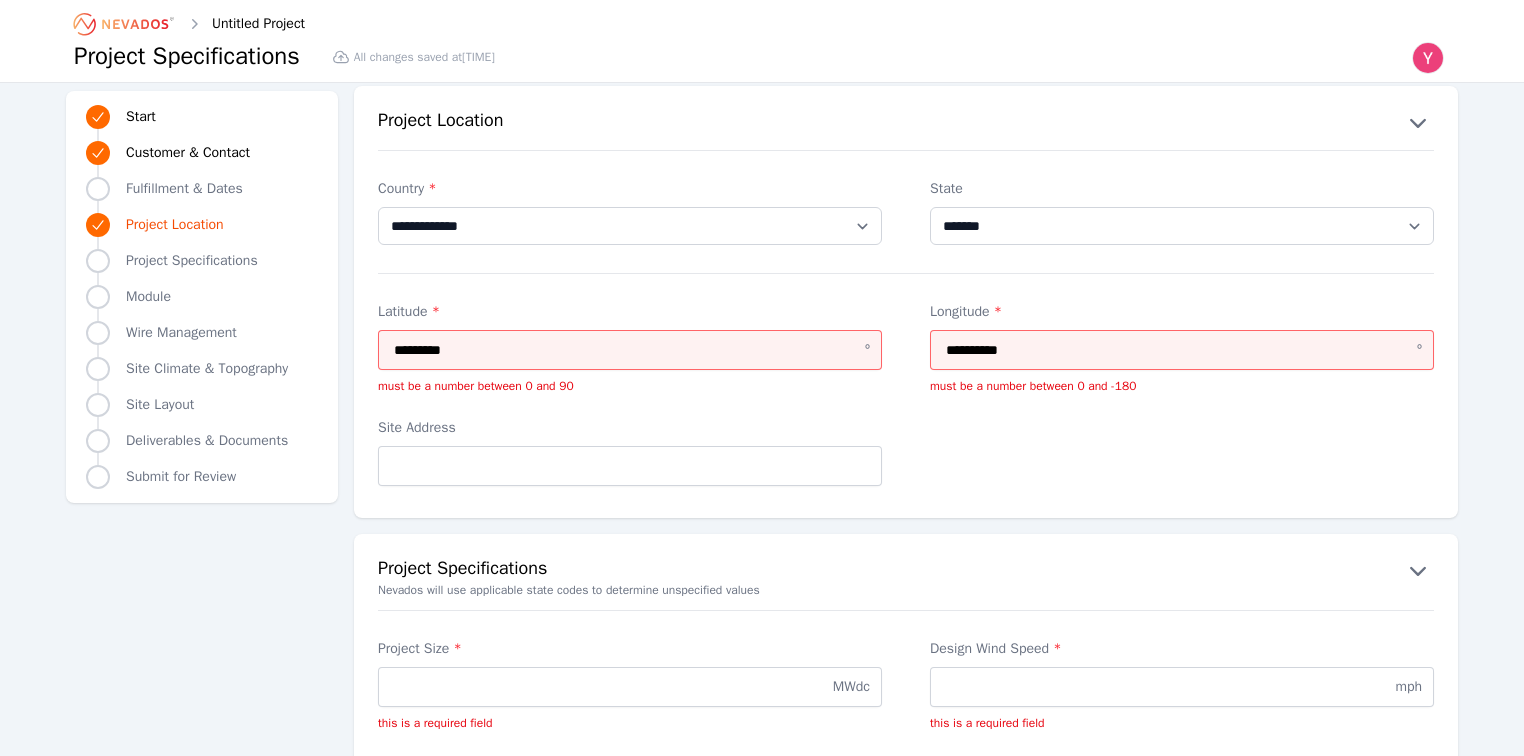 scroll, scrollTop: 1520, scrollLeft: 0, axis: vertical 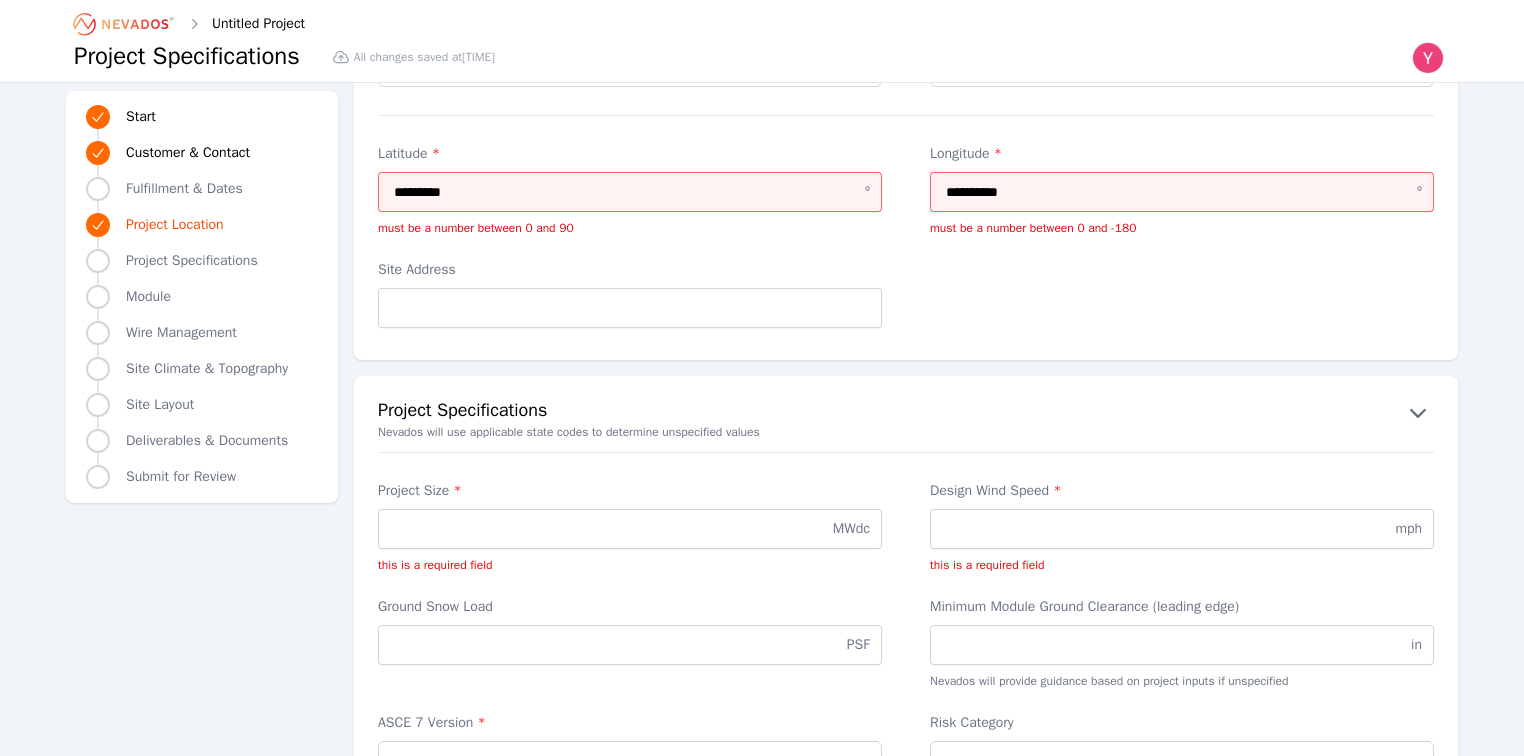 click on "Project Size   * MWdc this is a required field" at bounding box center [630, 527] 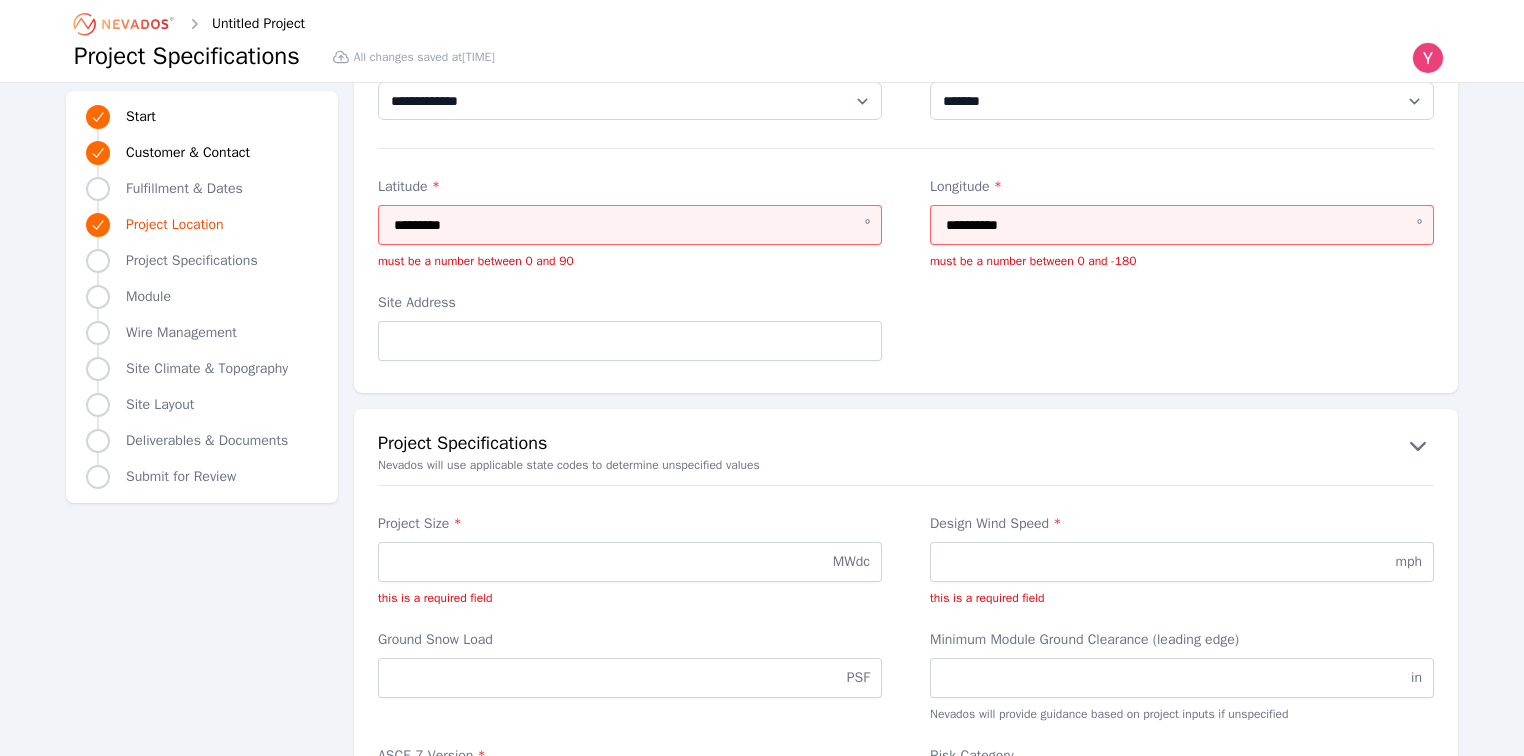 scroll, scrollTop: 1440, scrollLeft: 0, axis: vertical 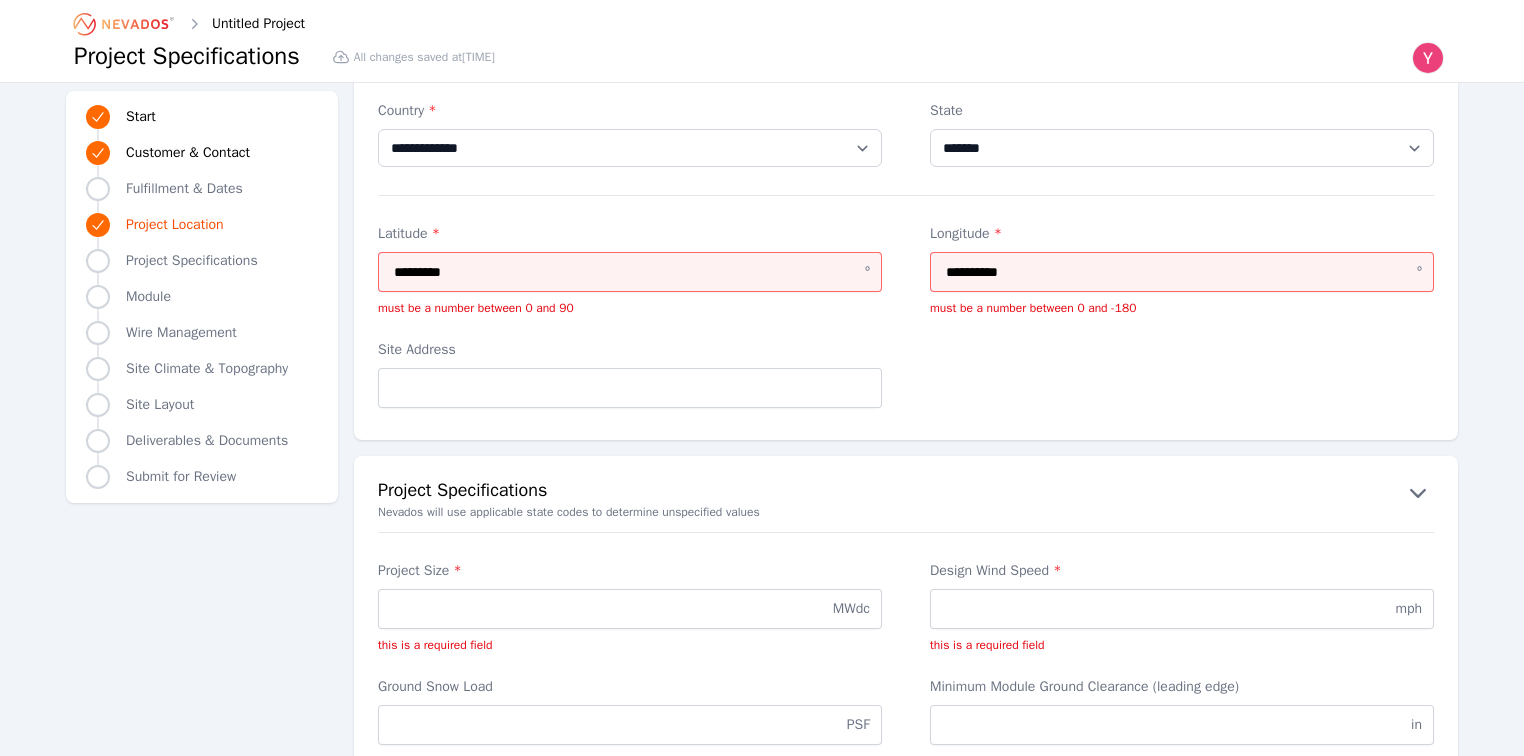 click on "Project Specifications" at bounding box center [906, 492] 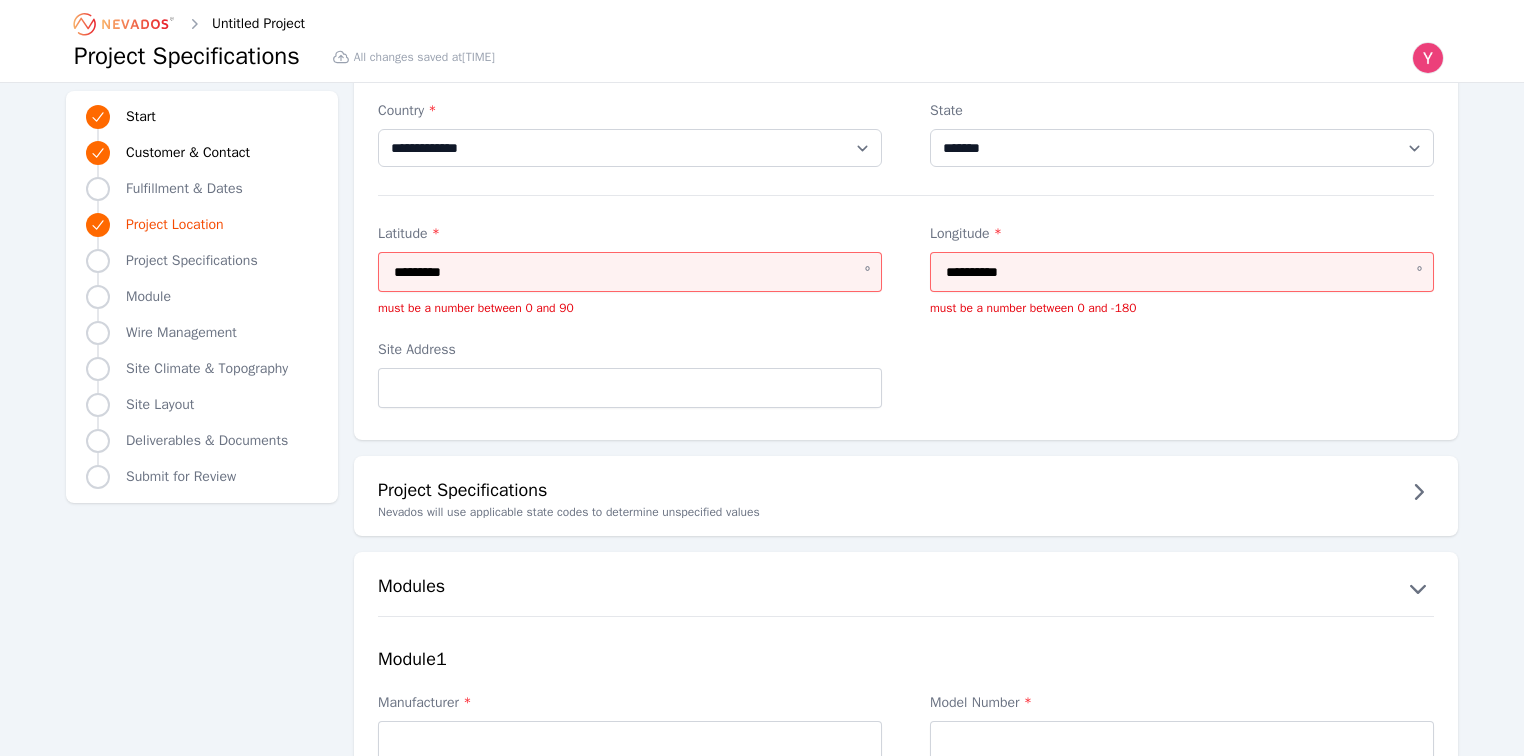 click on "Project Specifications" at bounding box center [906, 492] 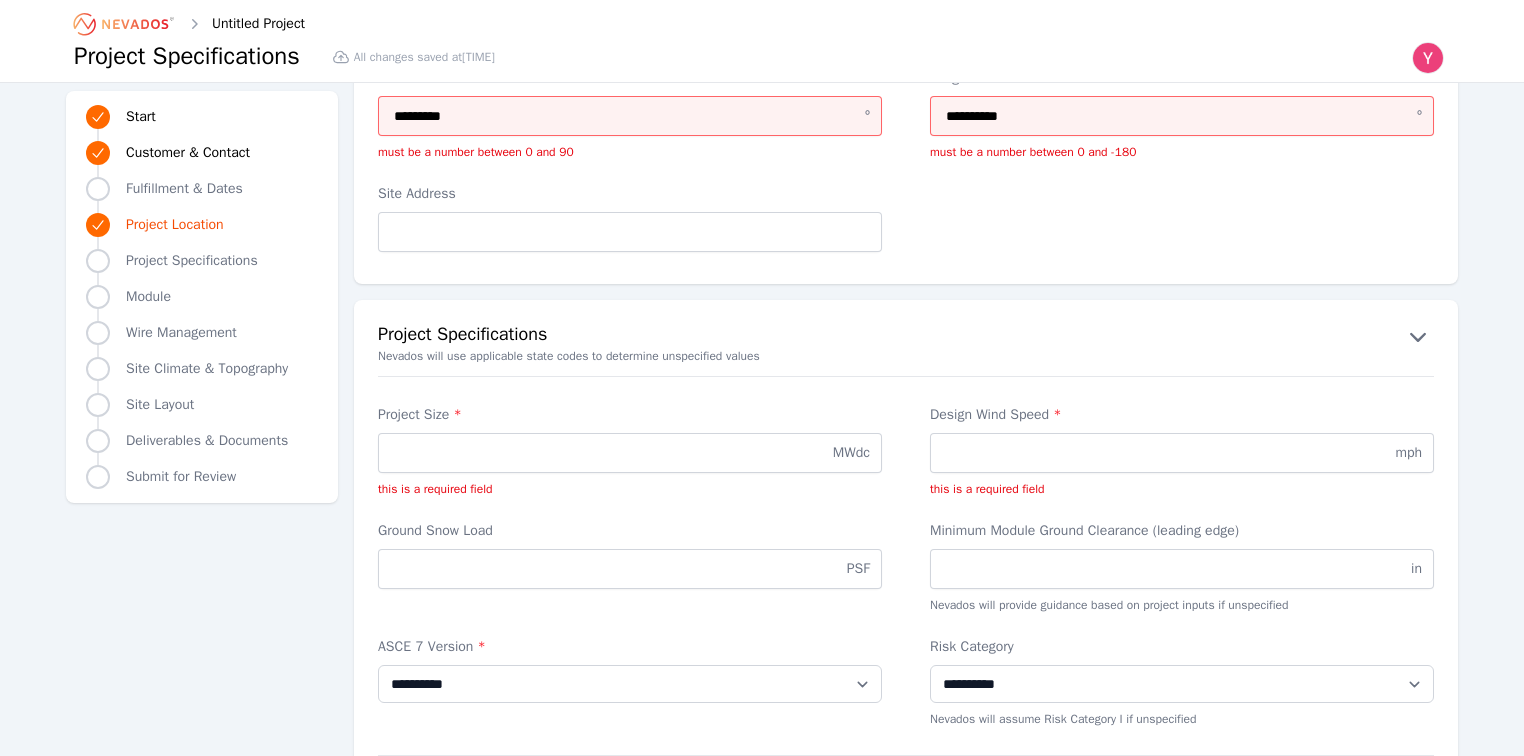 scroll, scrollTop: 1600, scrollLeft: 0, axis: vertical 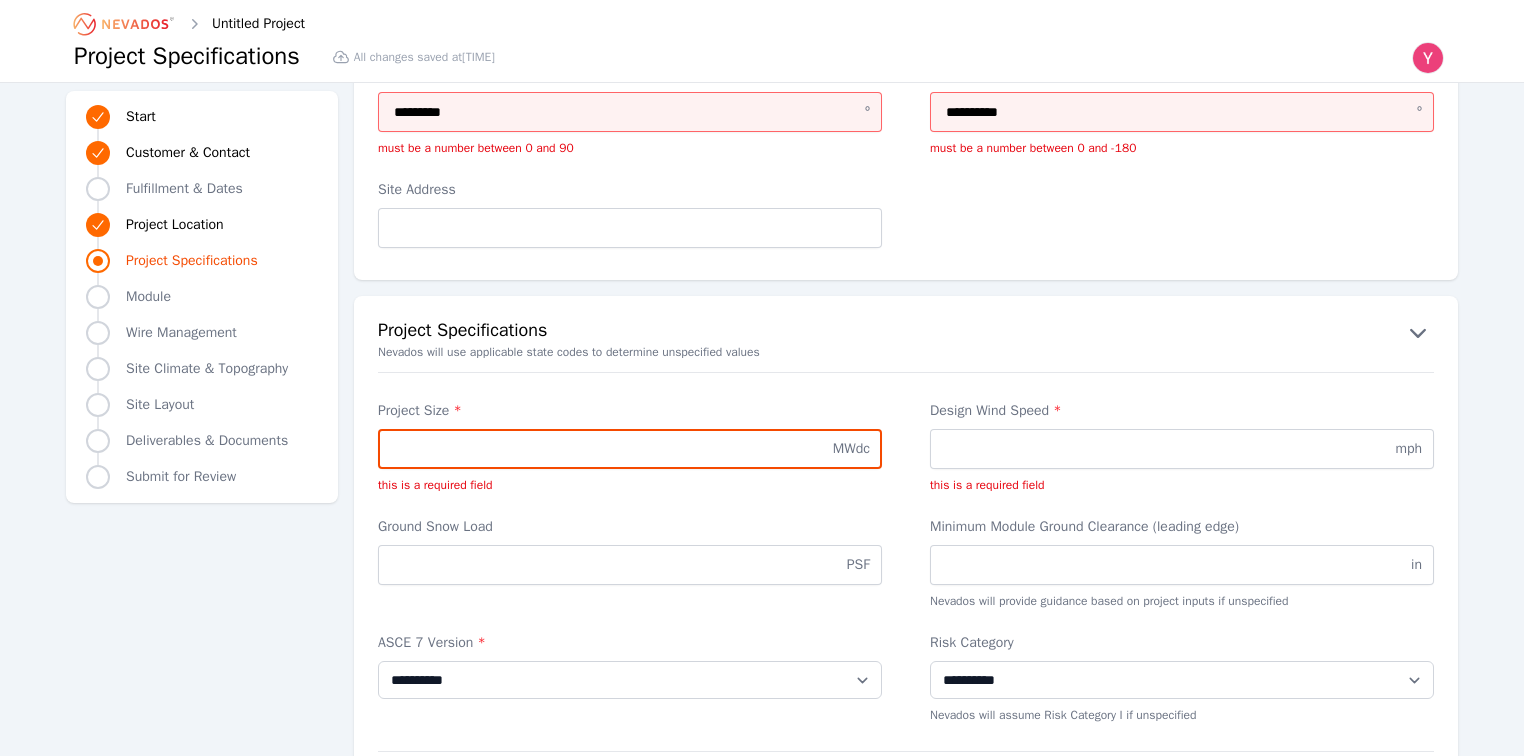 click on "Project Size   *" at bounding box center [630, 449] 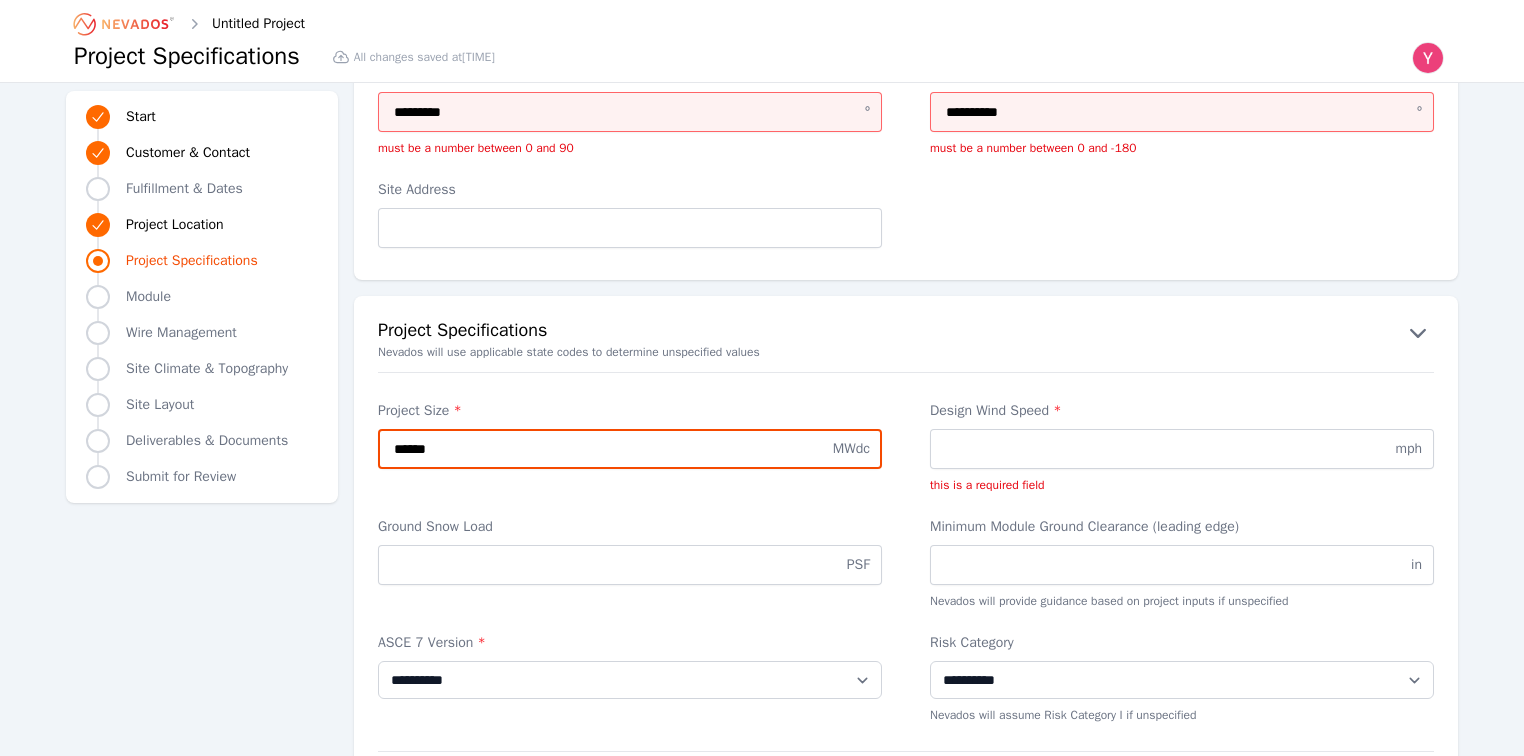 type on "******" 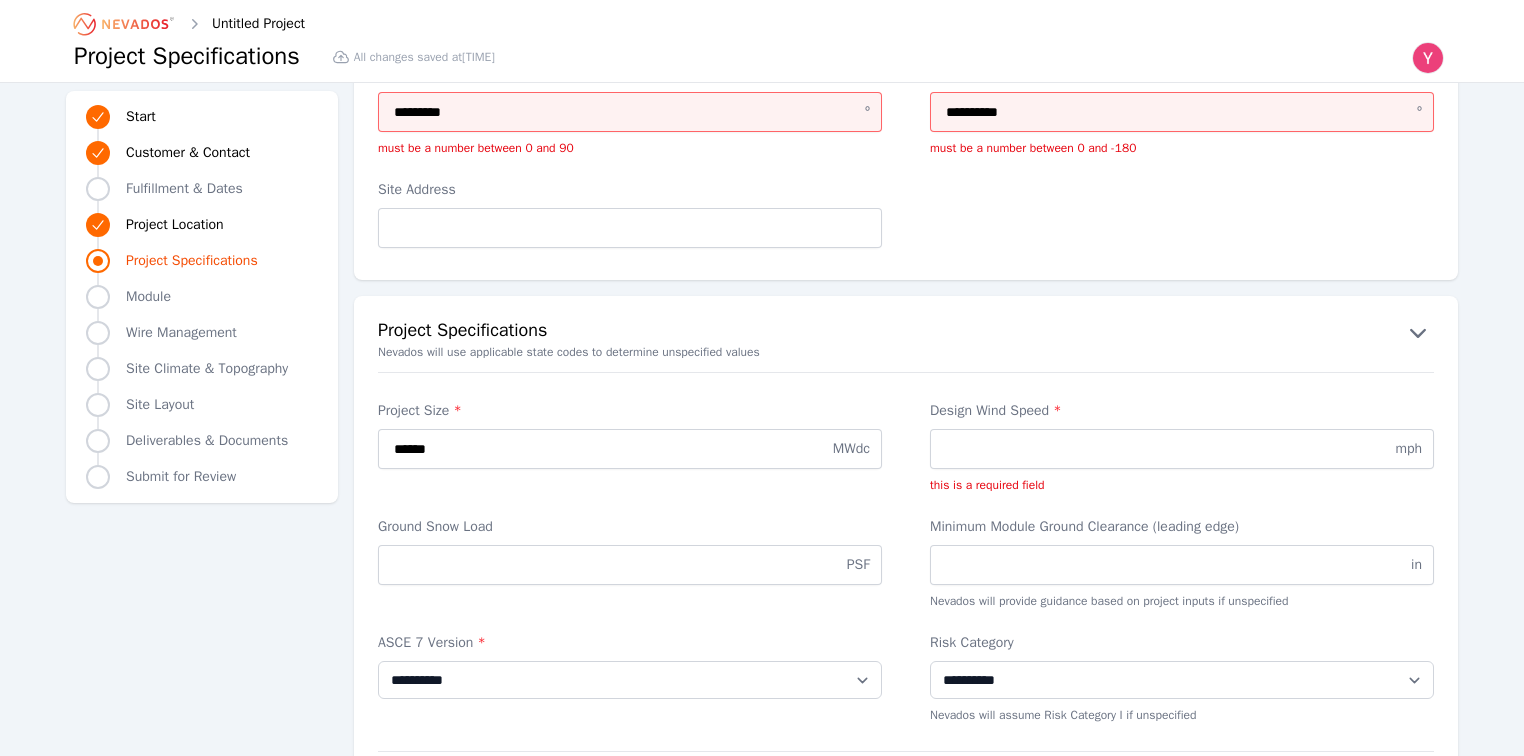 click on "Ground Snow Load" at bounding box center [630, 527] 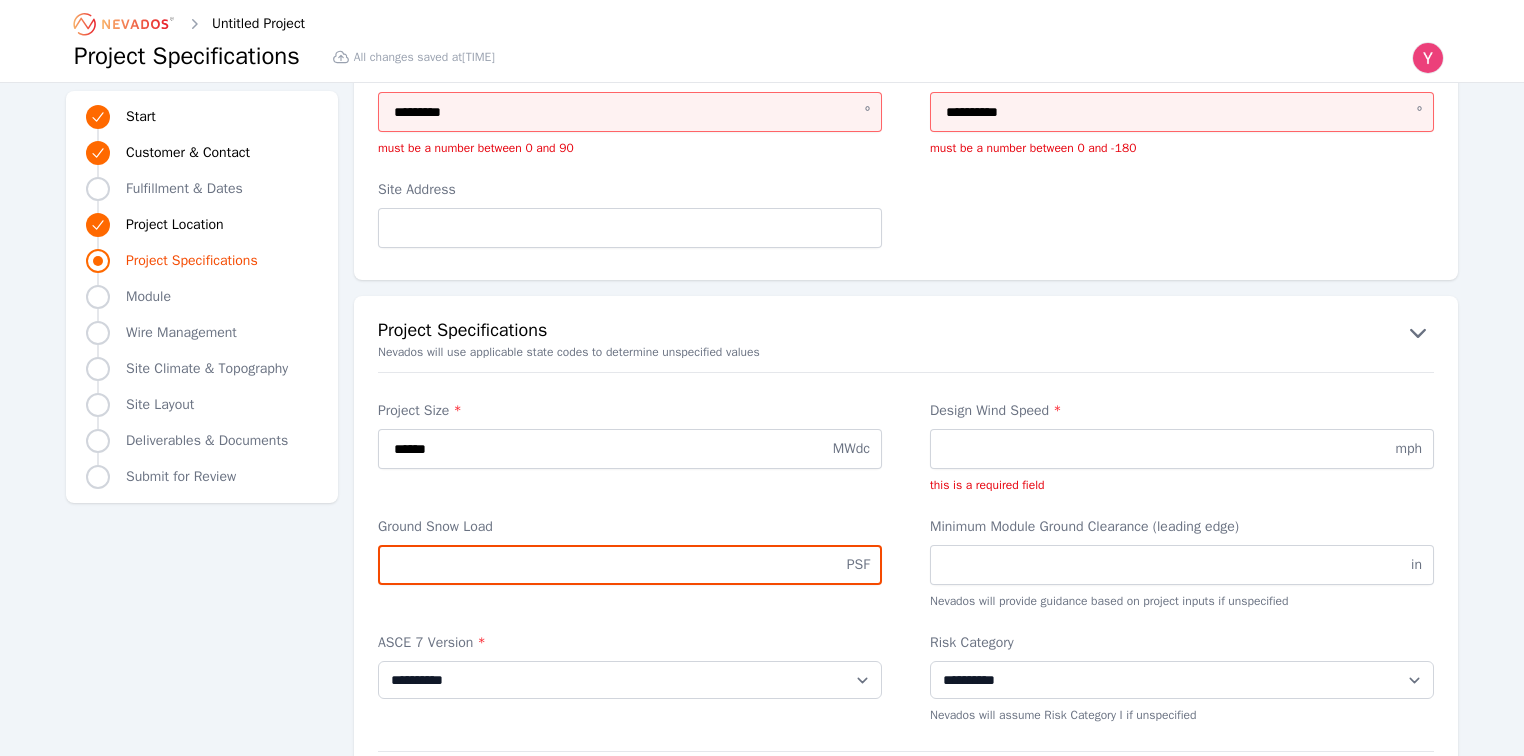 click on "Ground Snow Load" at bounding box center [630, 565] 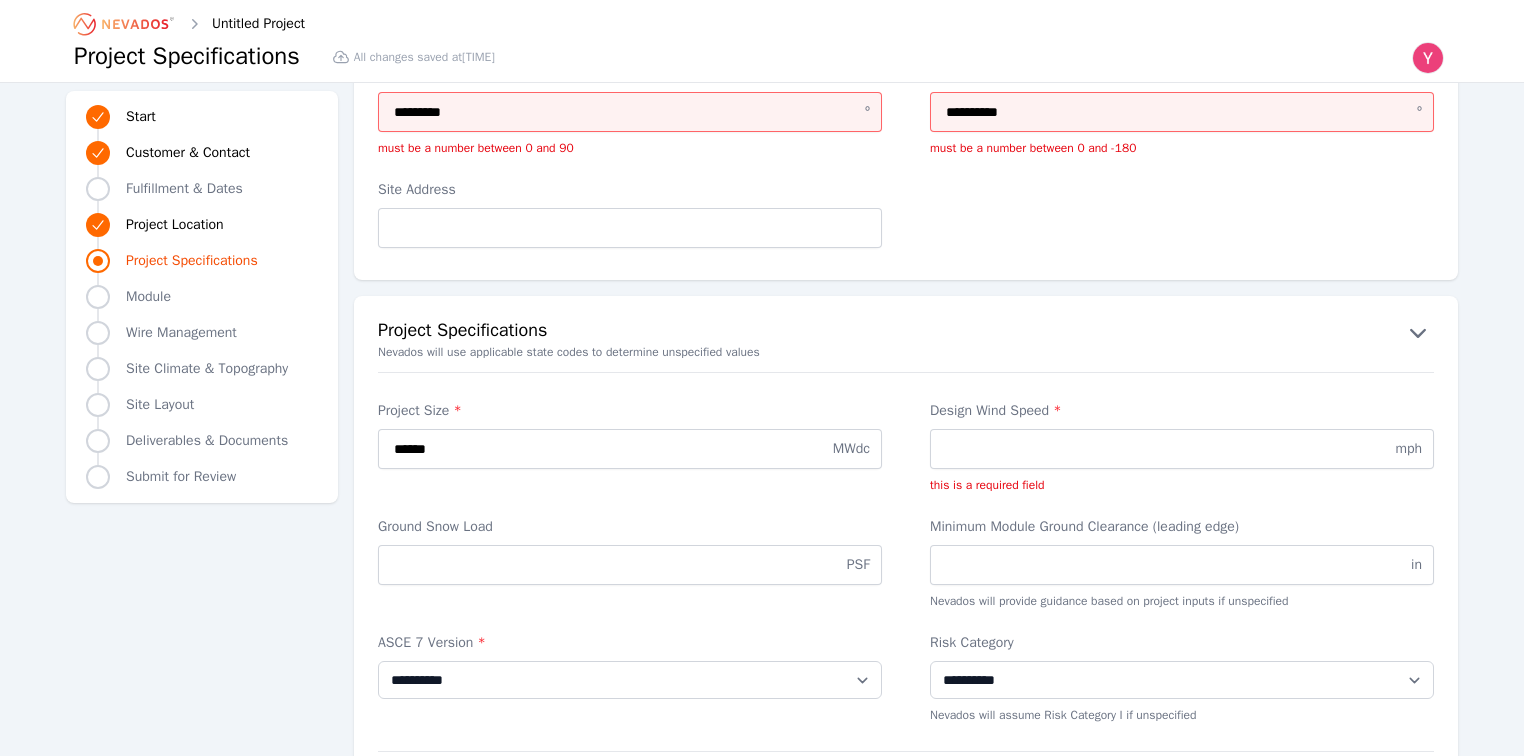 click on "Ground Snow Load   PSF" at bounding box center [630, 563] 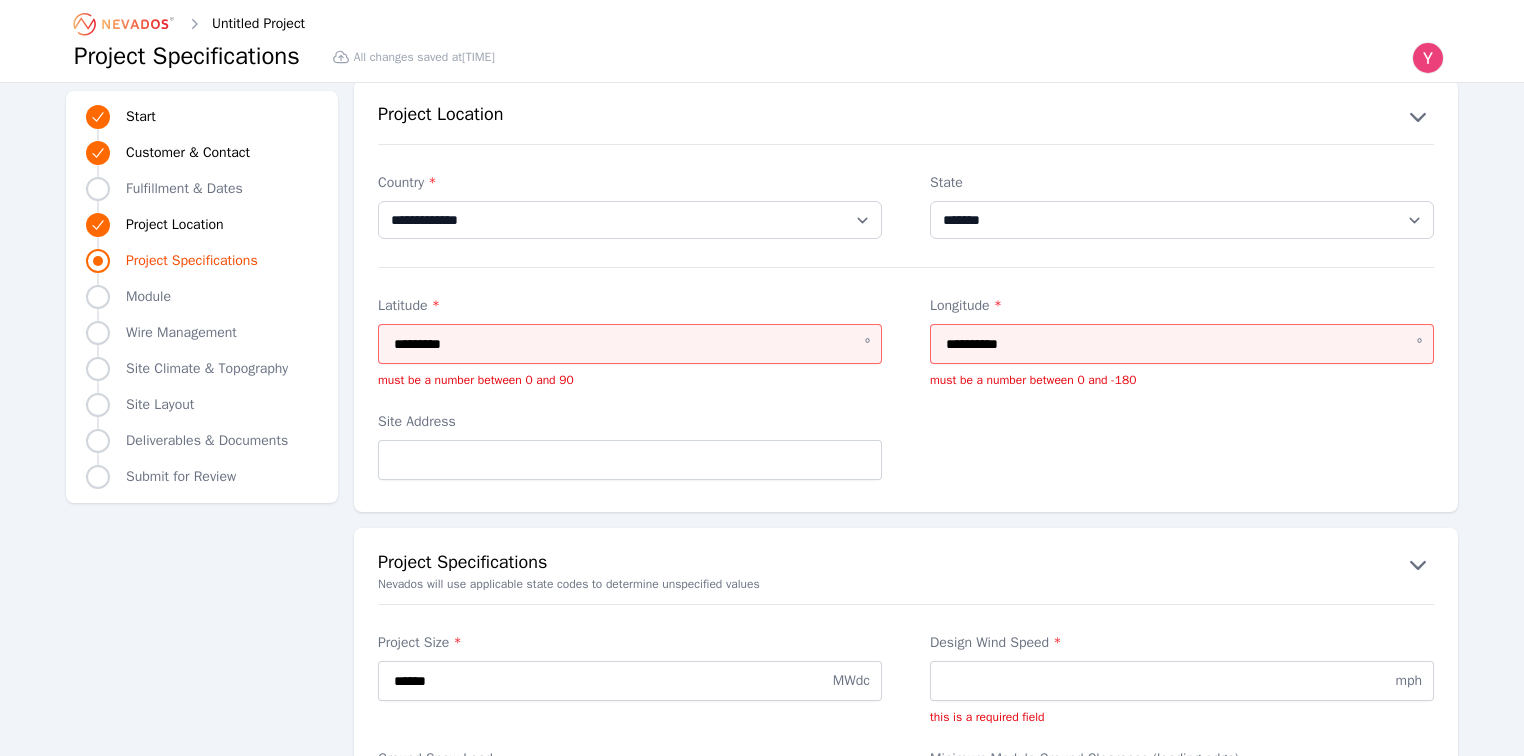 scroll, scrollTop: 1360, scrollLeft: 0, axis: vertical 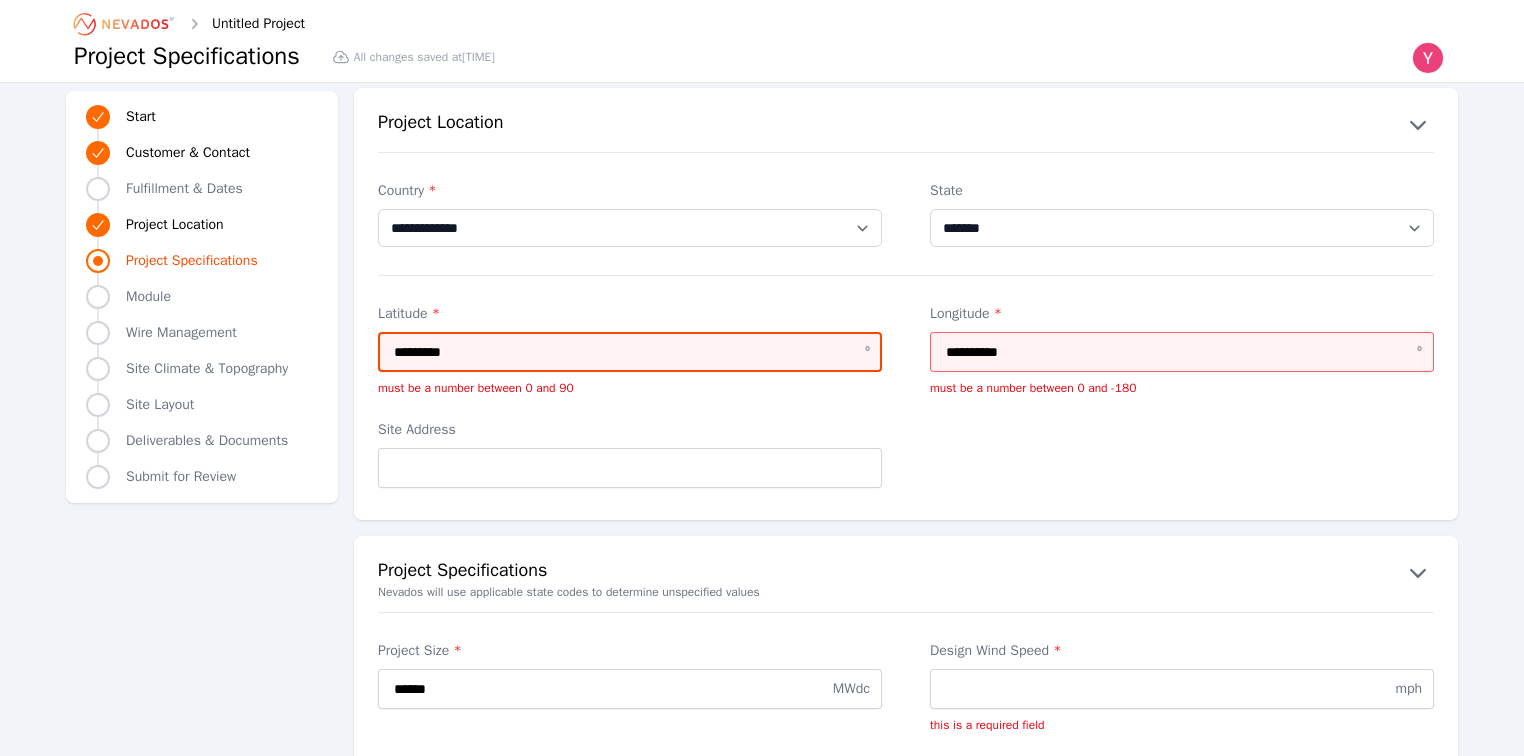 click on "*********" at bounding box center [630, 352] 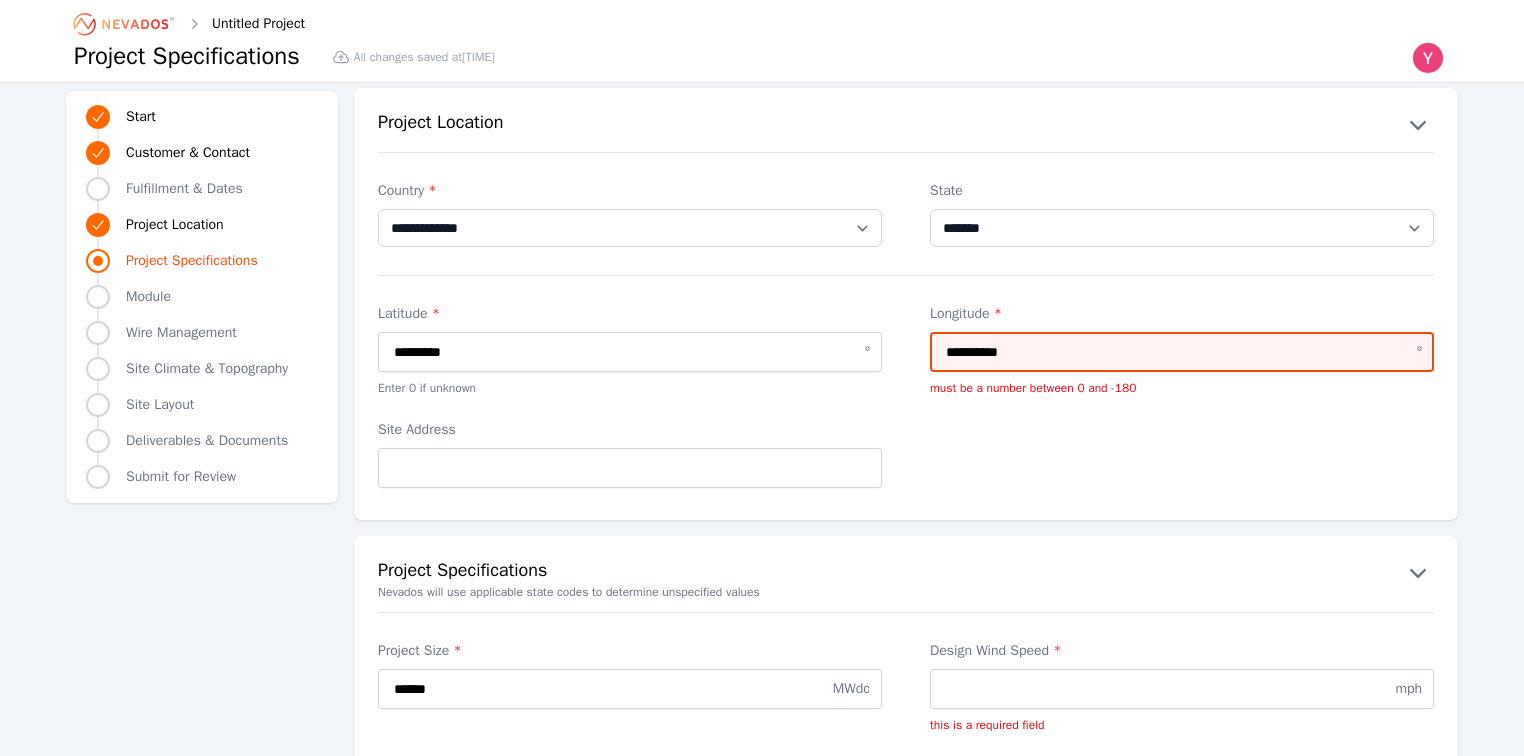 click on "**********" at bounding box center [1182, 352] 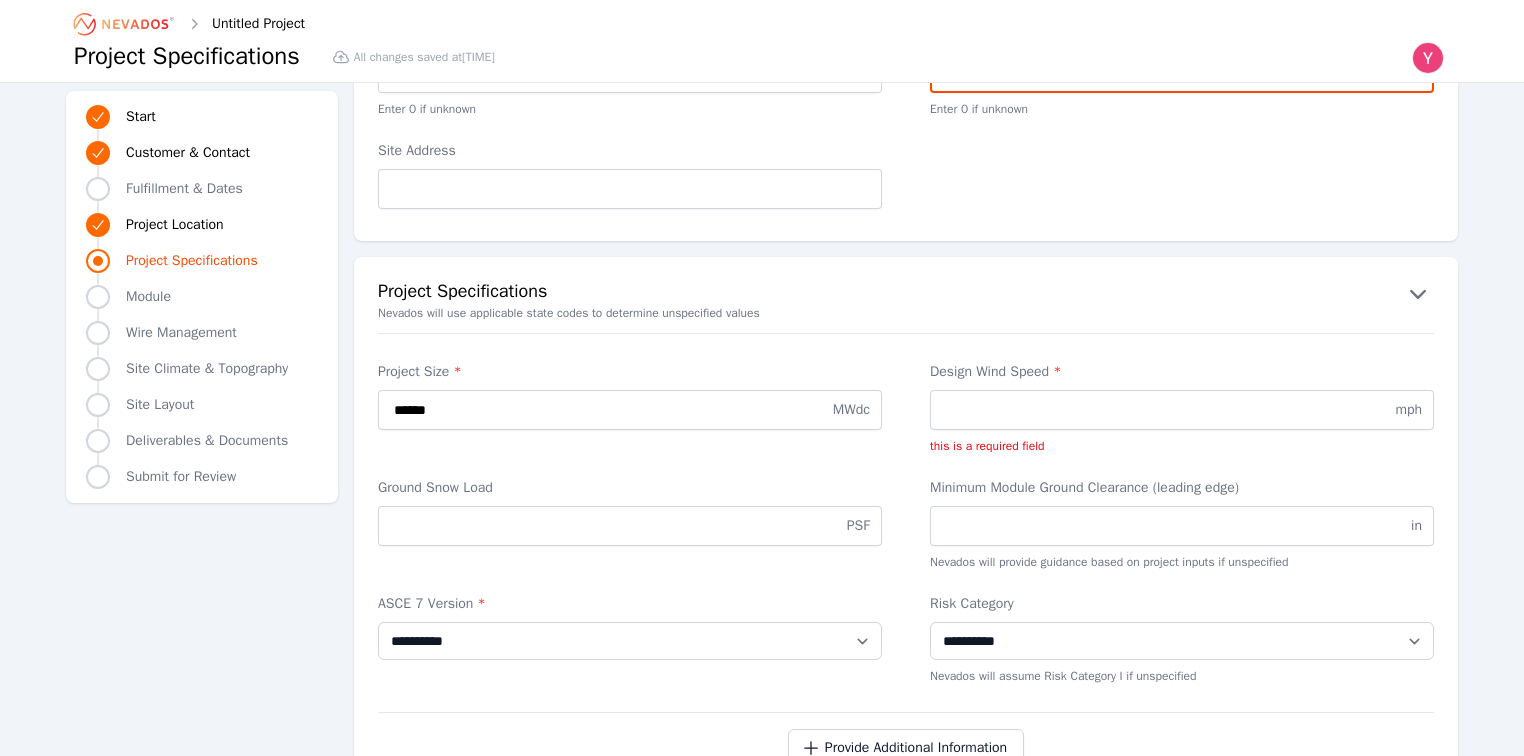 scroll, scrollTop: 1760, scrollLeft: 0, axis: vertical 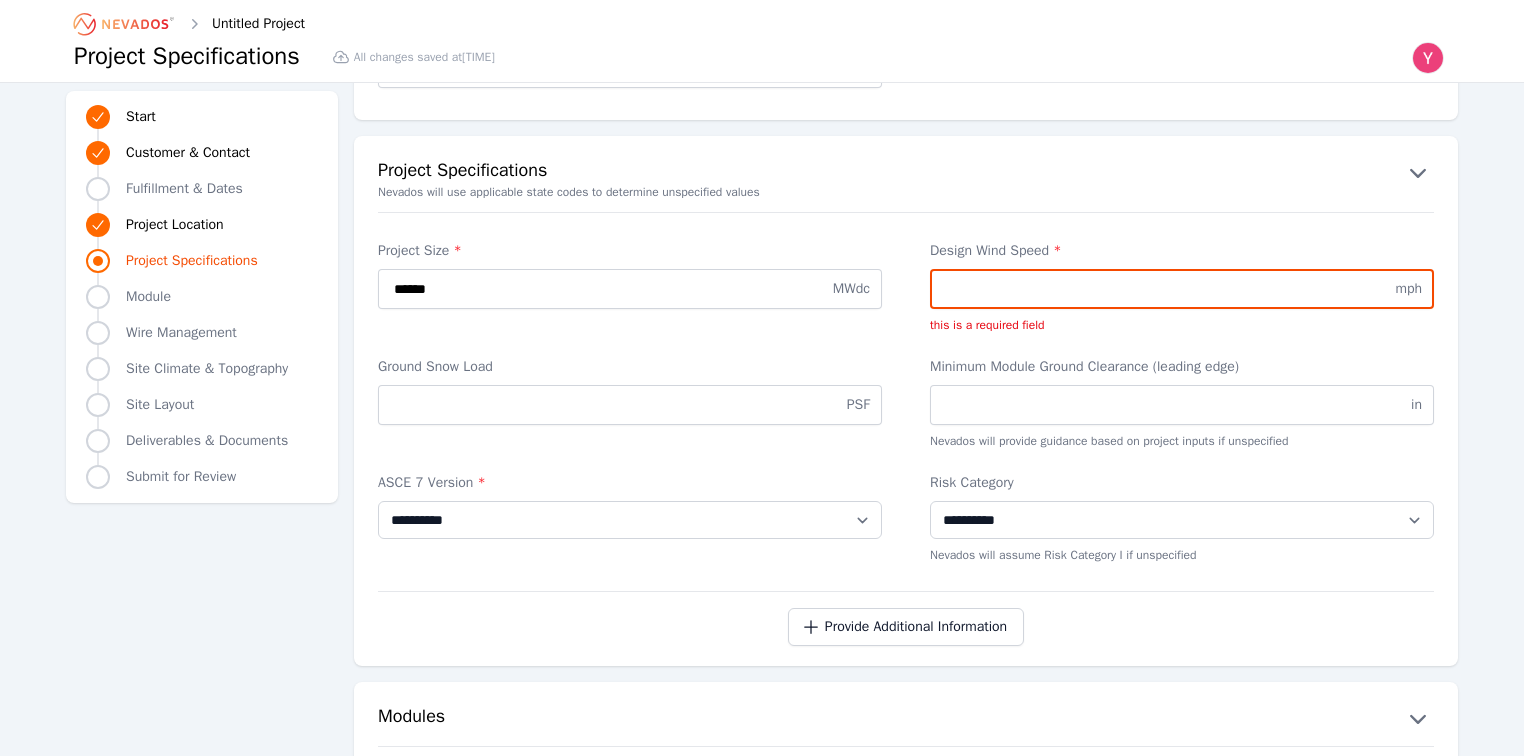 click on "Design Wind Speed   *" at bounding box center [1182, 289] 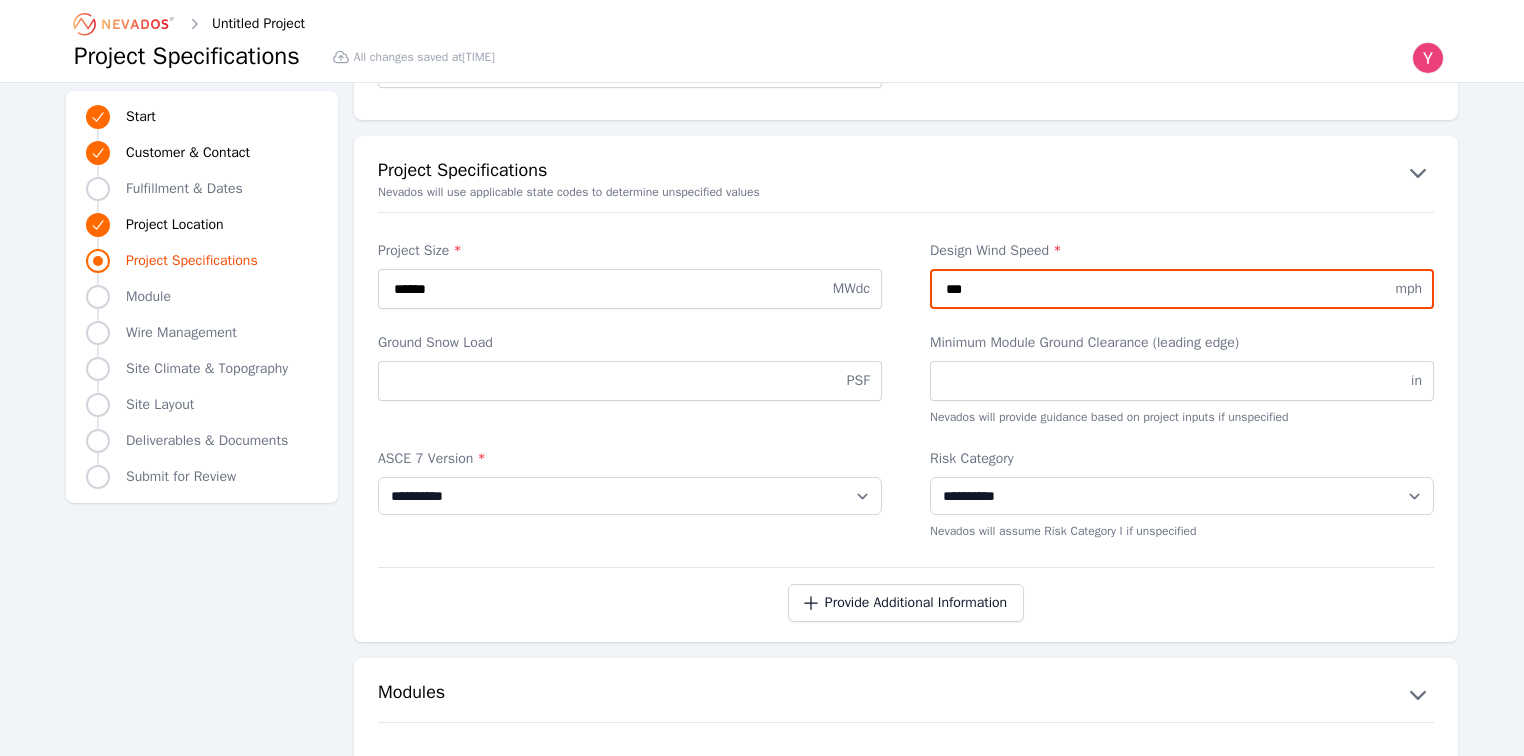type on "***" 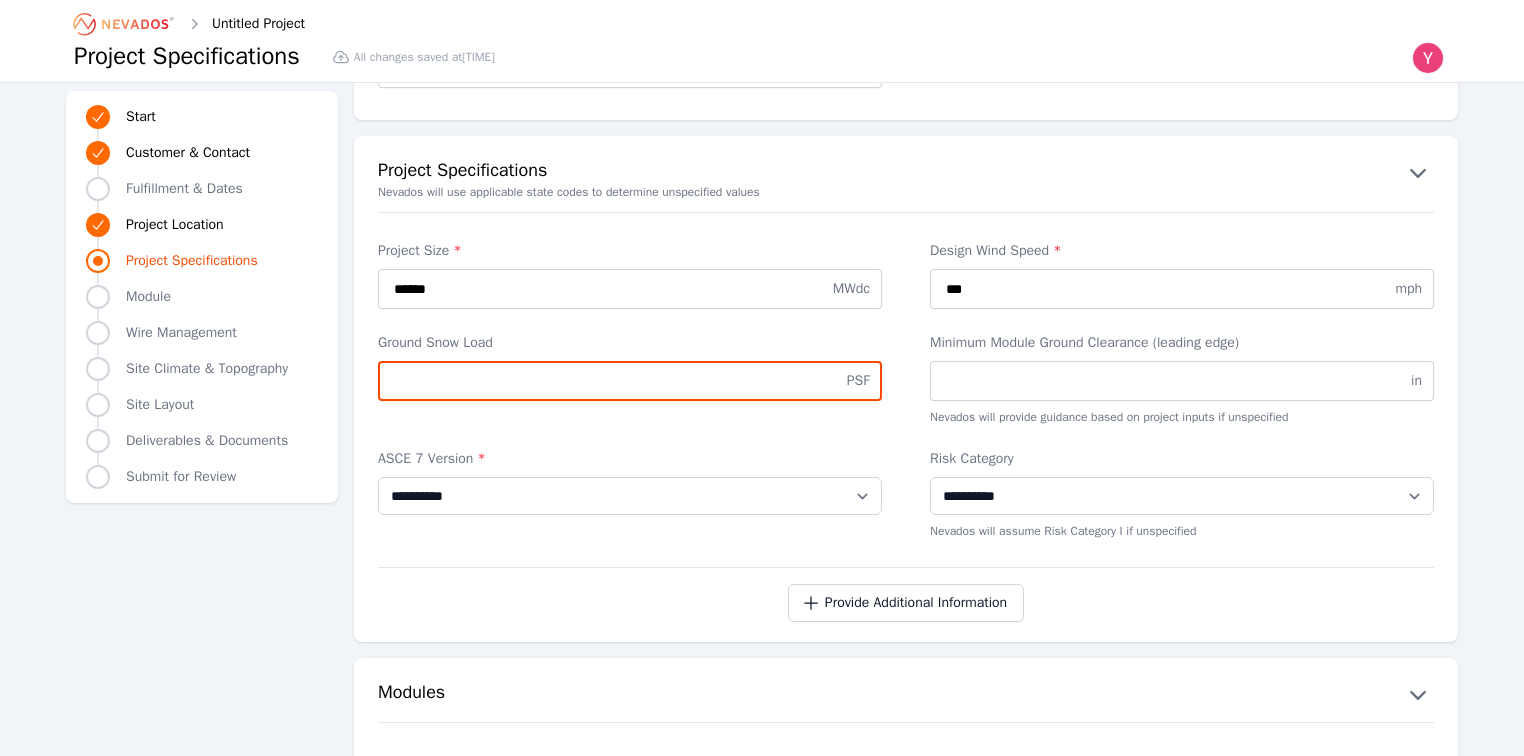 click on "Ground Snow Load" at bounding box center (630, 381) 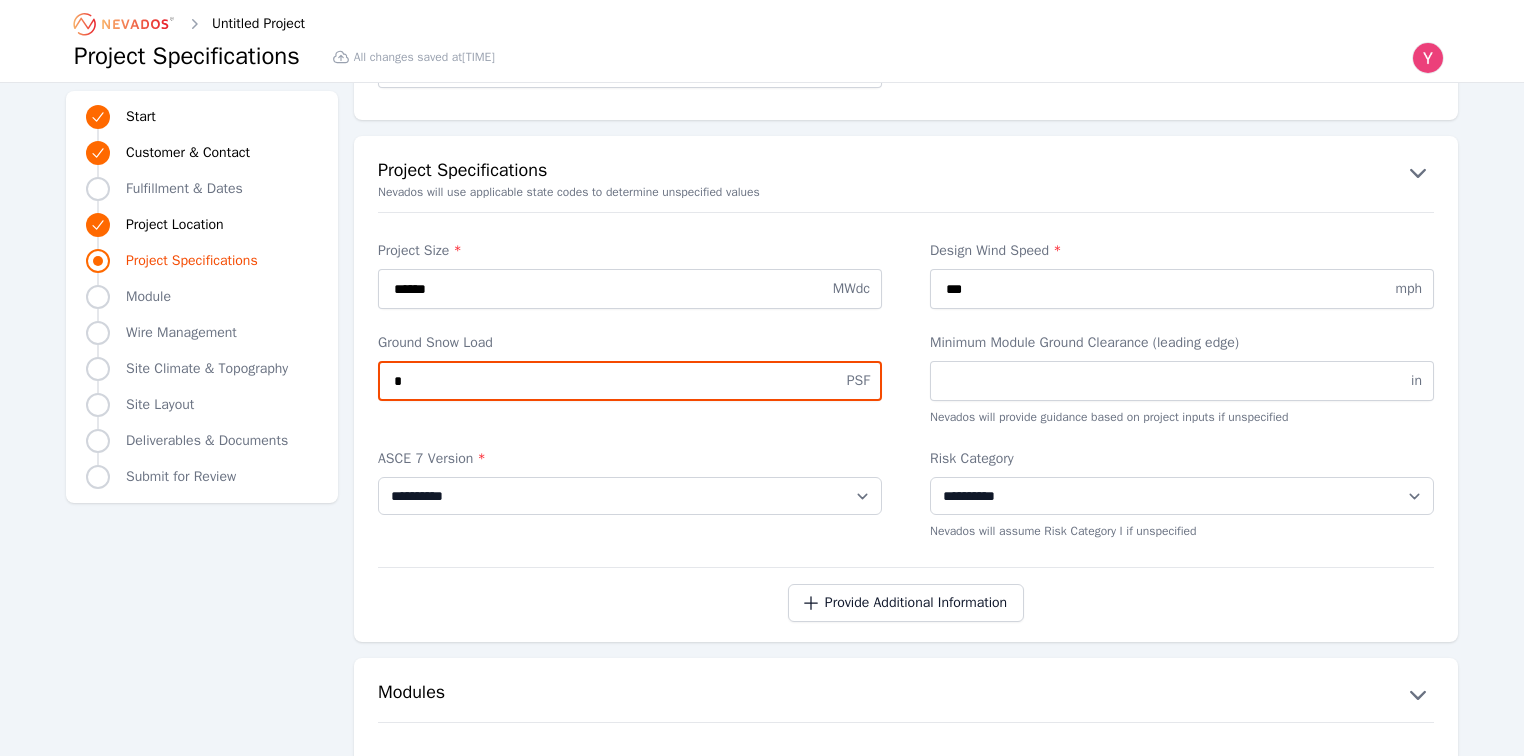 type on "*" 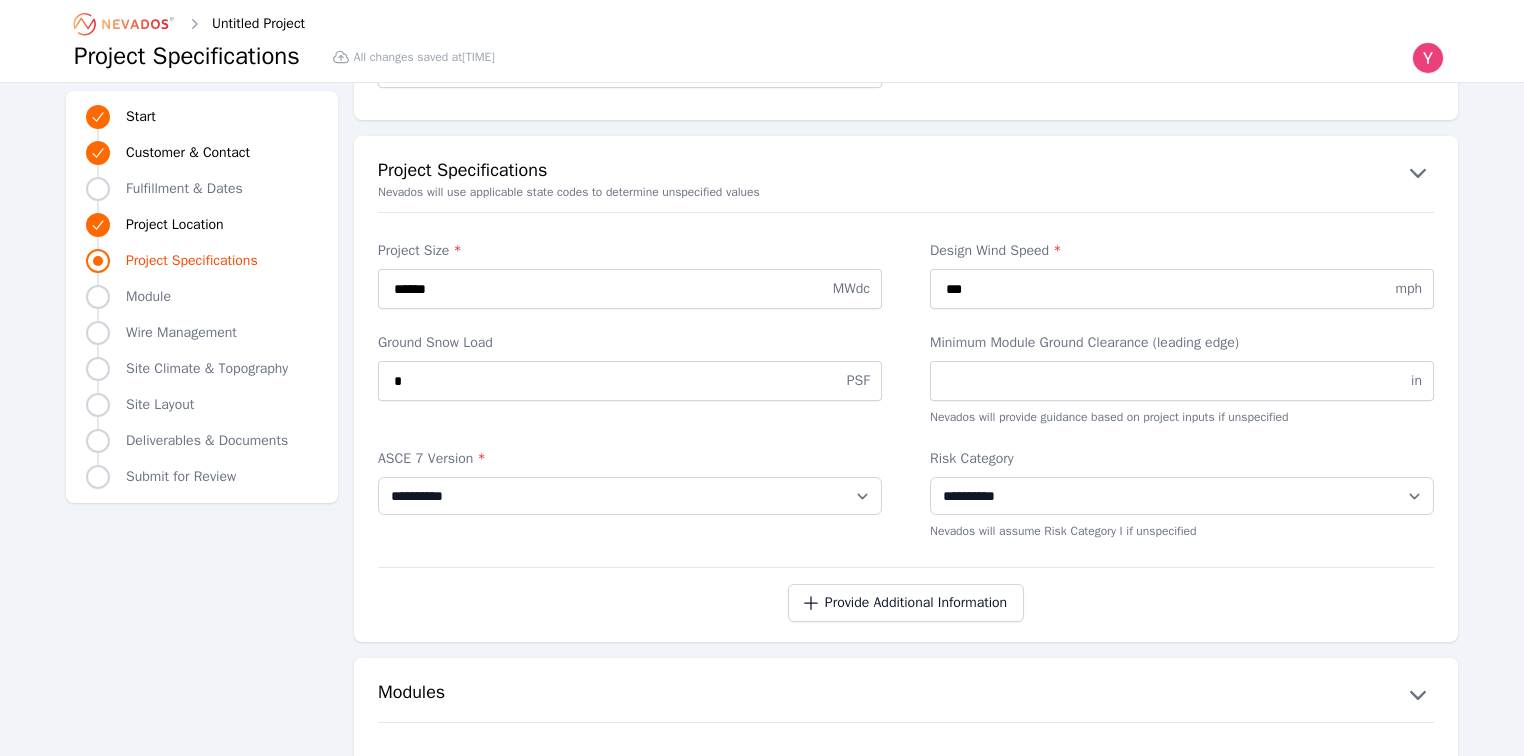 click on "Ground Snow Load   * PSF" at bounding box center (630, 379) 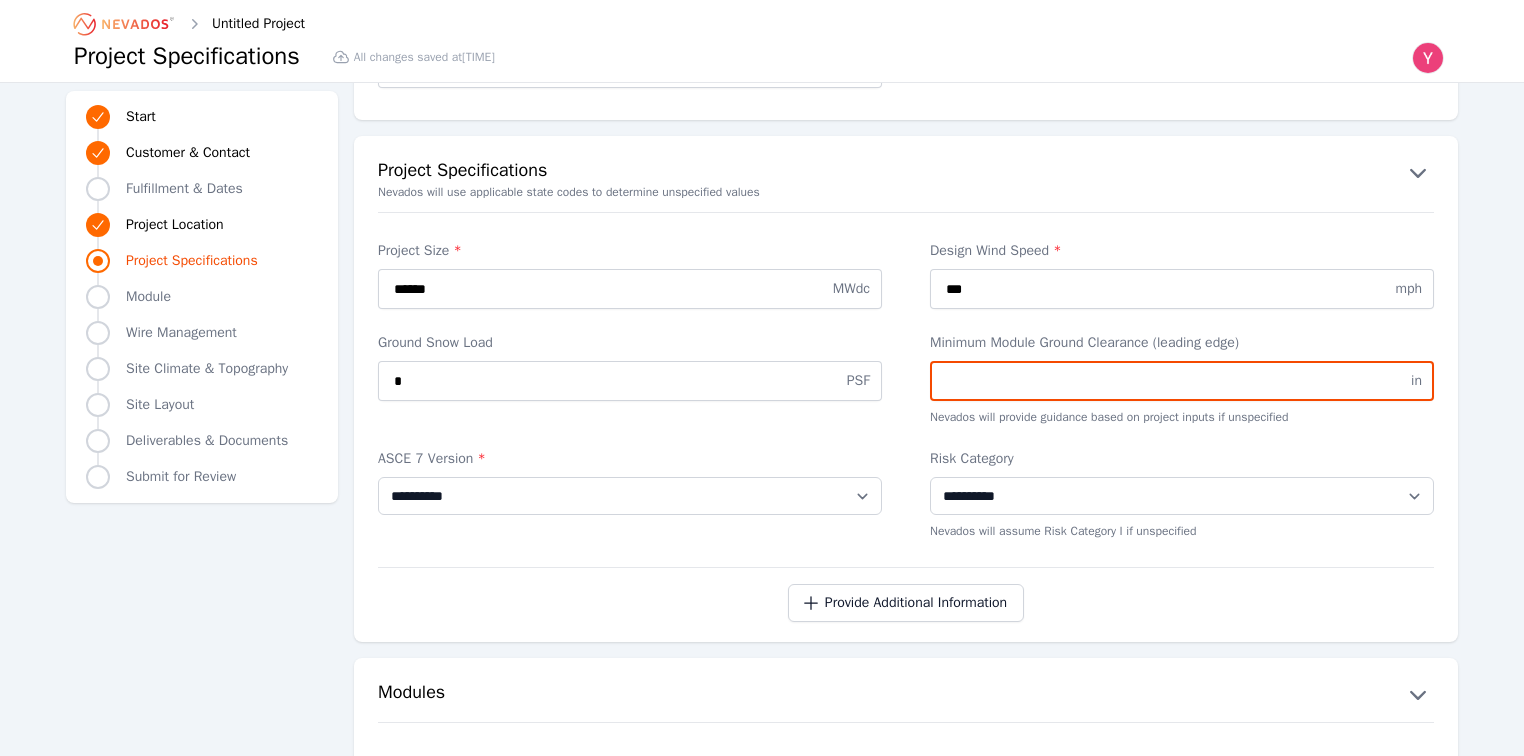 click on "Minimum Module Ground Clearance (leading edge)" at bounding box center (1182, 381) 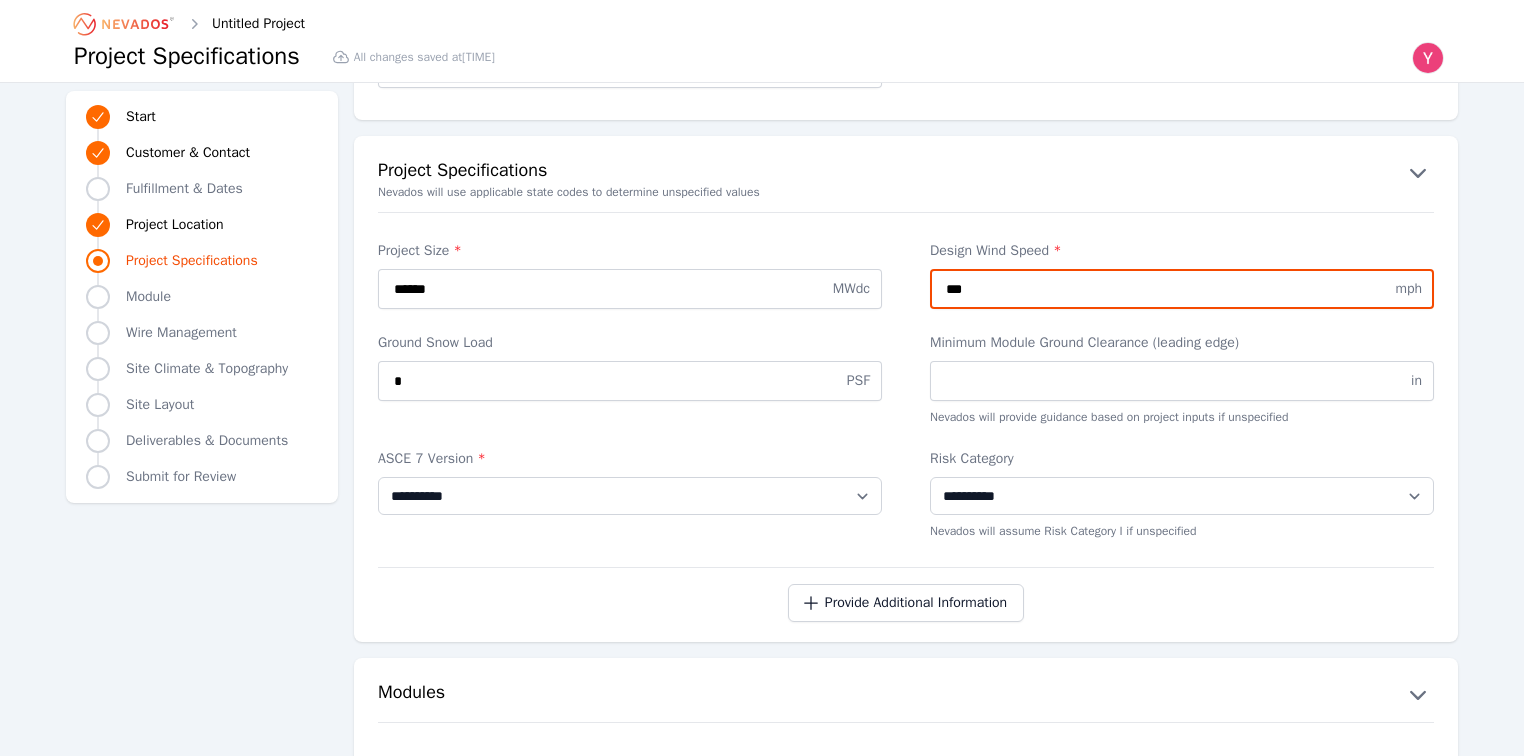 click on "***" at bounding box center [1182, 289] 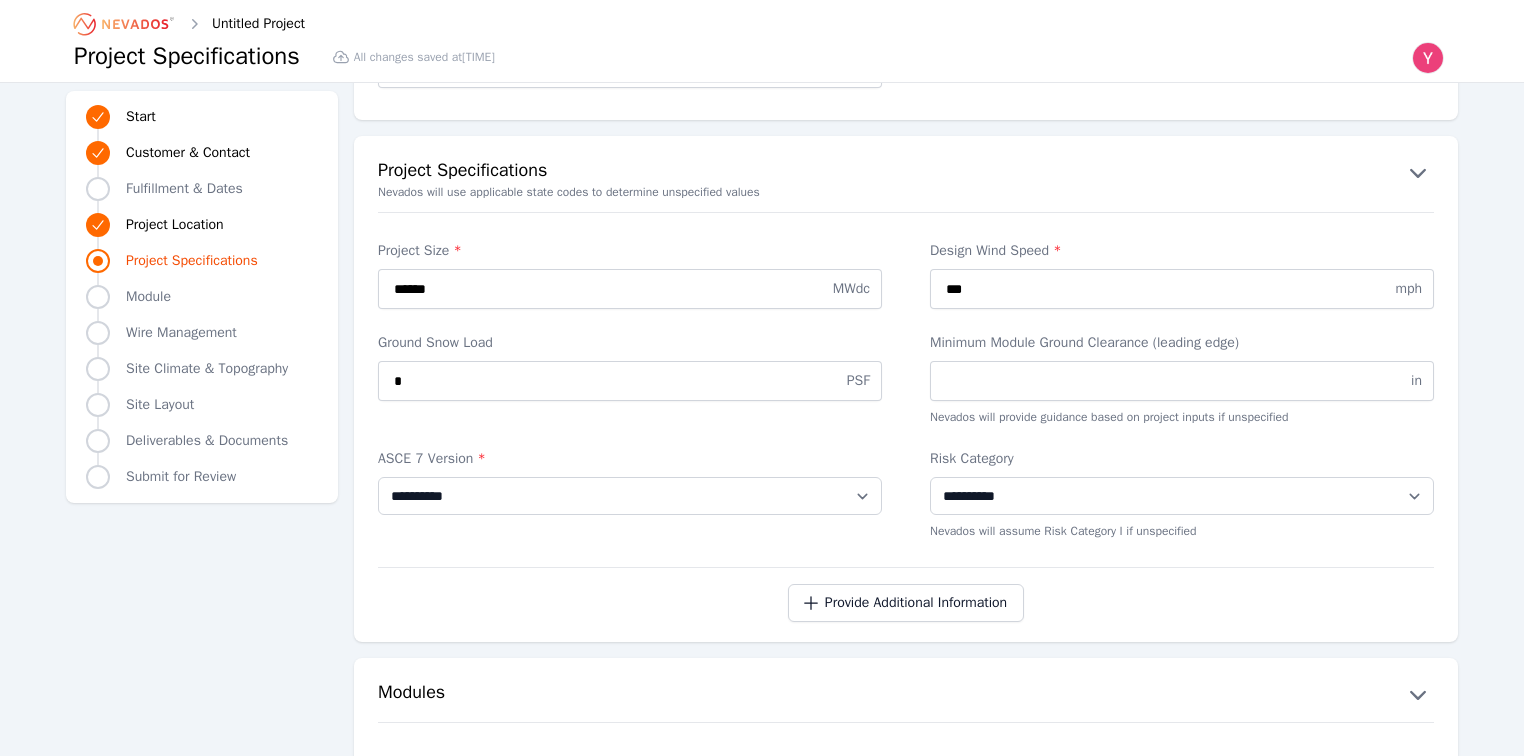 click on "**********" at bounding box center [906, 389] 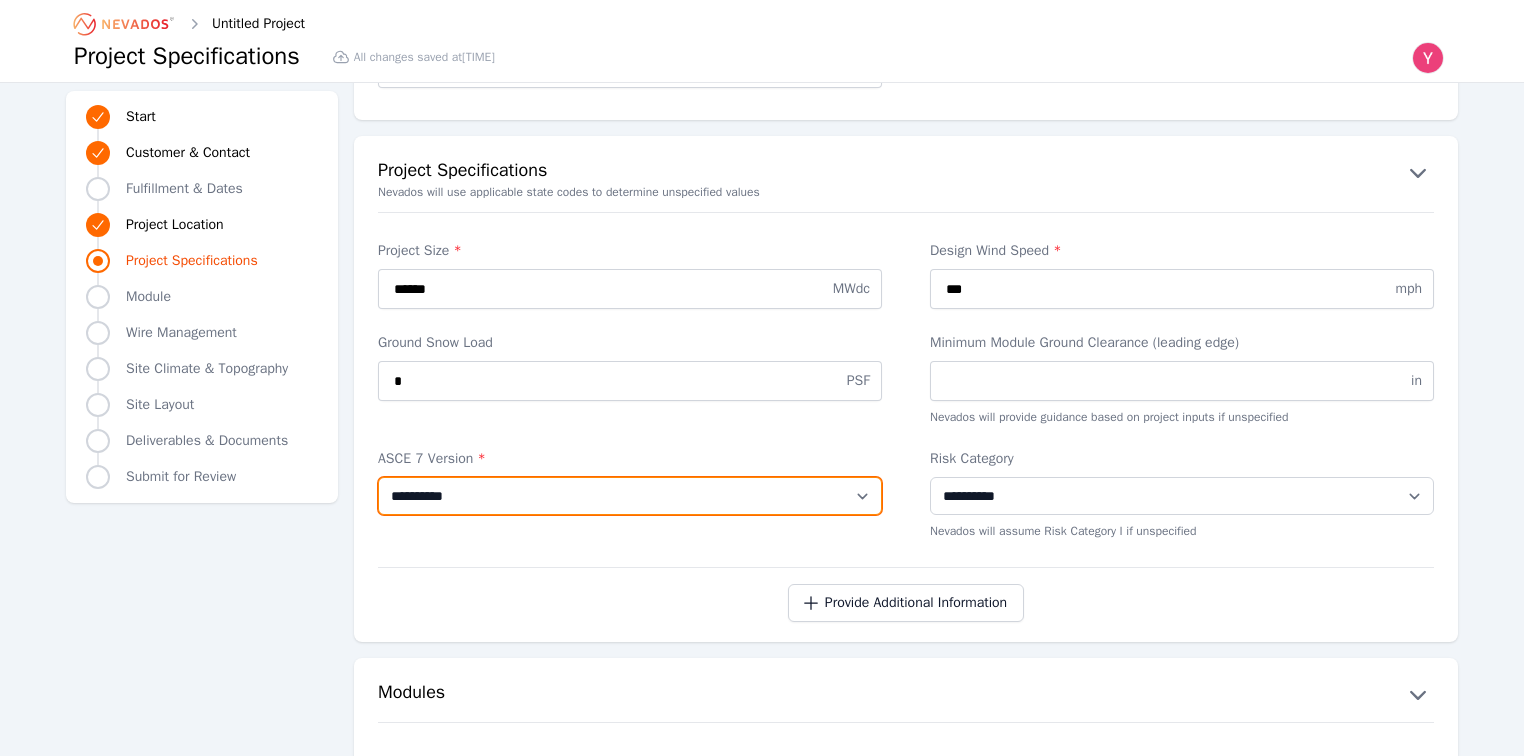 click on "**********" at bounding box center (630, 496) 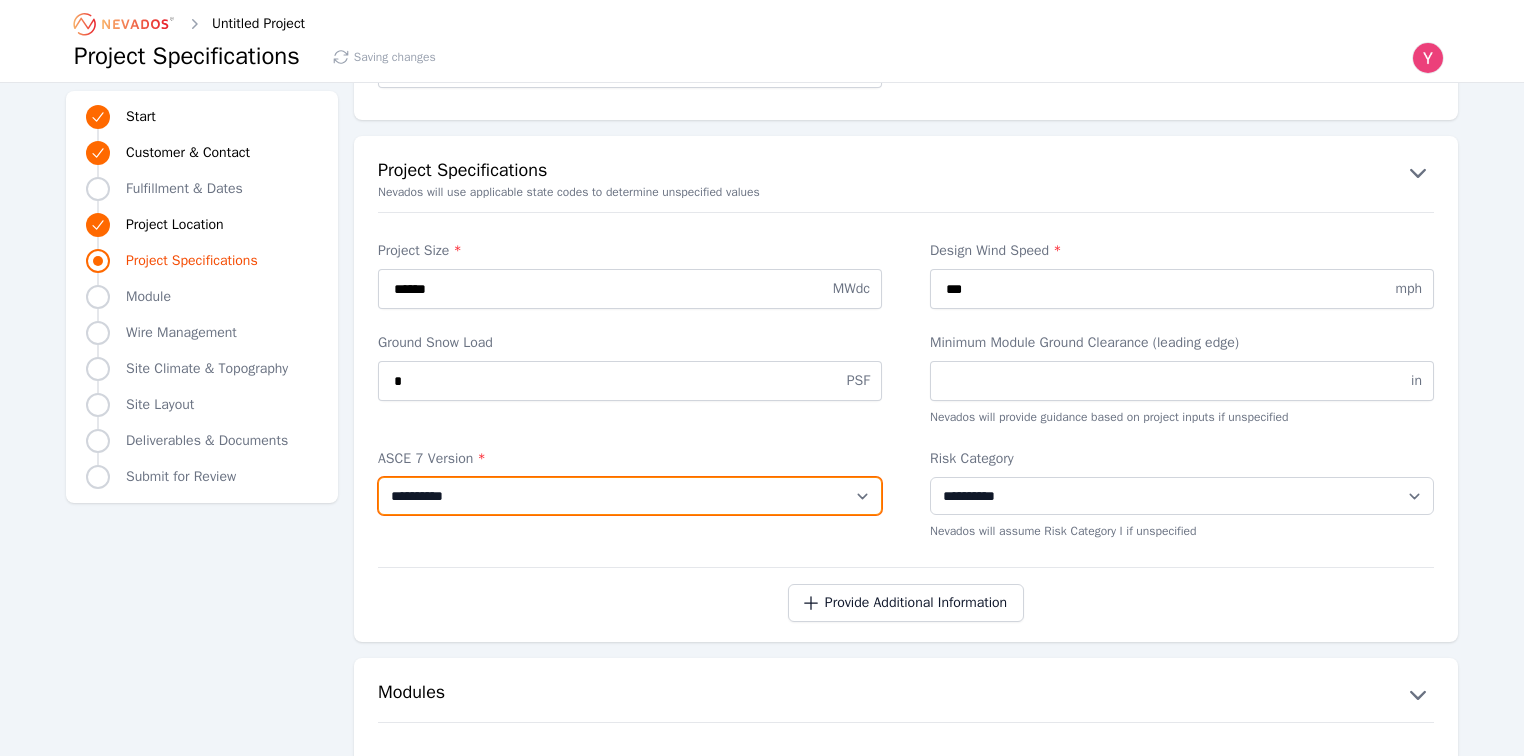 select on "*********" 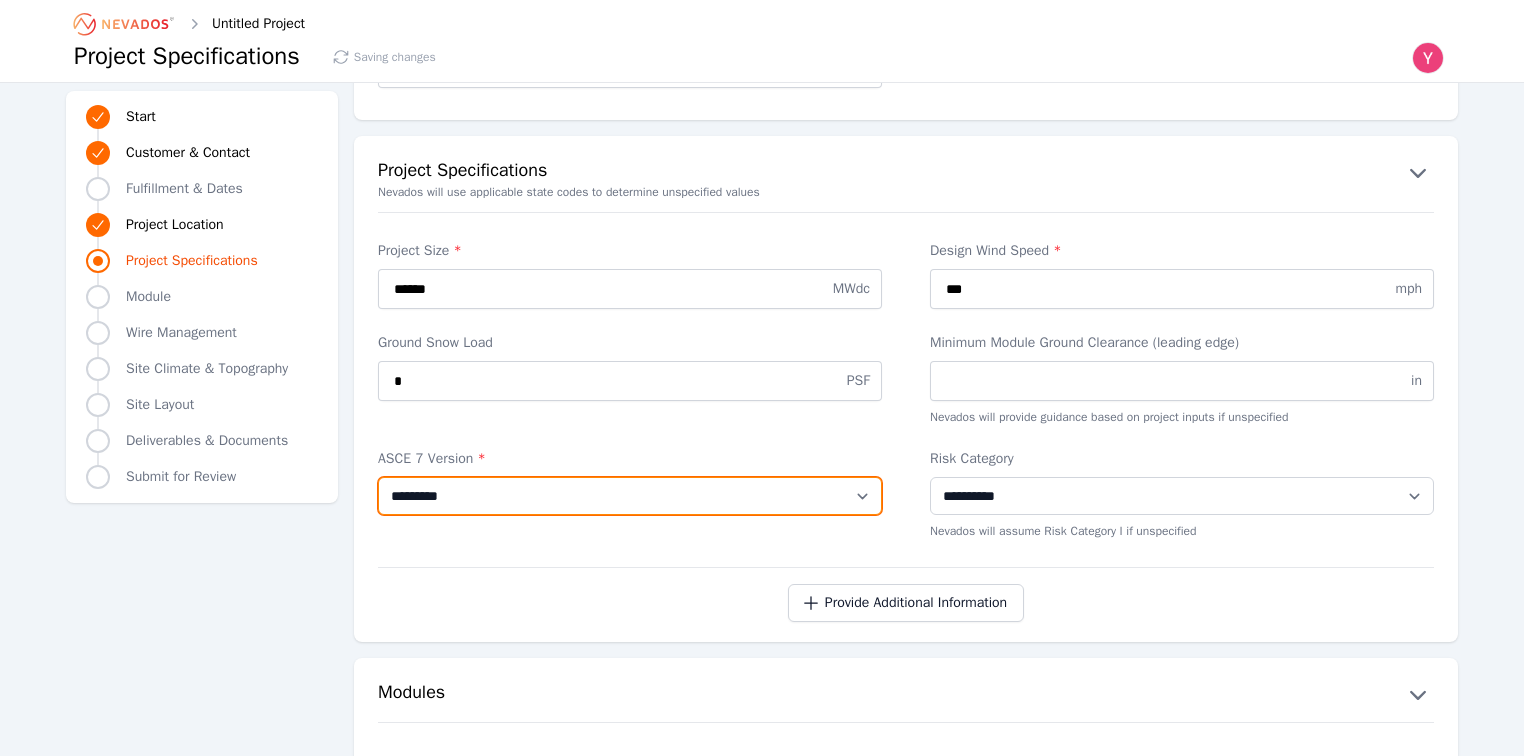 click on "**********" at bounding box center [630, 496] 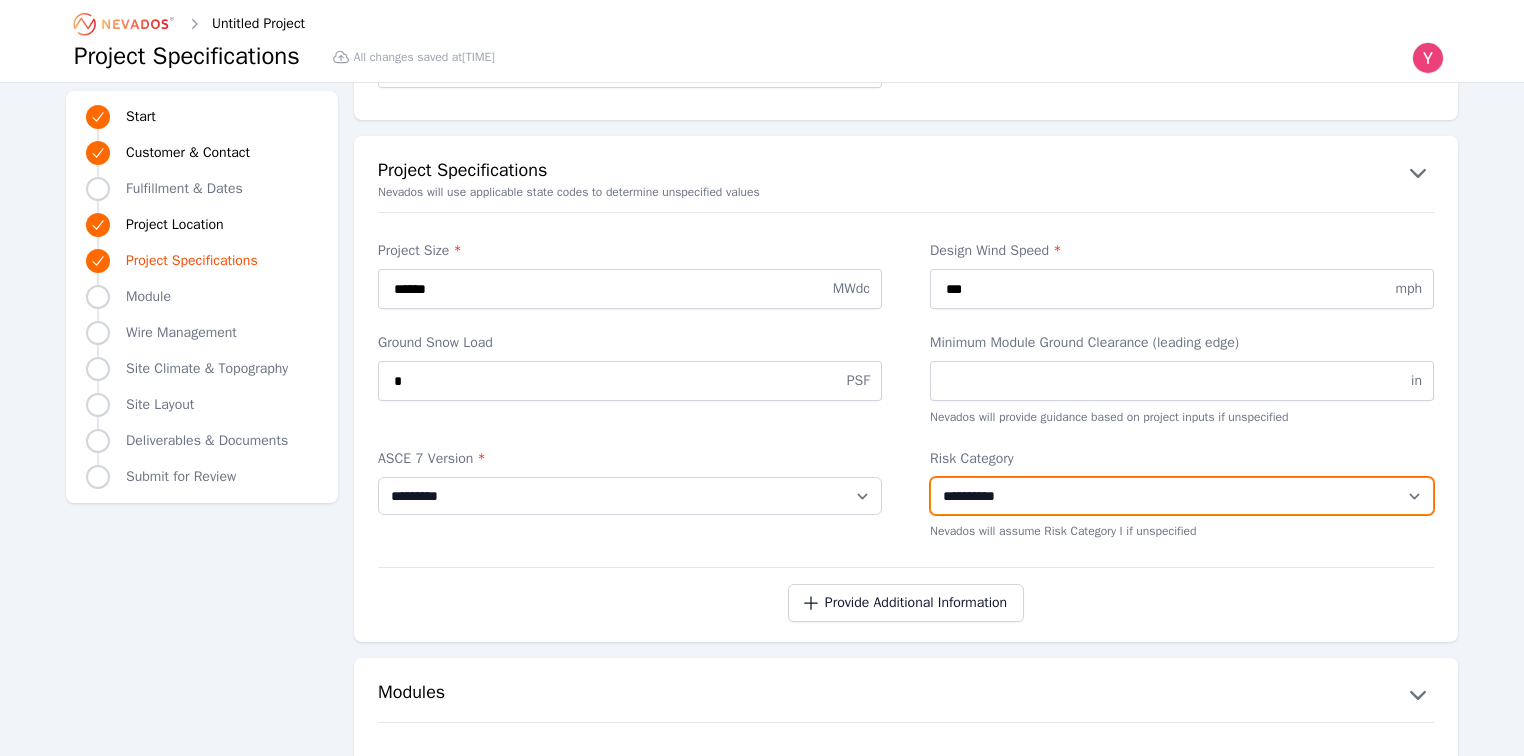drag, startPoint x: 1044, startPoint y: 484, endPoint x: 1043, endPoint y: 494, distance: 10.049875 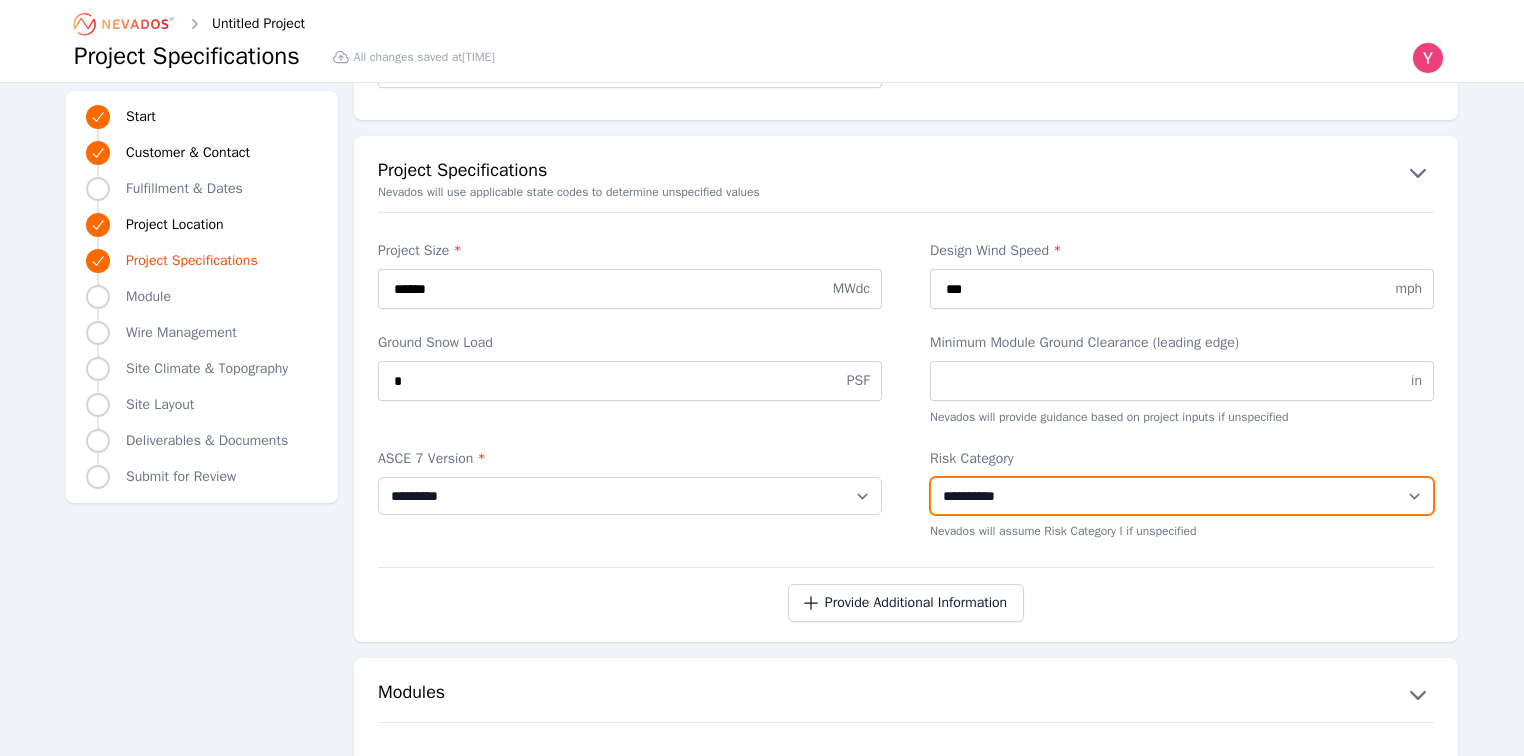 select on "**" 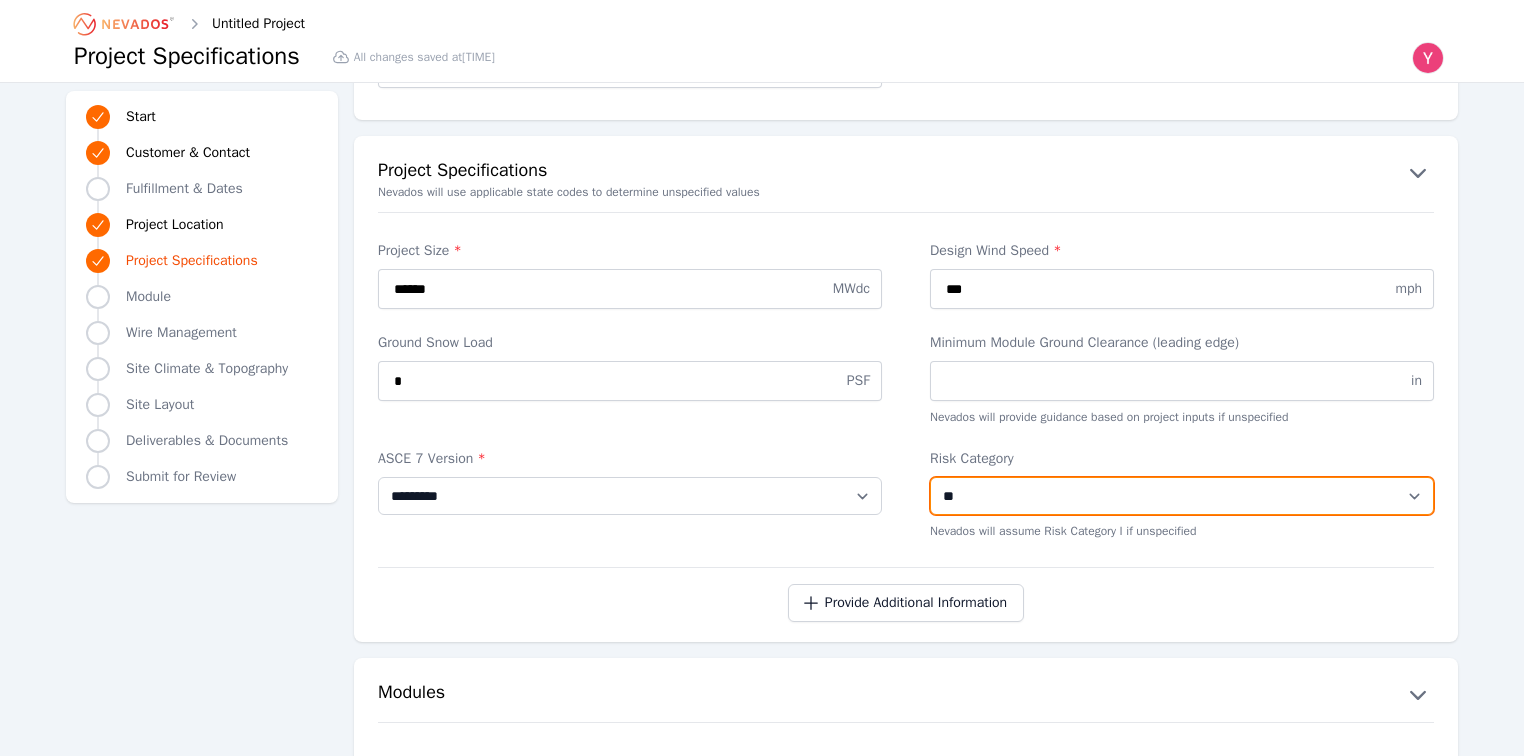 click on "**********" at bounding box center [1182, 496] 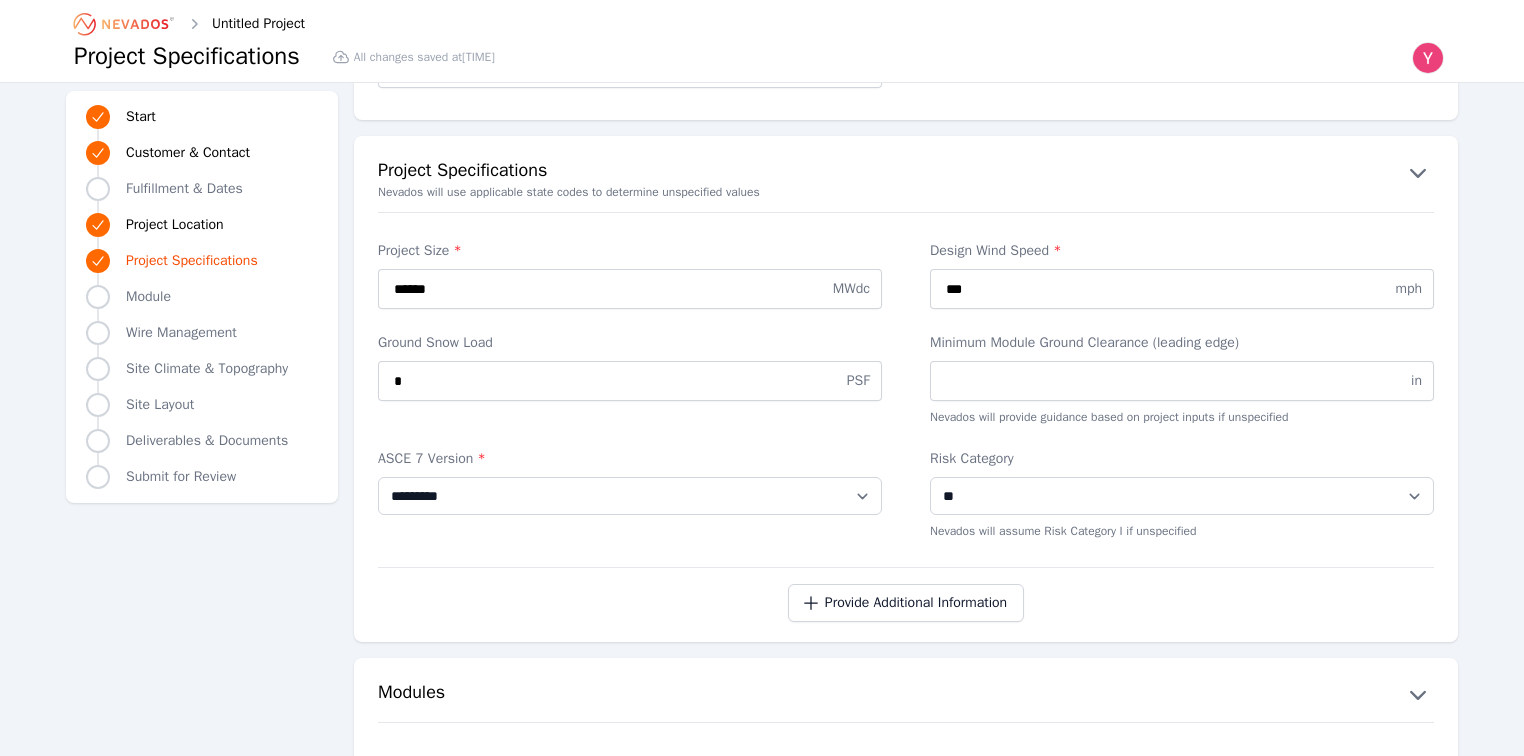 click on "**********" at bounding box center (906, 417) 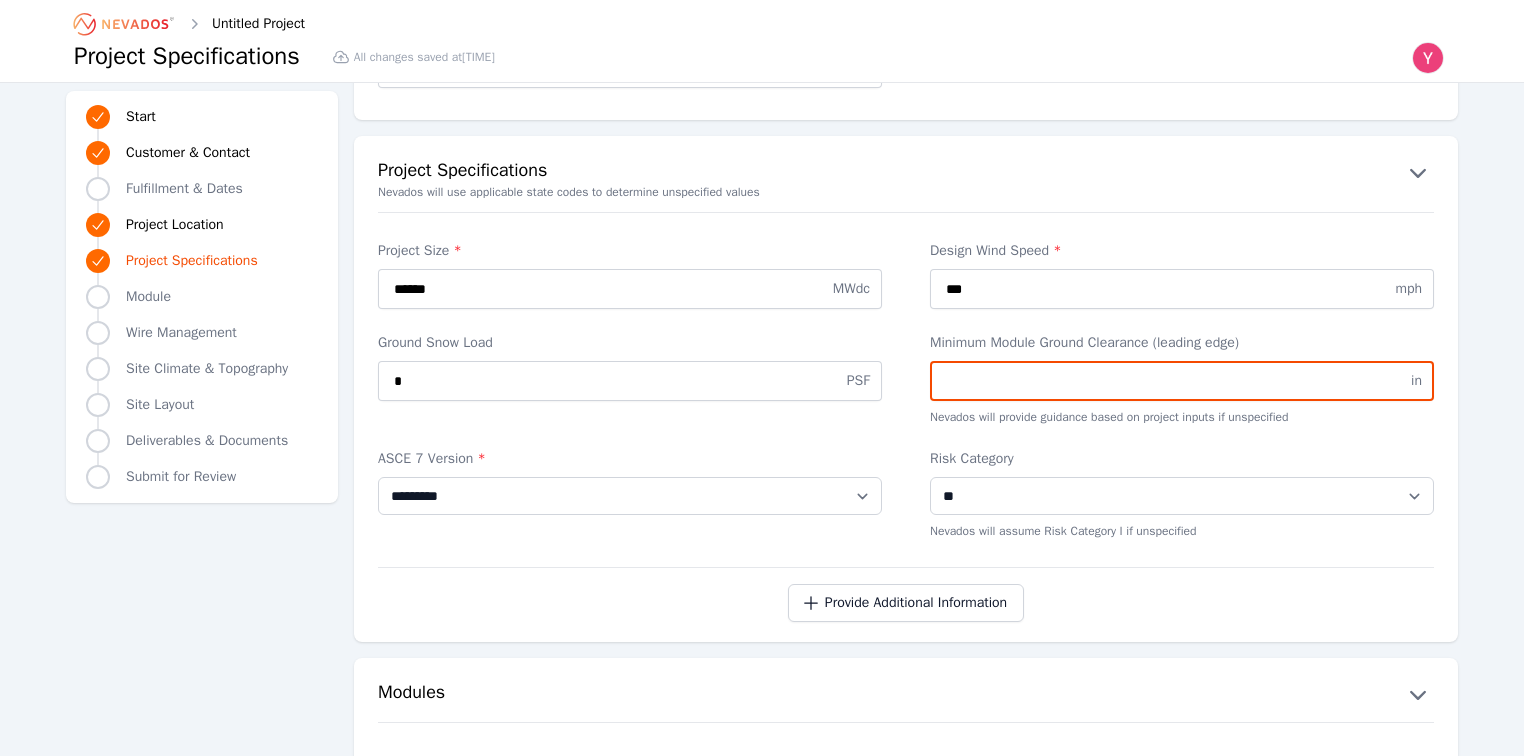 click on "Minimum Module Ground Clearance (leading edge)" at bounding box center (1182, 381) 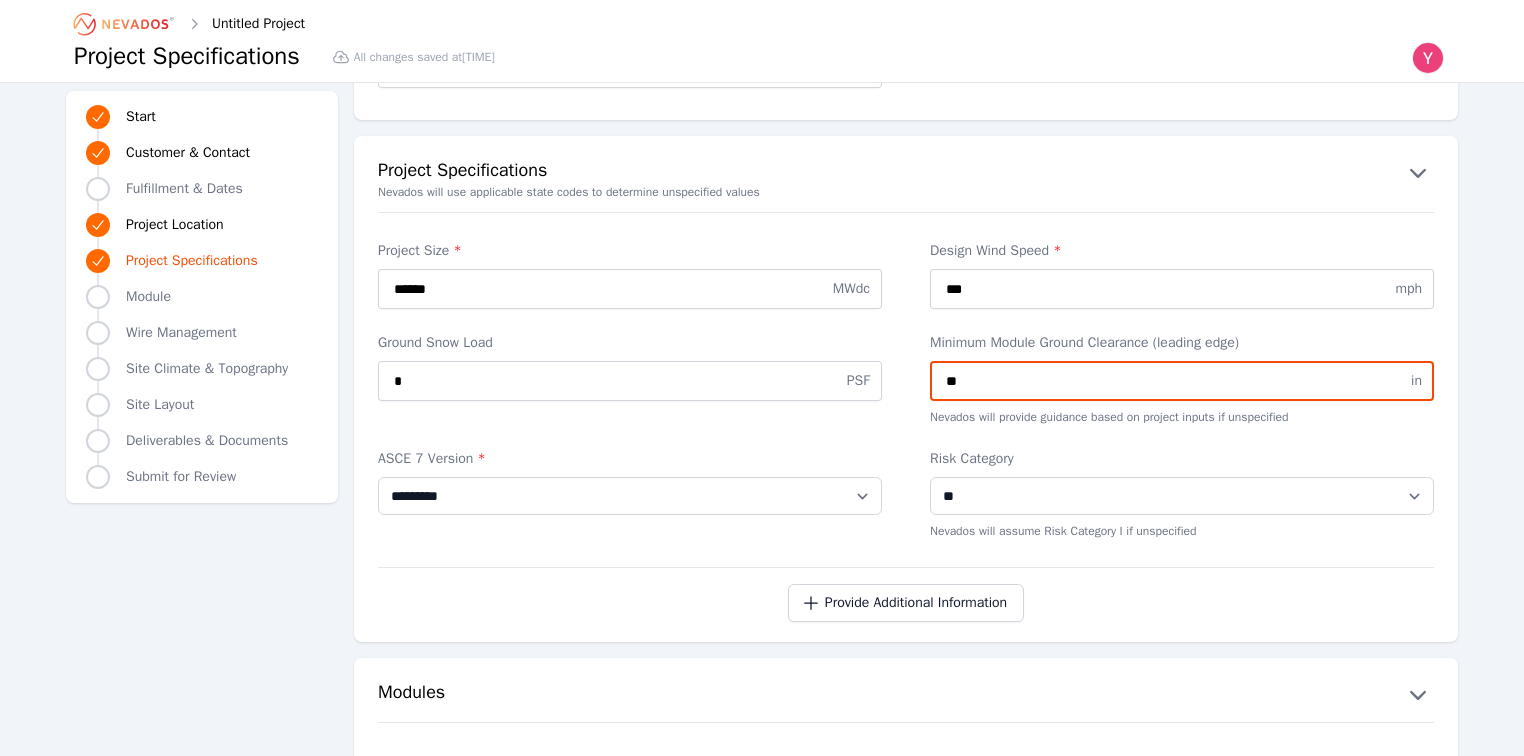 type on "**" 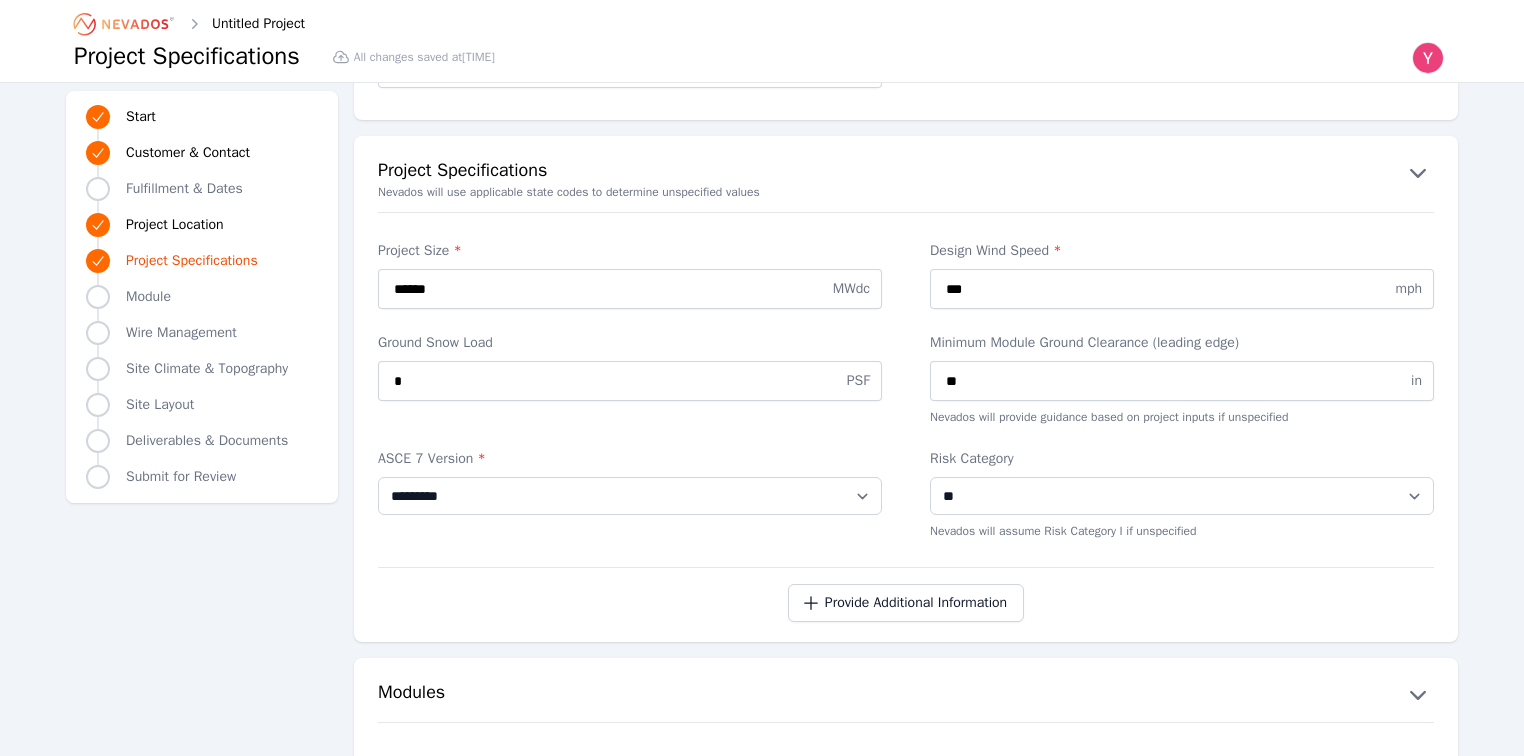 click on "Ground Snow Load   * PSF" at bounding box center (630, 379) 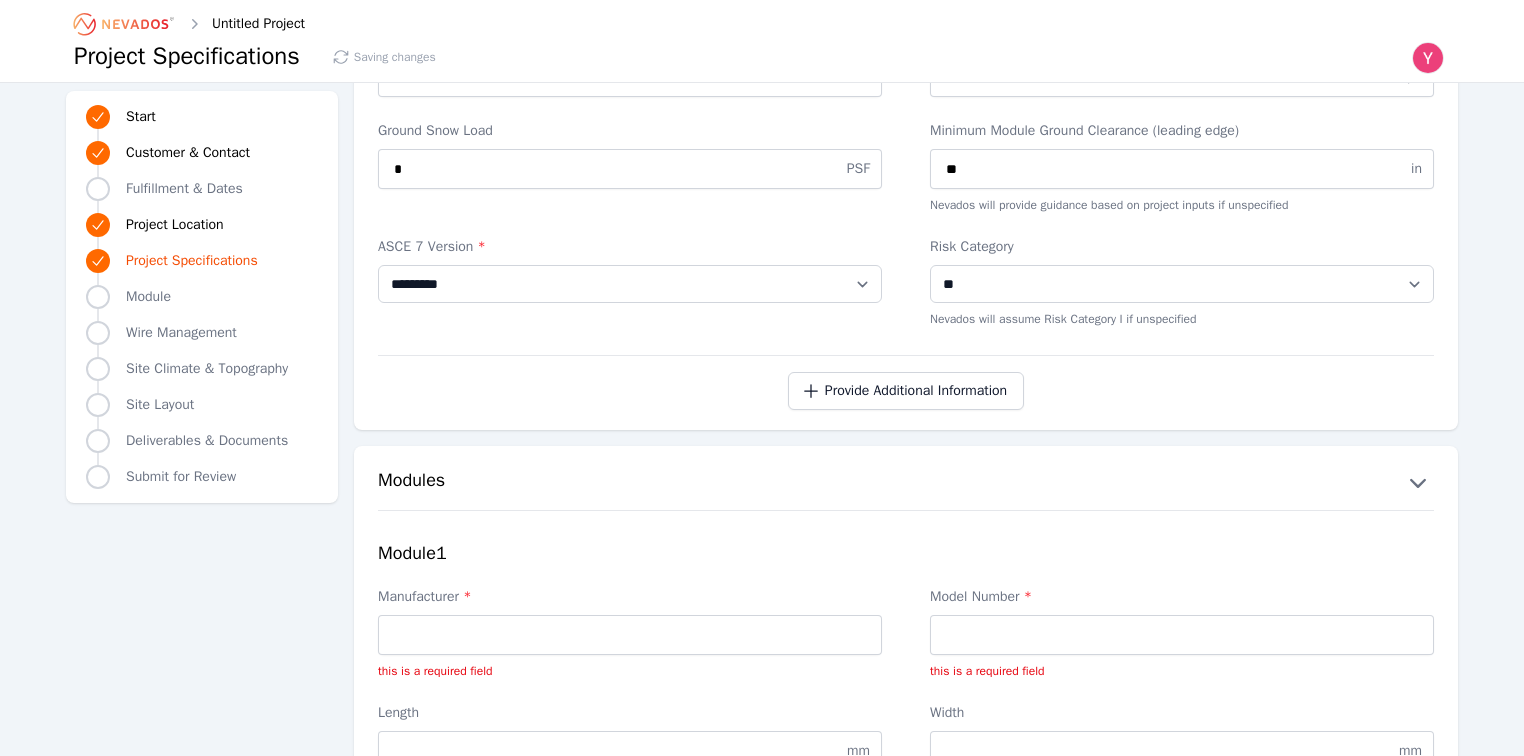 scroll, scrollTop: 2000, scrollLeft: 0, axis: vertical 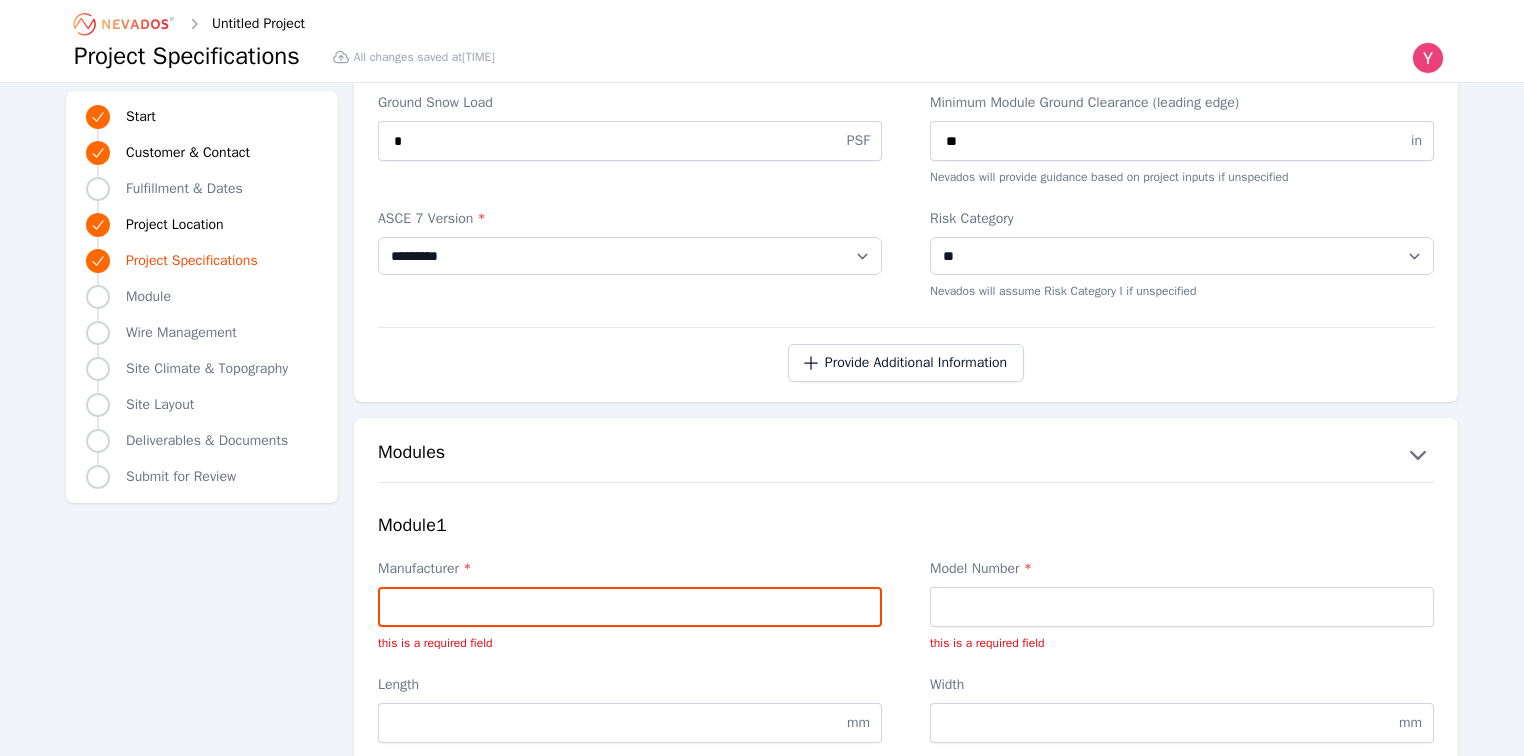 click on "Manufacturer   *" at bounding box center (630, 607) 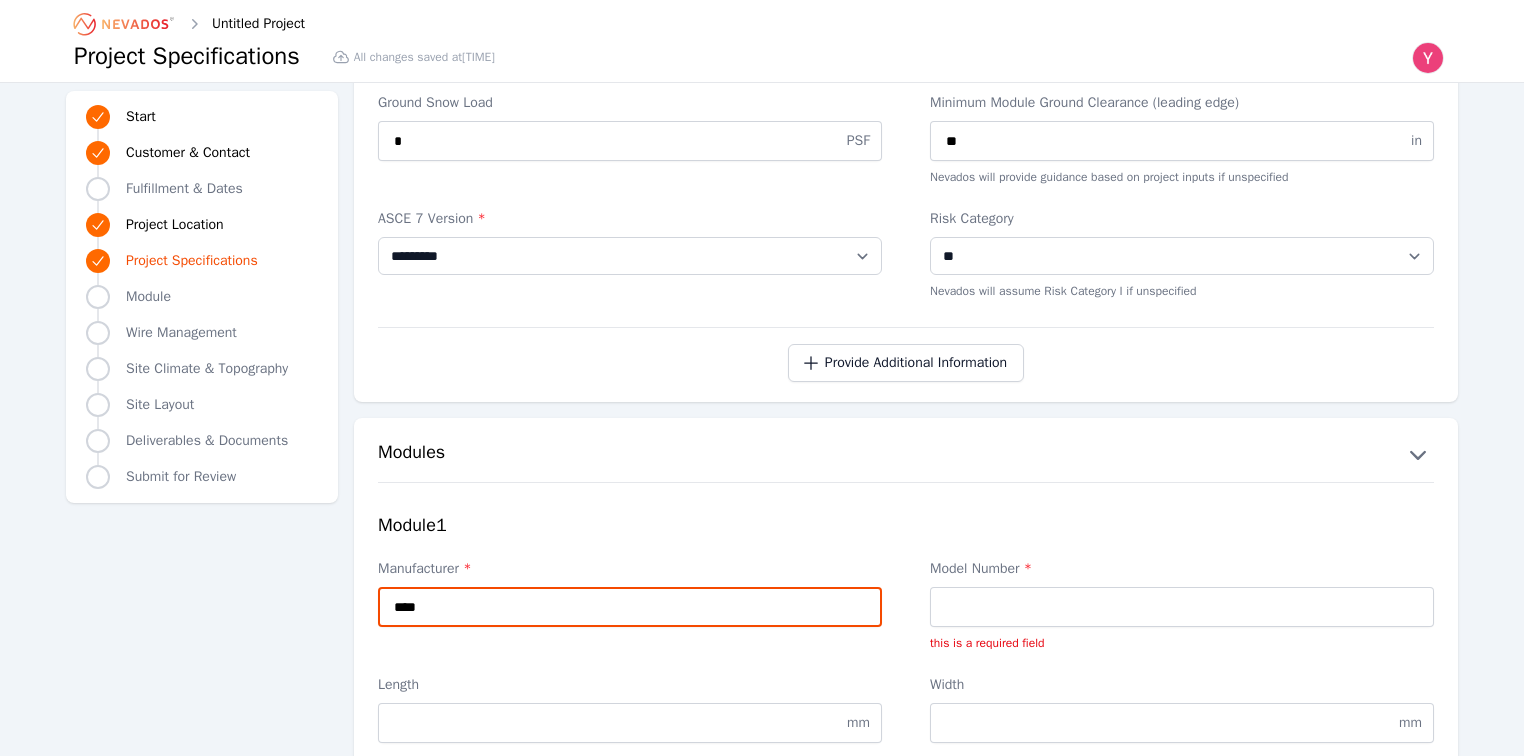 type on "****" 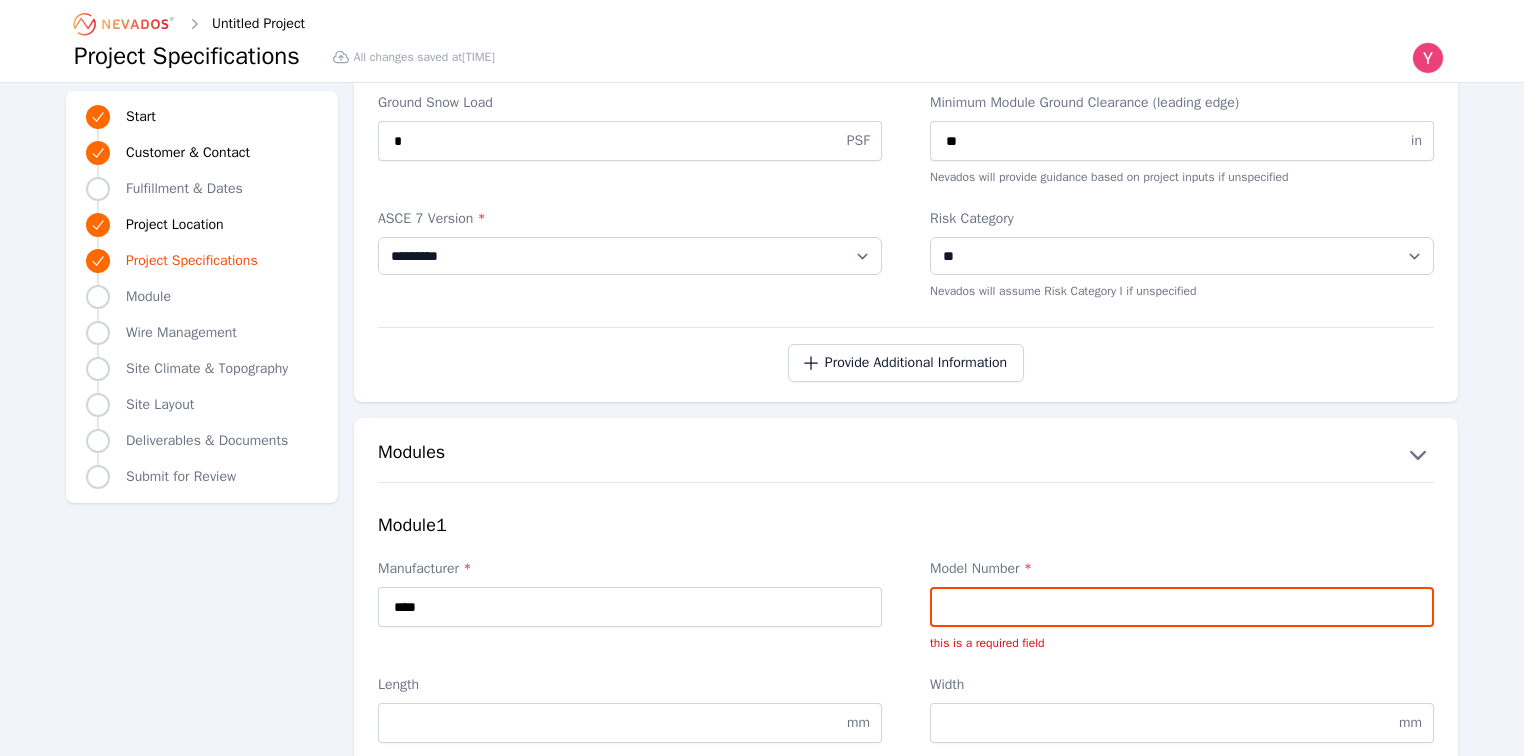 drag, startPoint x: 953, startPoint y: 616, endPoint x: 942, endPoint y: 583, distance: 34.785053 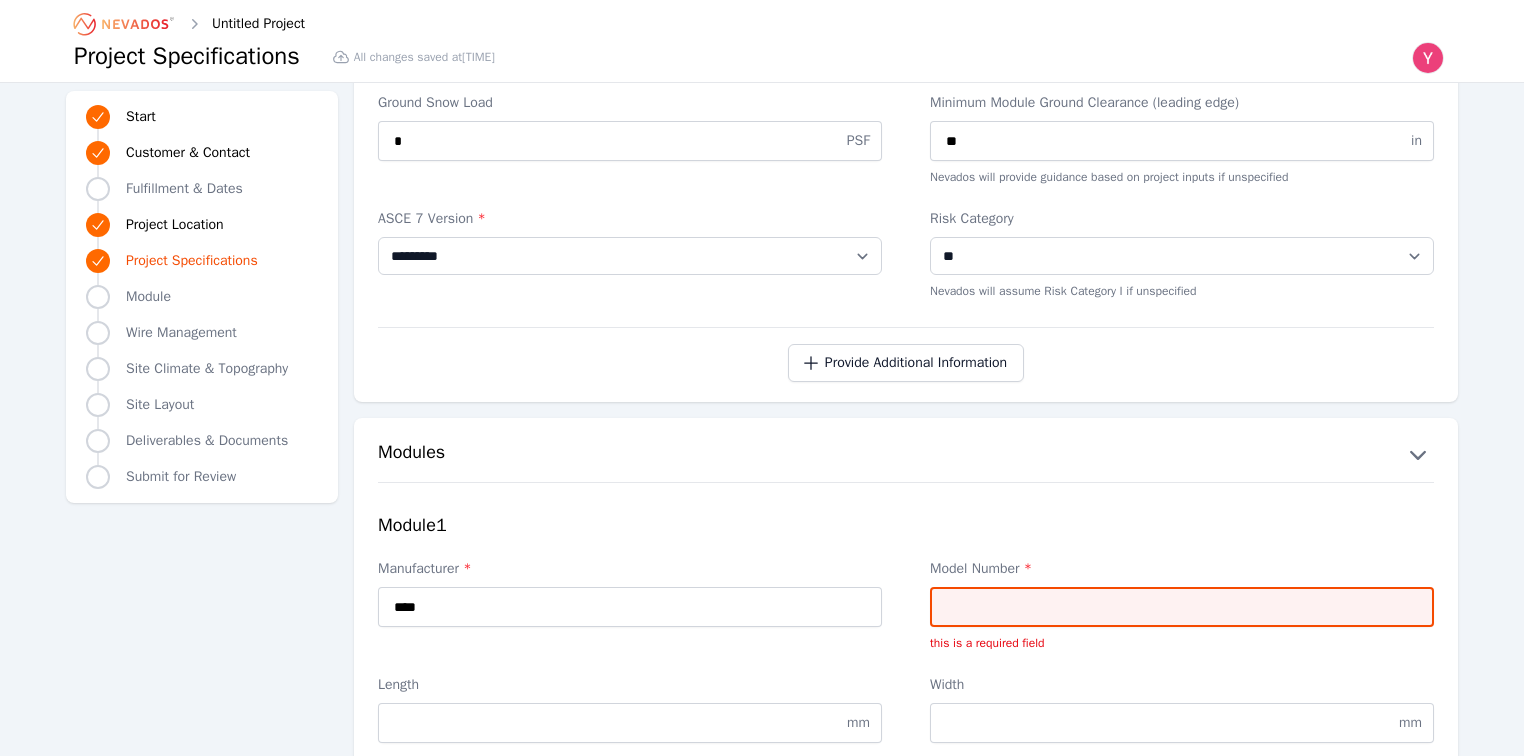 paste on "**********" 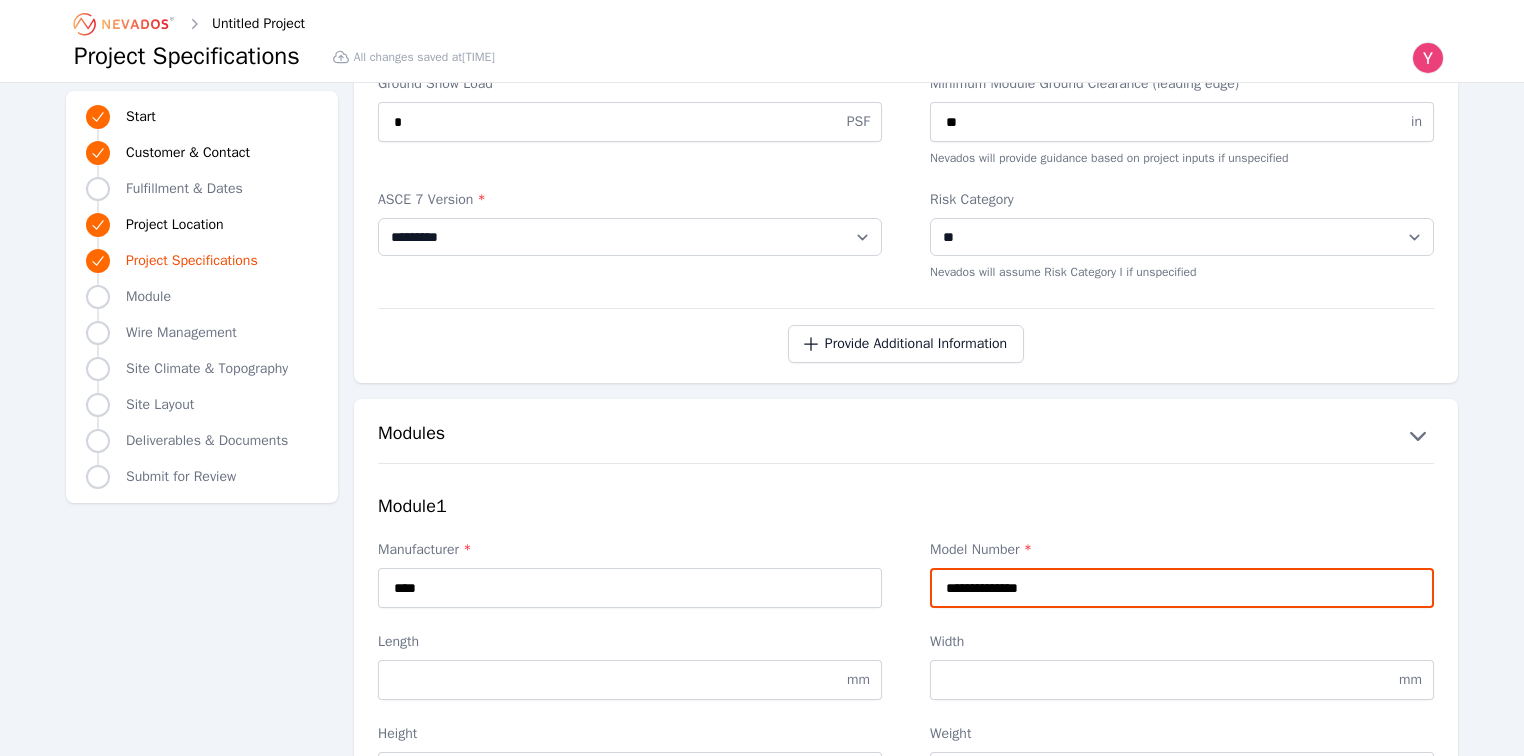 scroll, scrollTop: 2160, scrollLeft: 0, axis: vertical 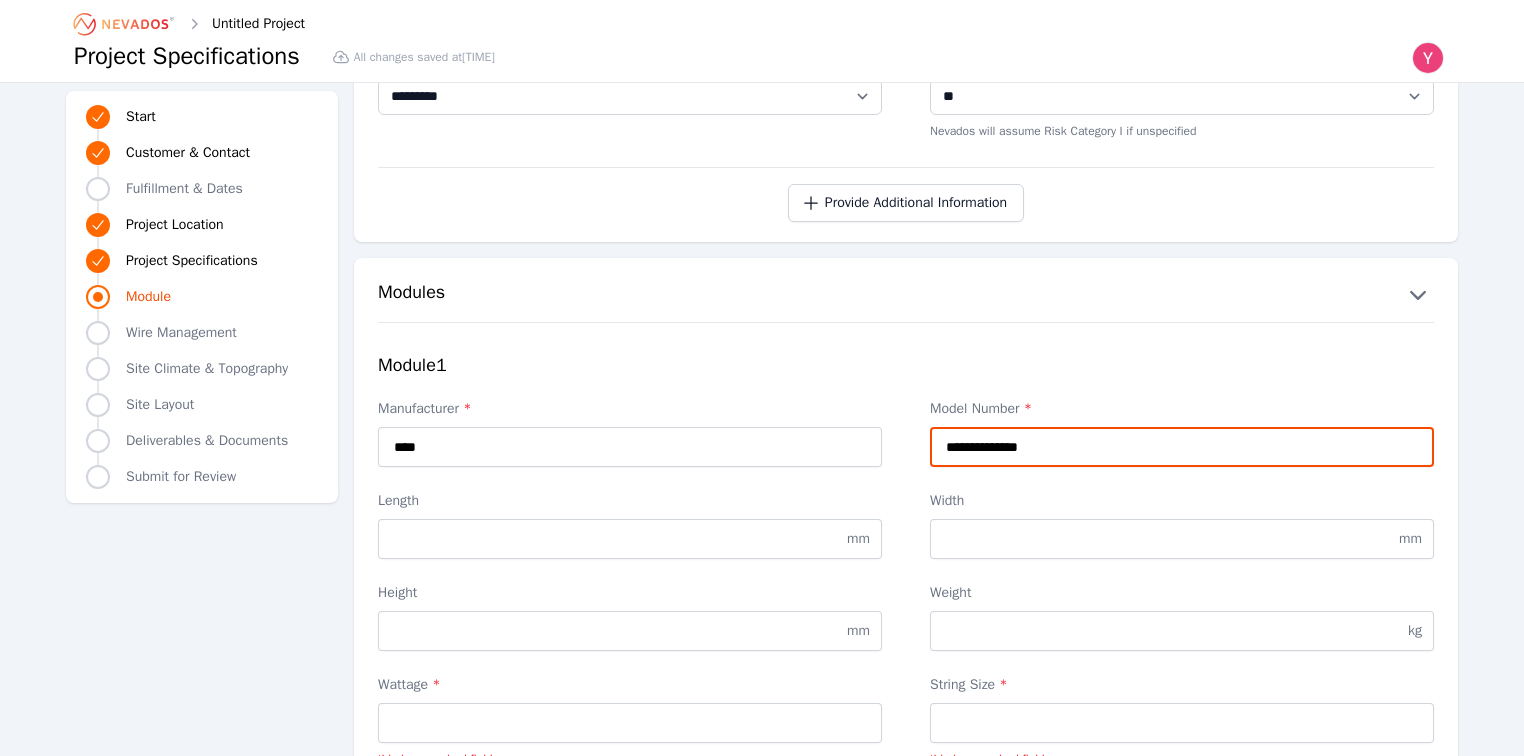 type on "**********" 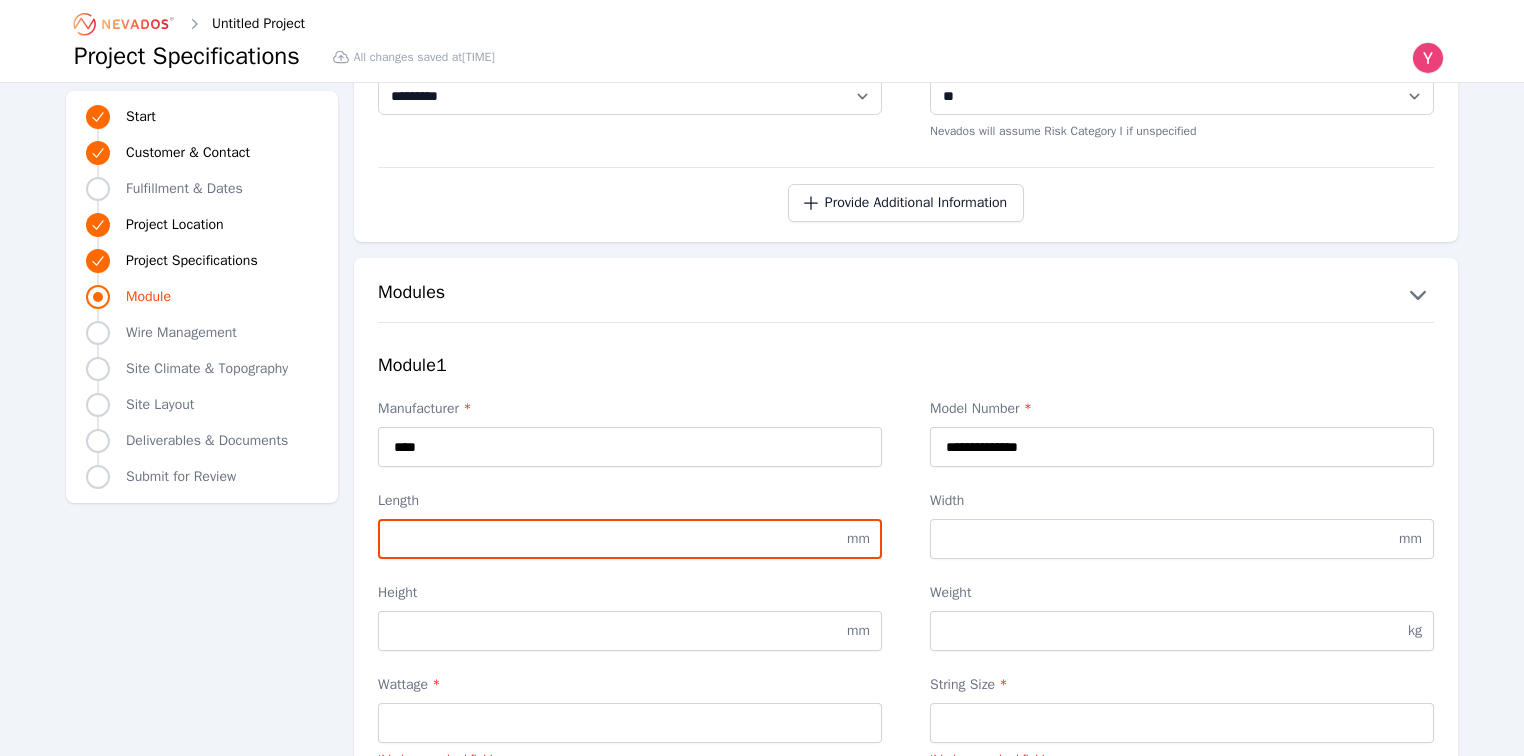 click on "Length" at bounding box center [630, 539] 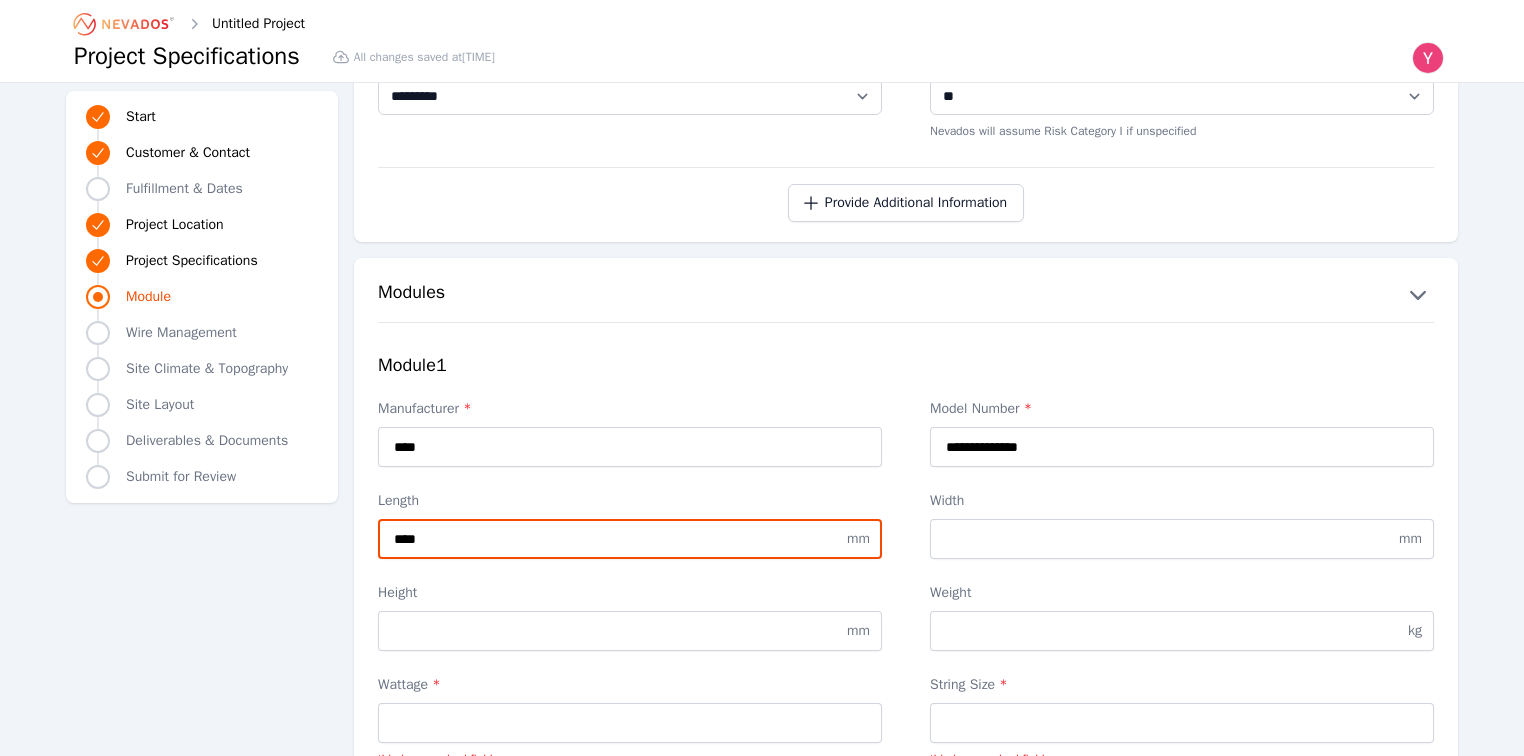 type on "****" 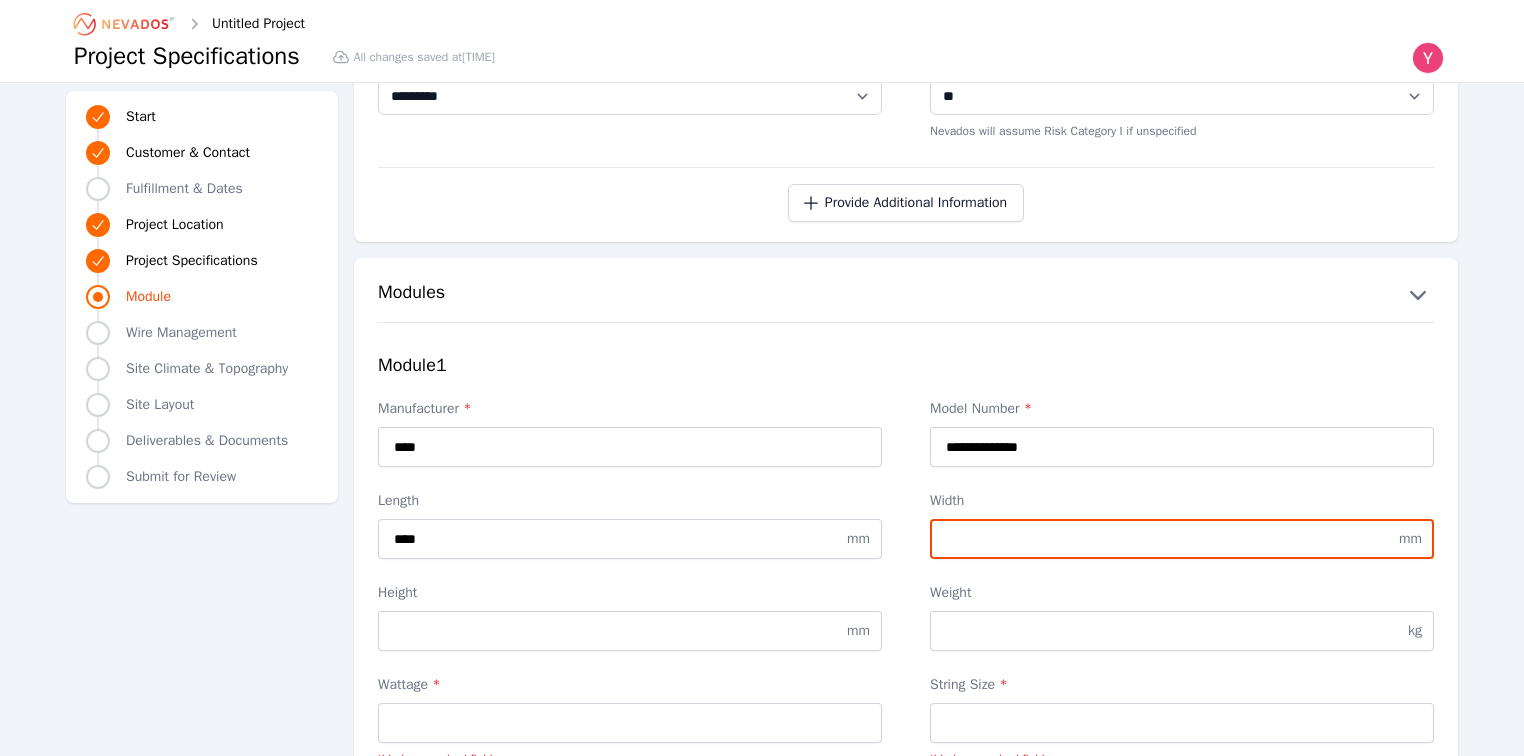 click on "Width" at bounding box center [1182, 539] 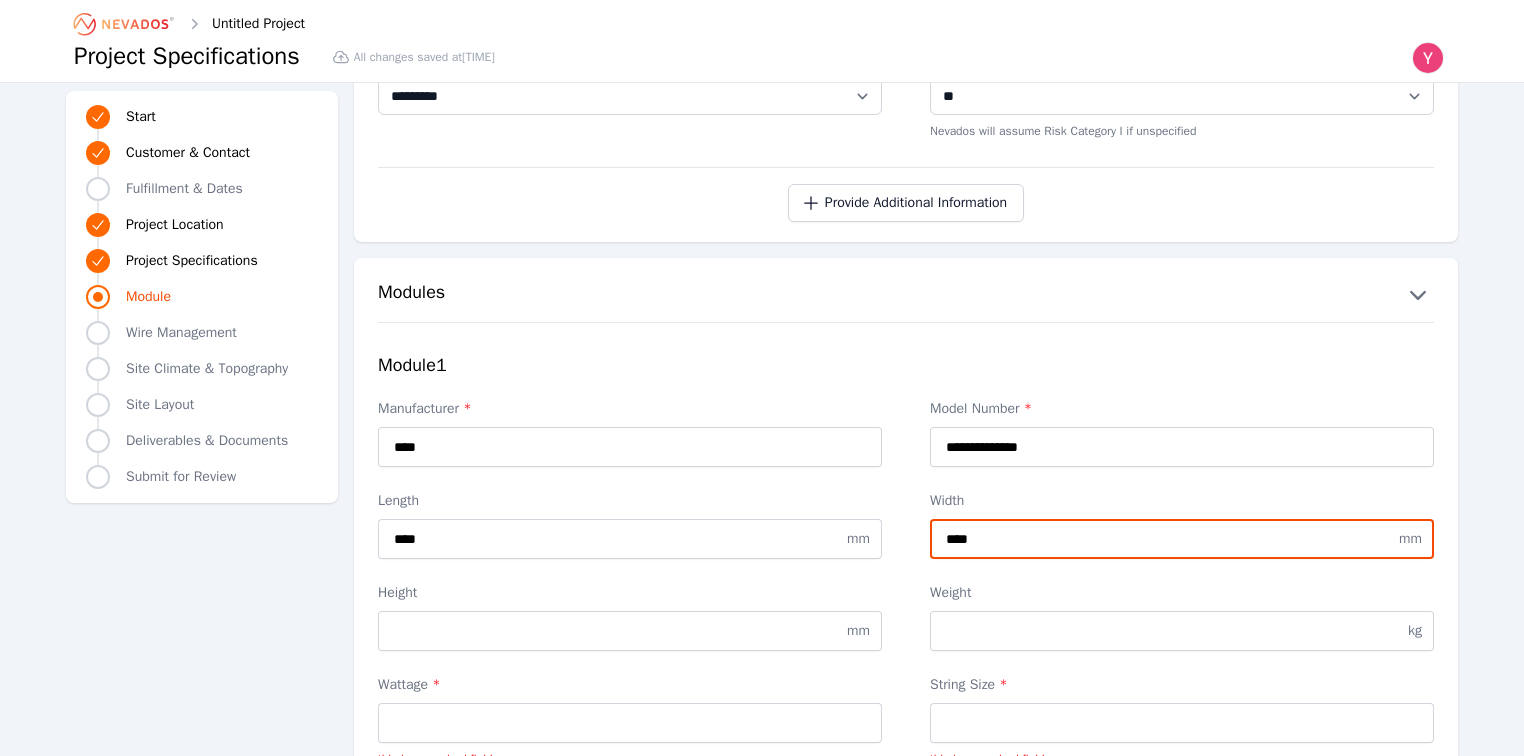 type on "****" 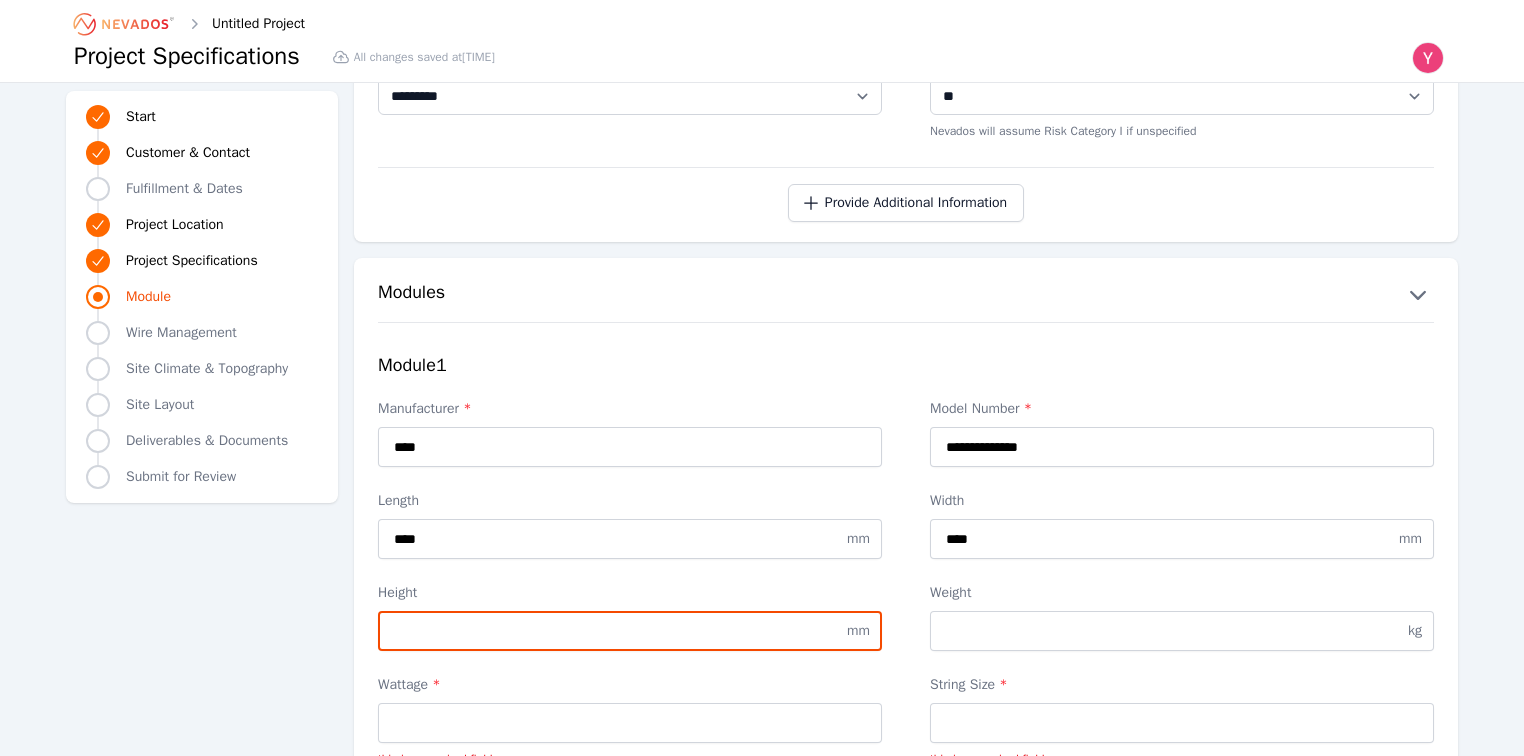 click on "Height" at bounding box center (630, 631) 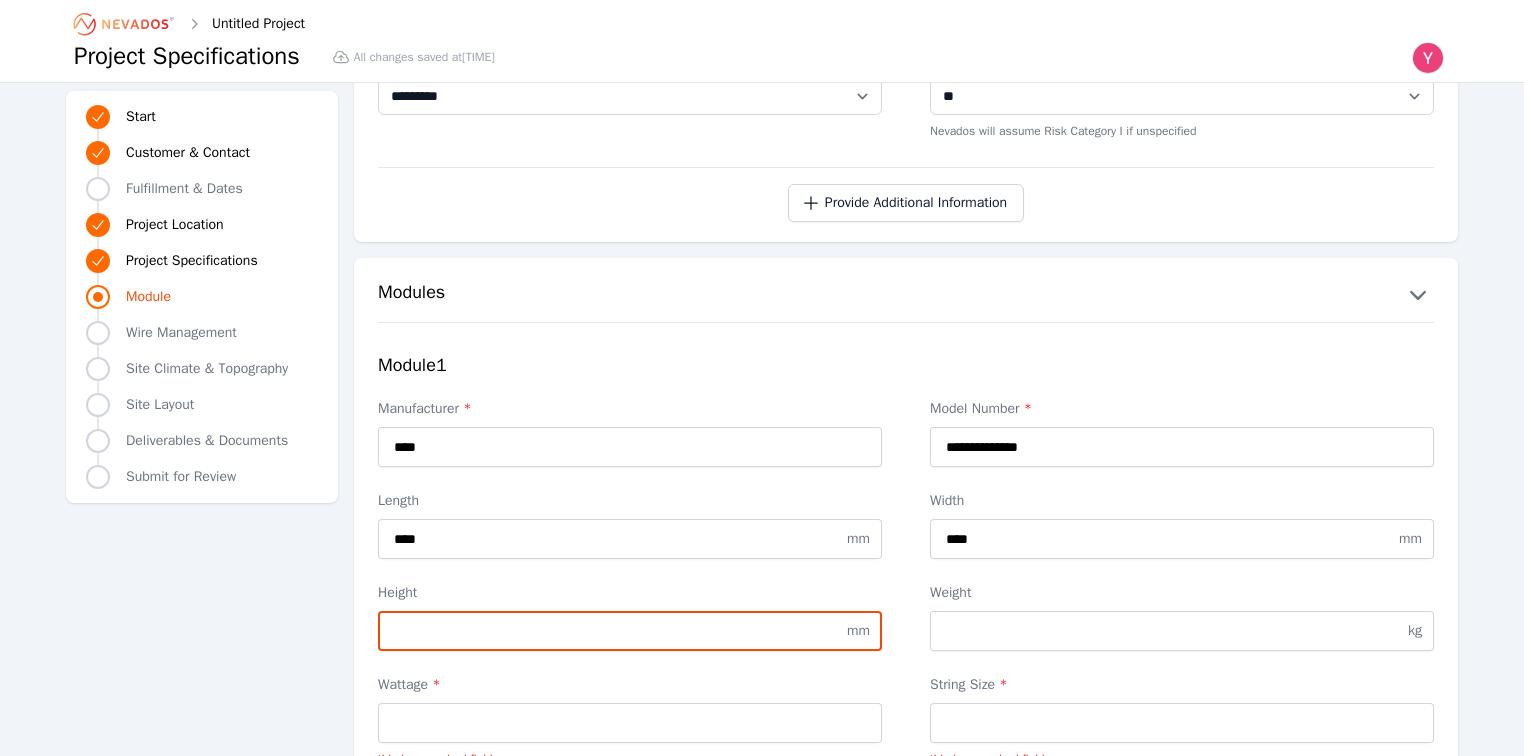 paste on "**" 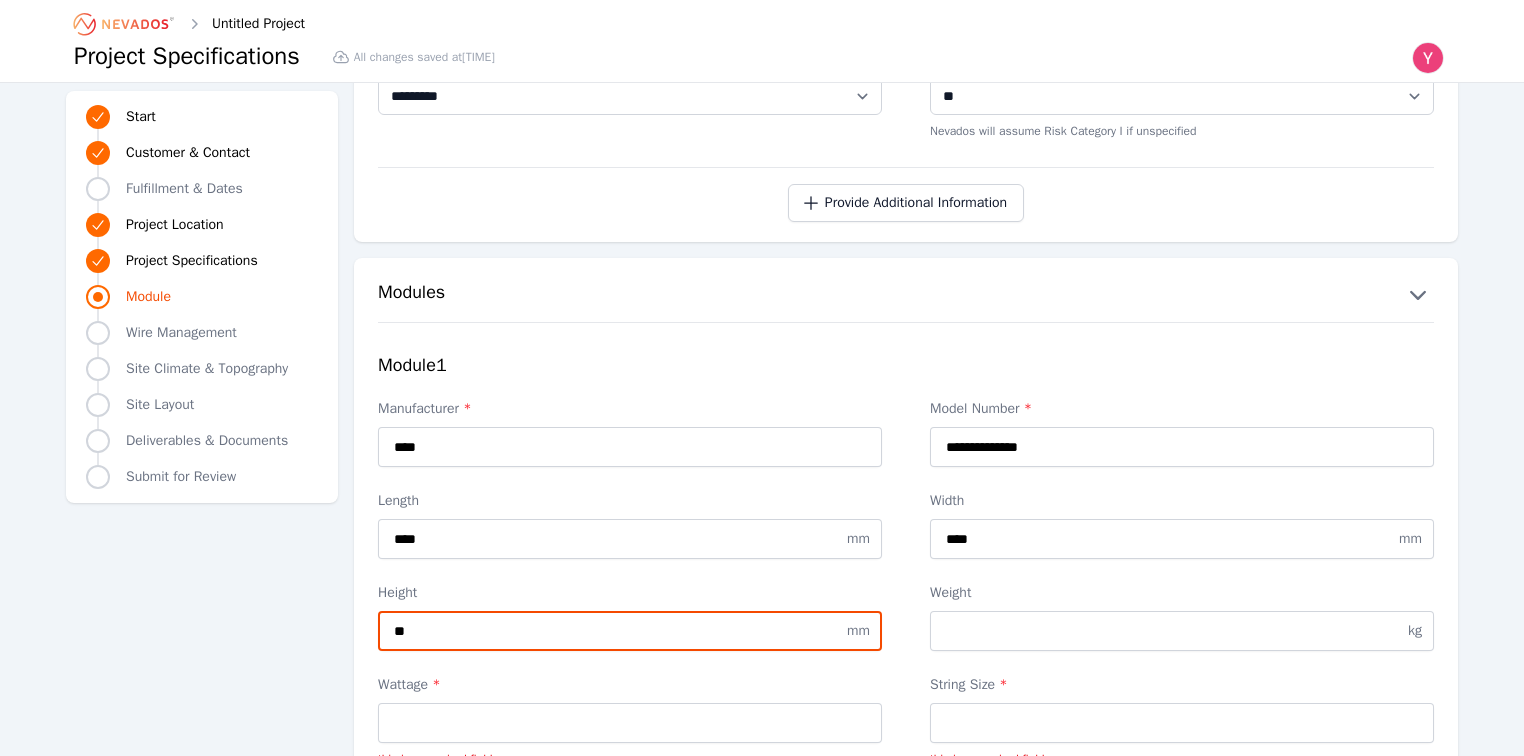 type on "**" 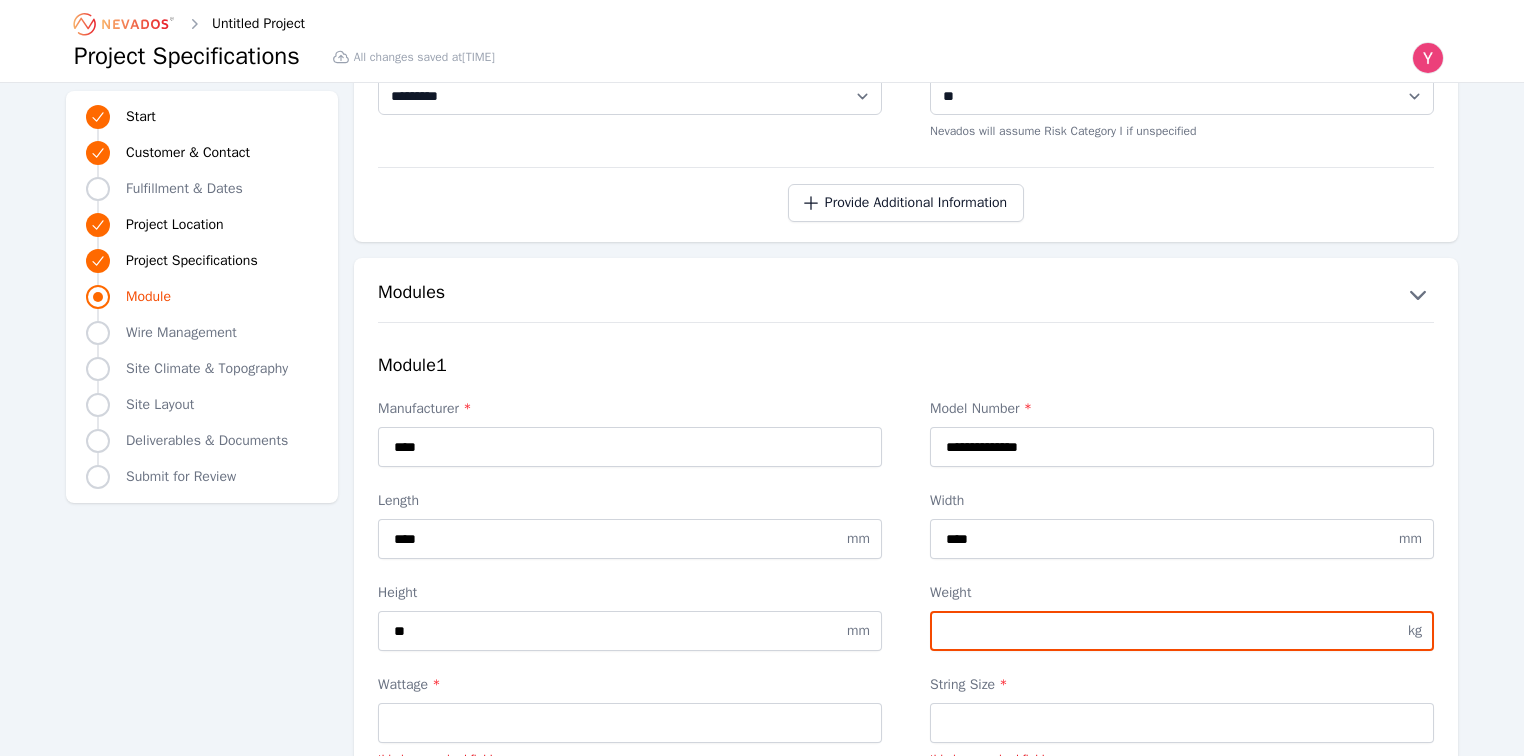 click on "Weight" at bounding box center (1182, 631) 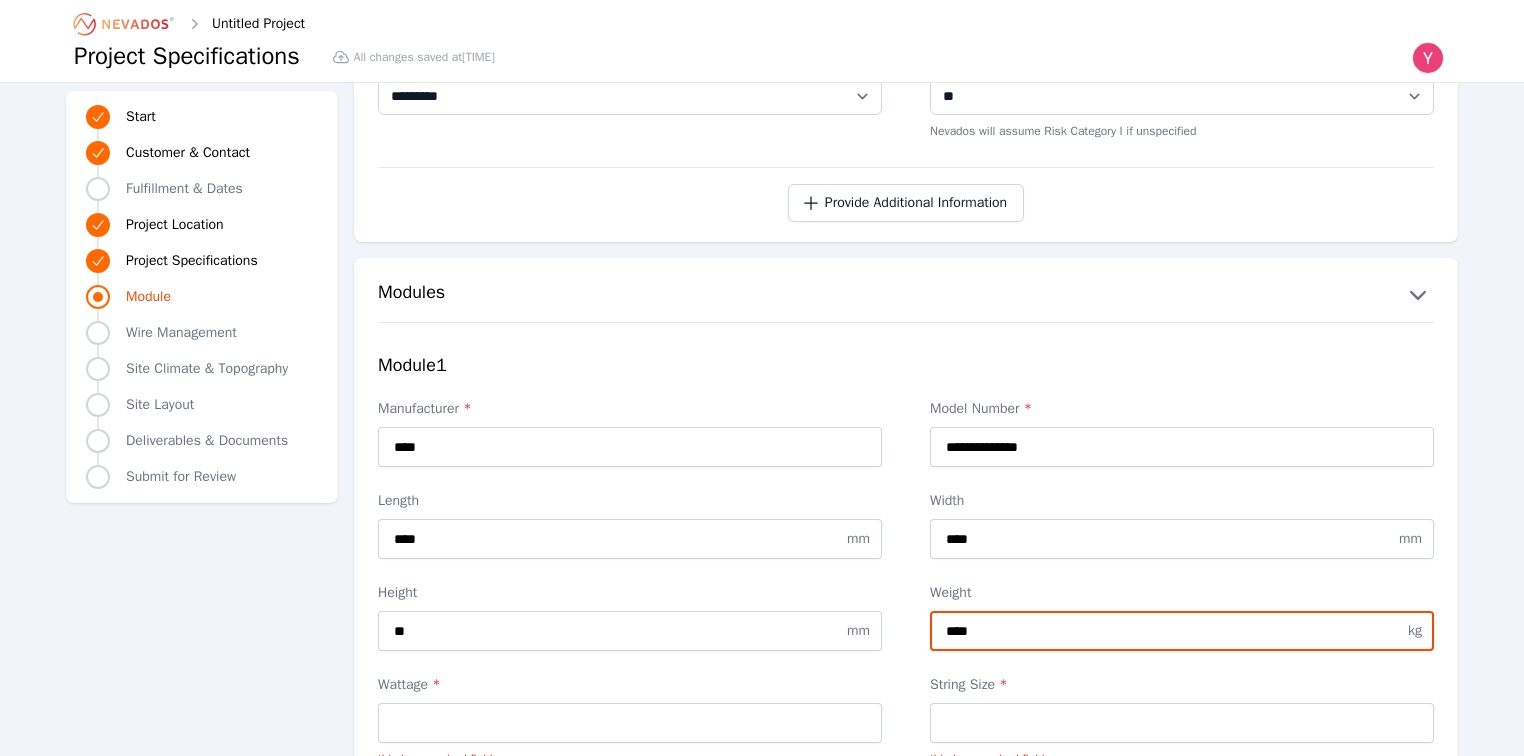 type on "****" 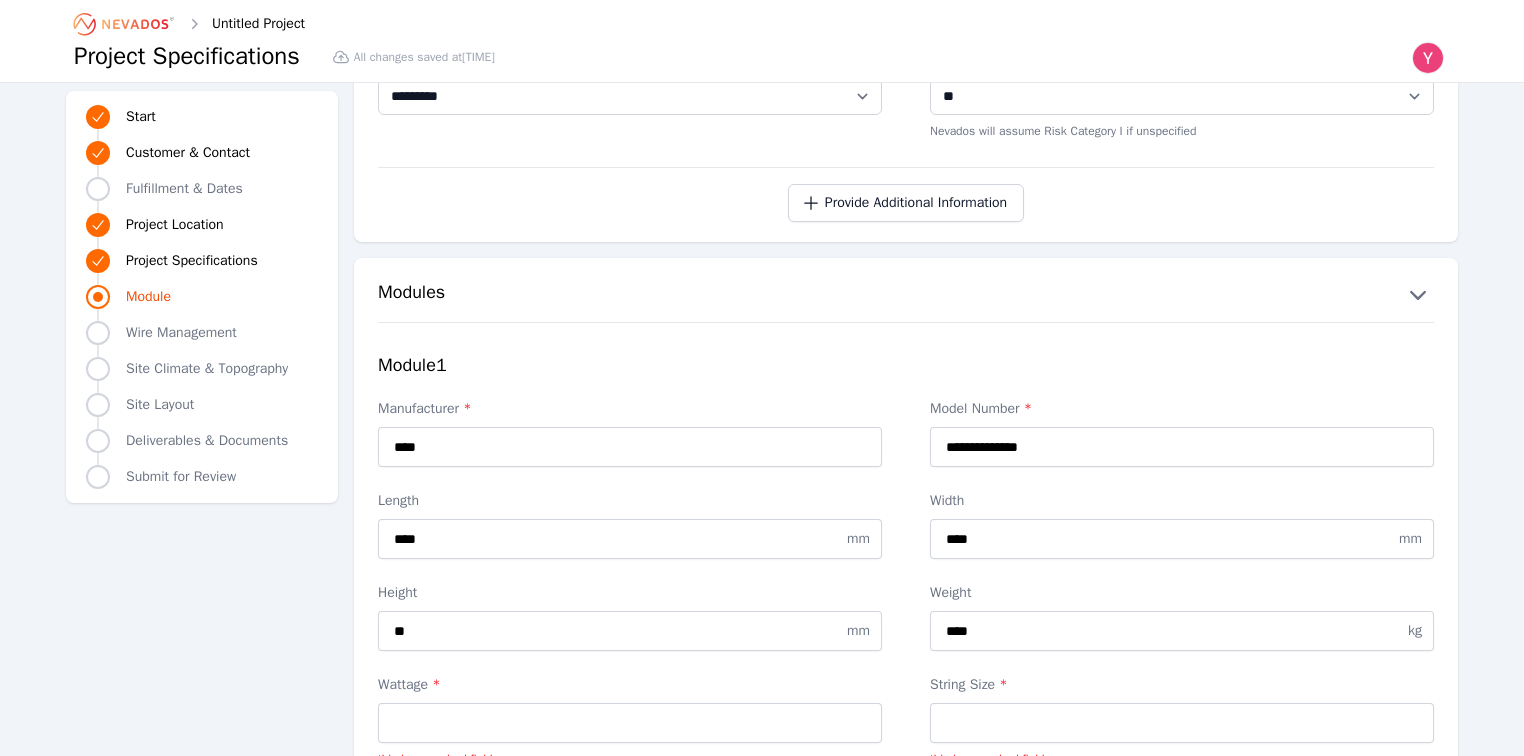 click on "**********" at bounding box center [906, 713] 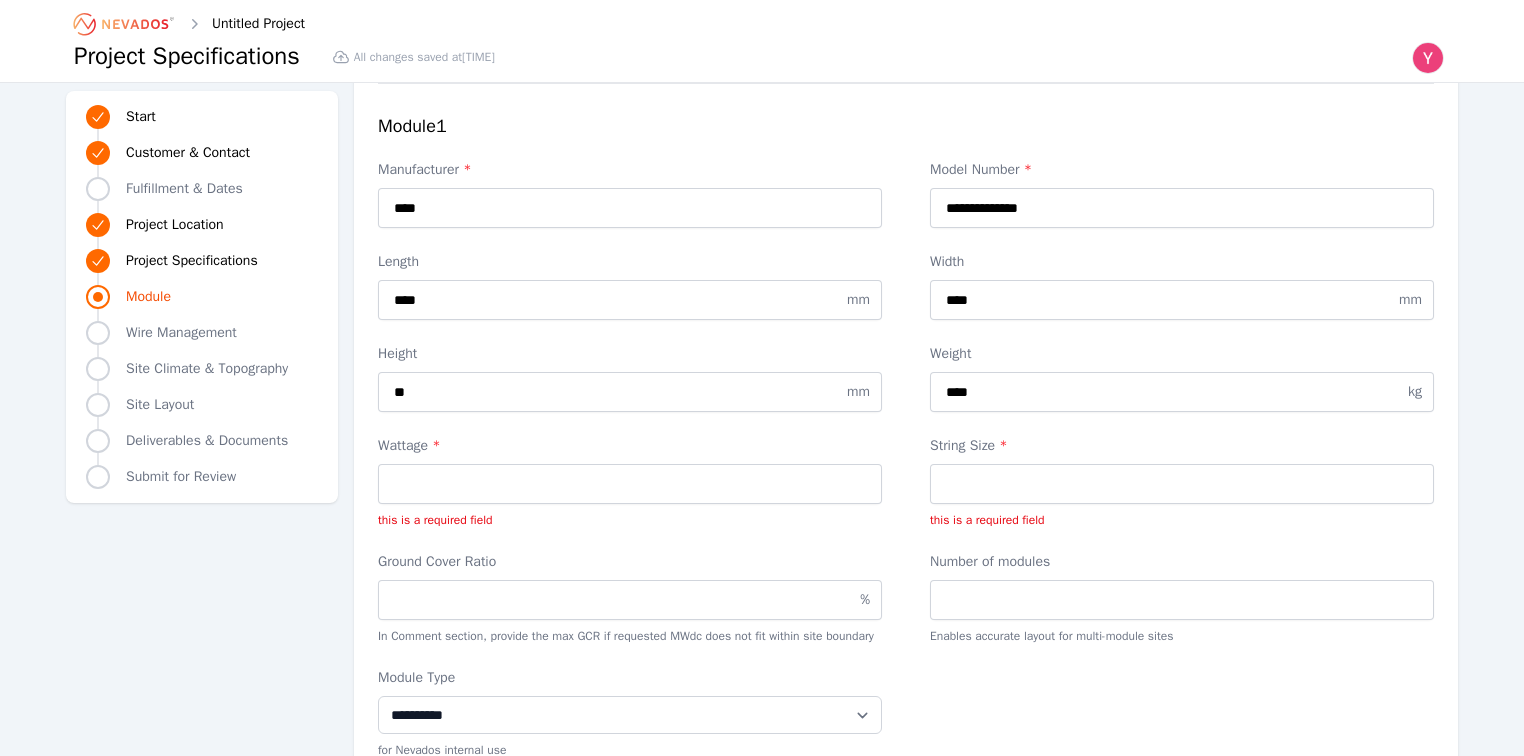 scroll, scrollTop: 2400, scrollLeft: 0, axis: vertical 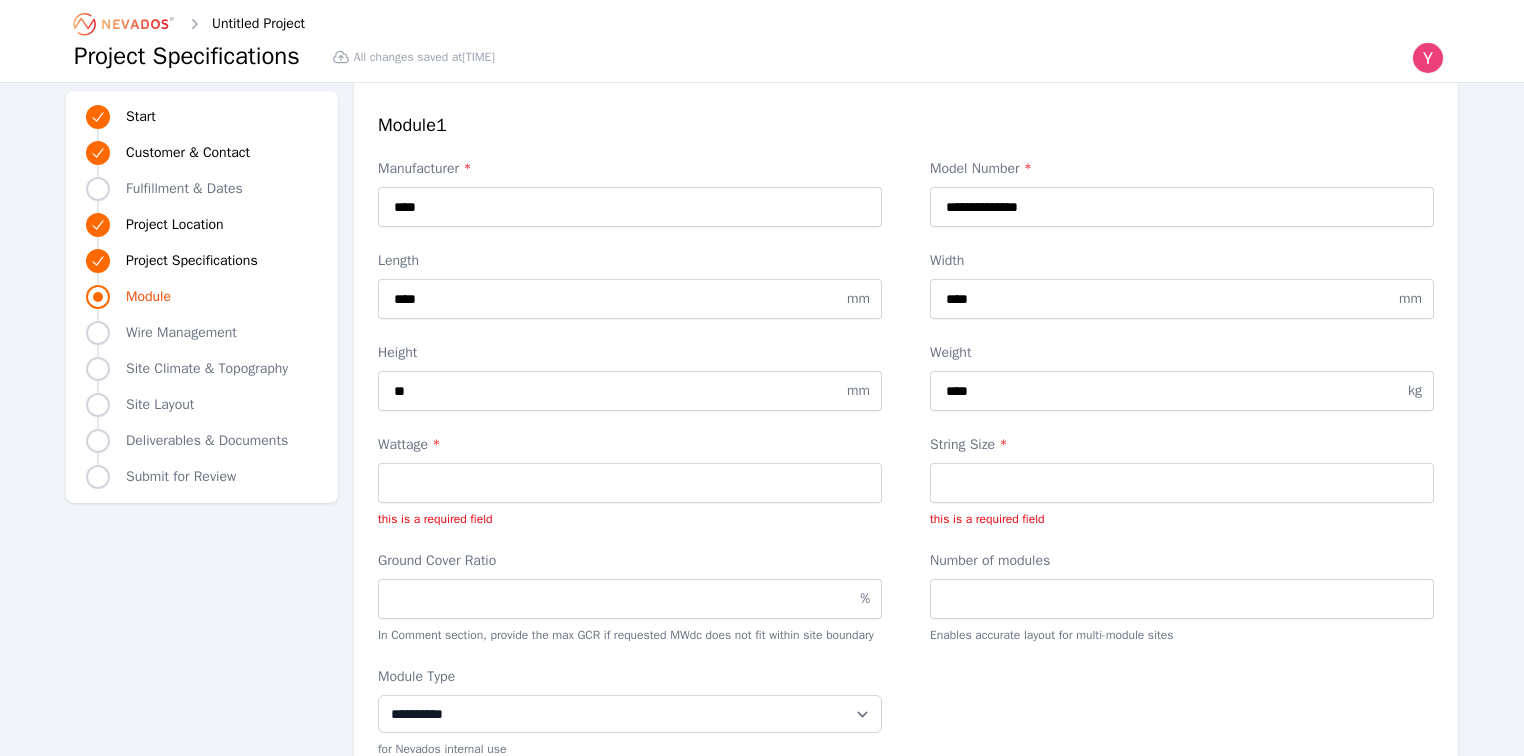 click on "Wattage   * this is a required field" at bounding box center (630, 481) 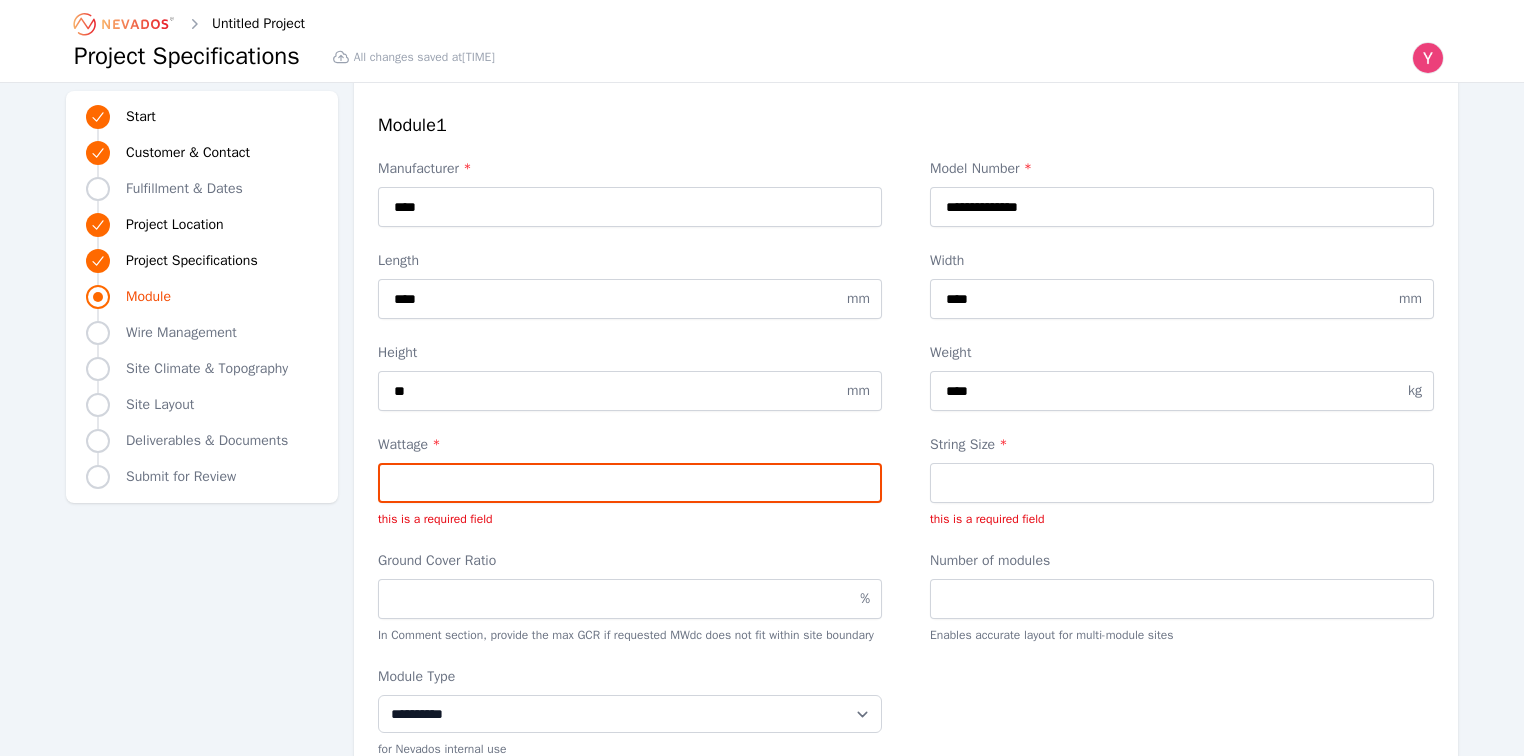 click on "Wattage   *" at bounding box center (630, 483) 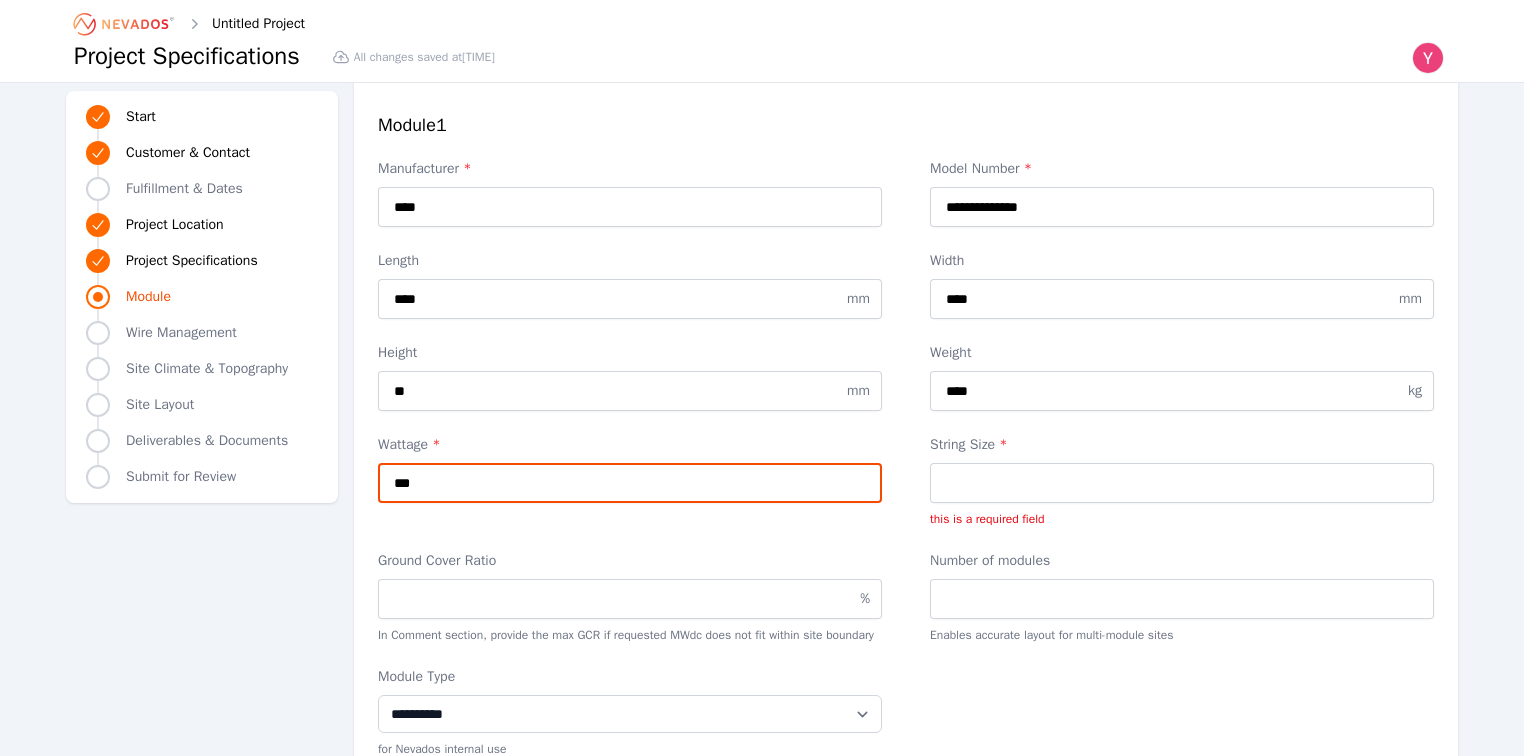 type on "***" 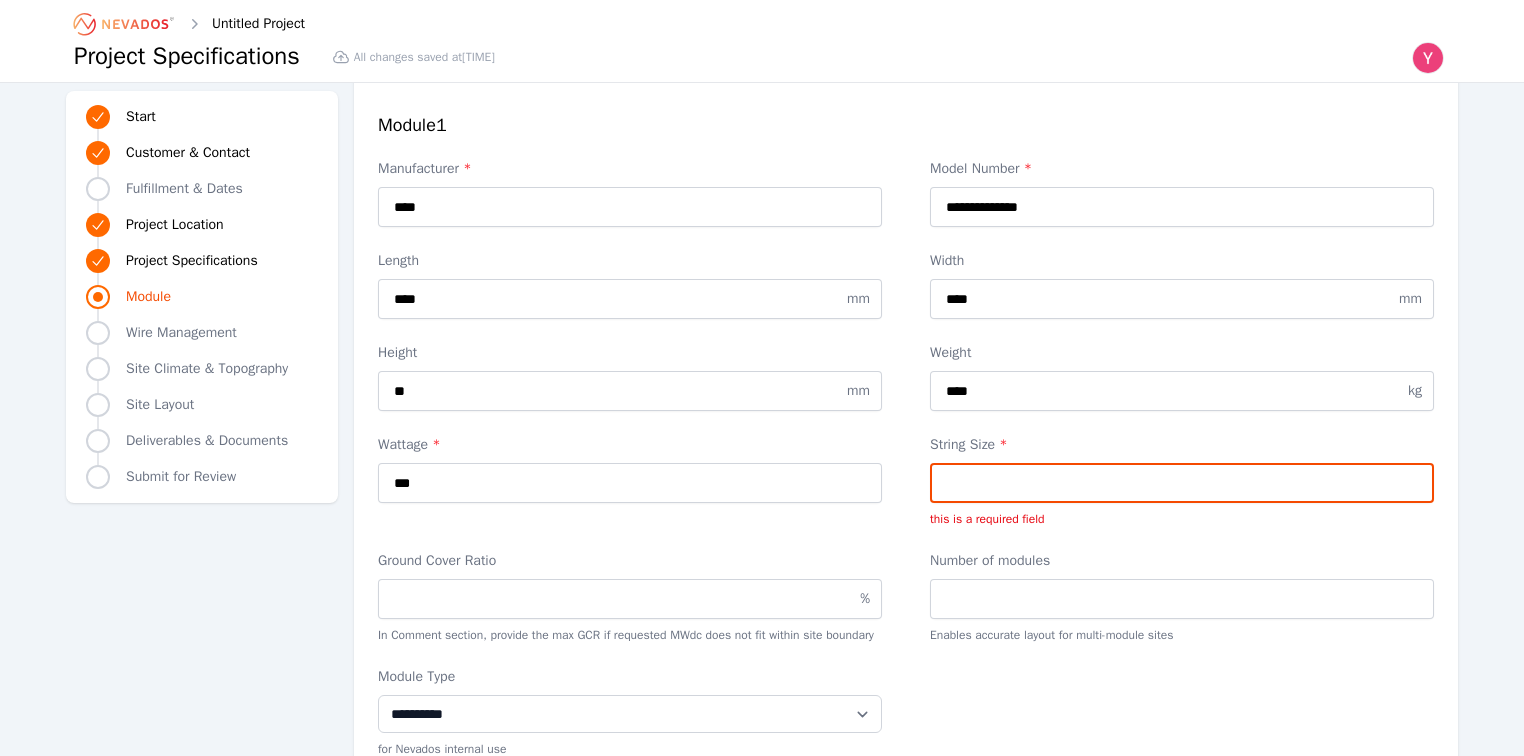 click on "String Size   *" at bounding box center (1182, 483) 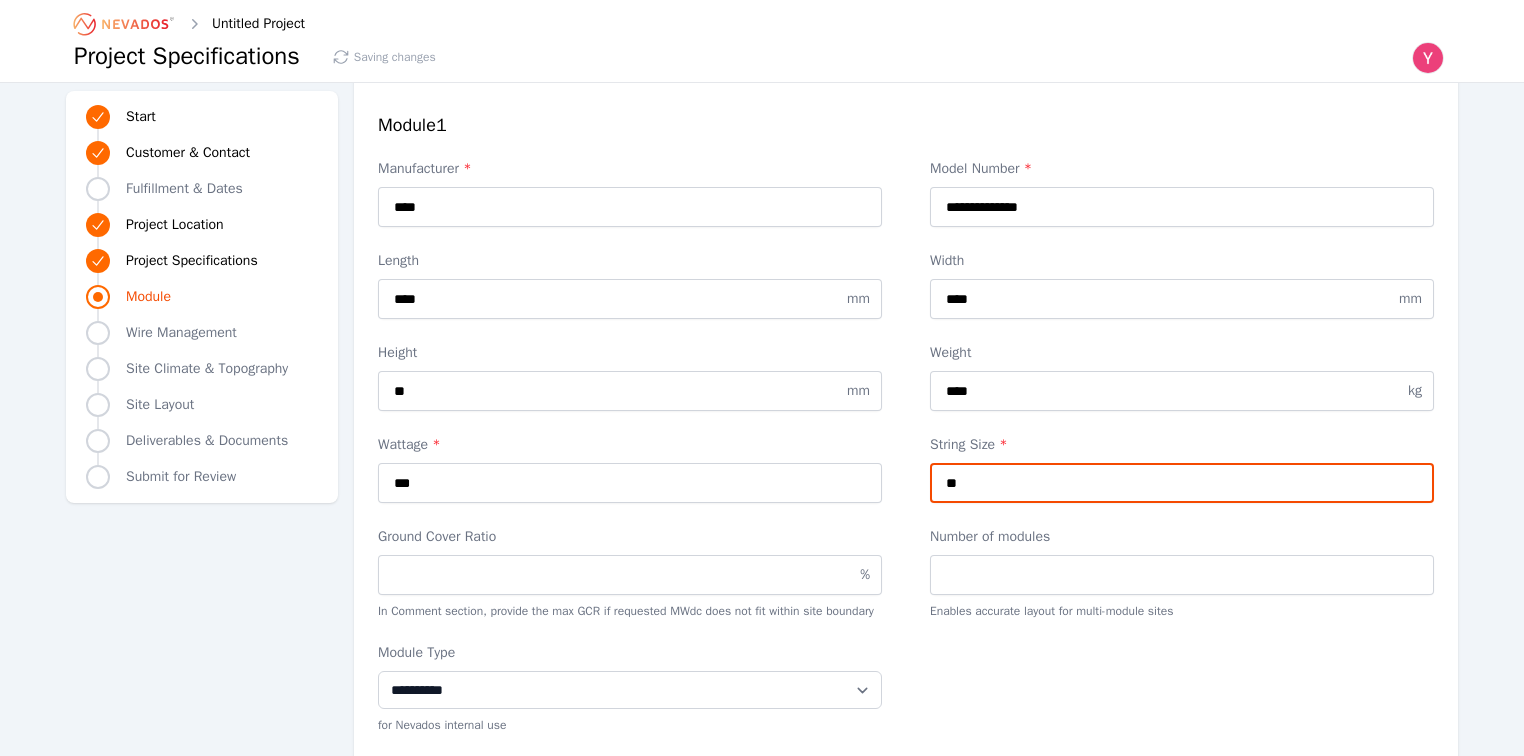 type on "**" 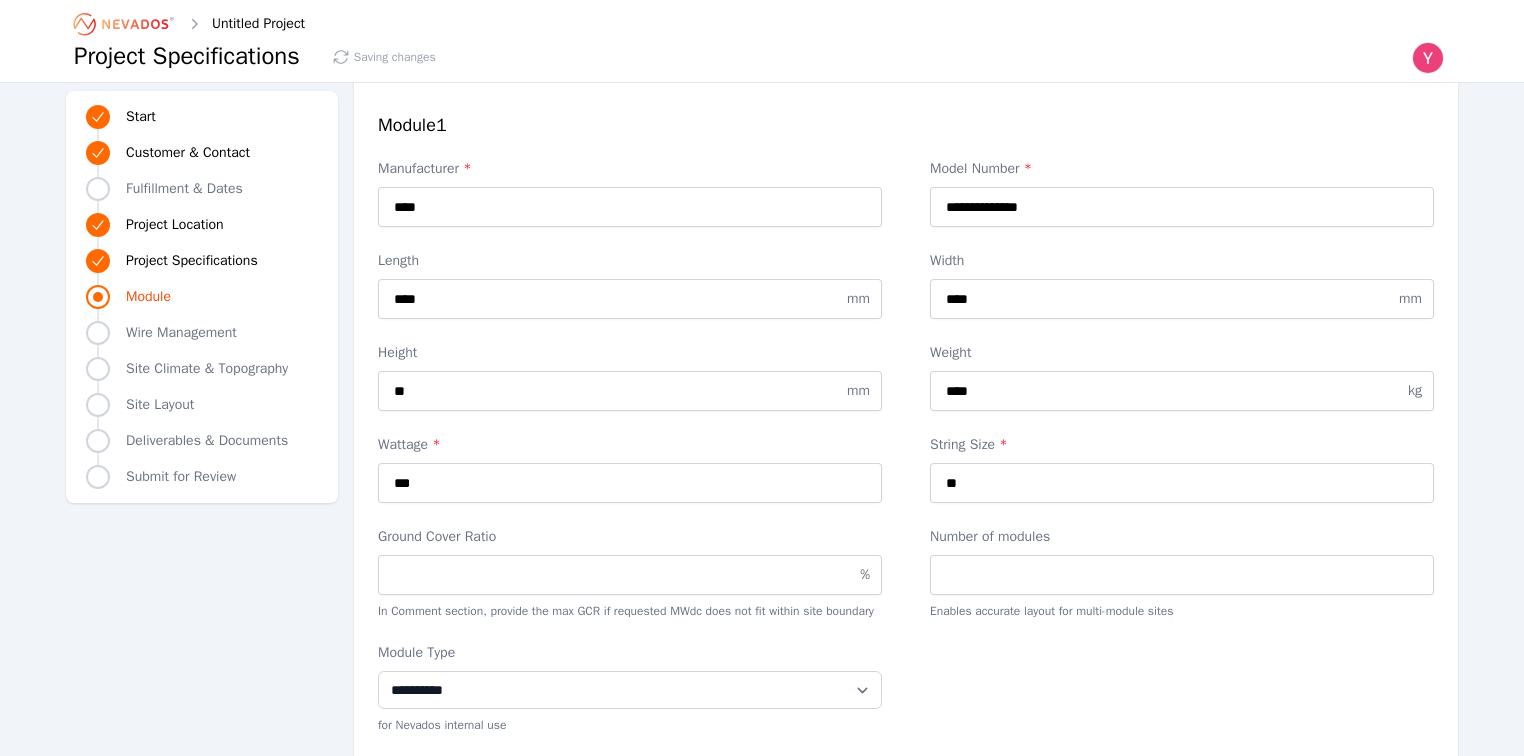 click on "Ground Cover Ratio   % In Comment section, provide the max GCR if requested MWdc does not fit within site boundary Number of modules   Enables accurate layout for multi-module sites" at bounding box center (906, 573) 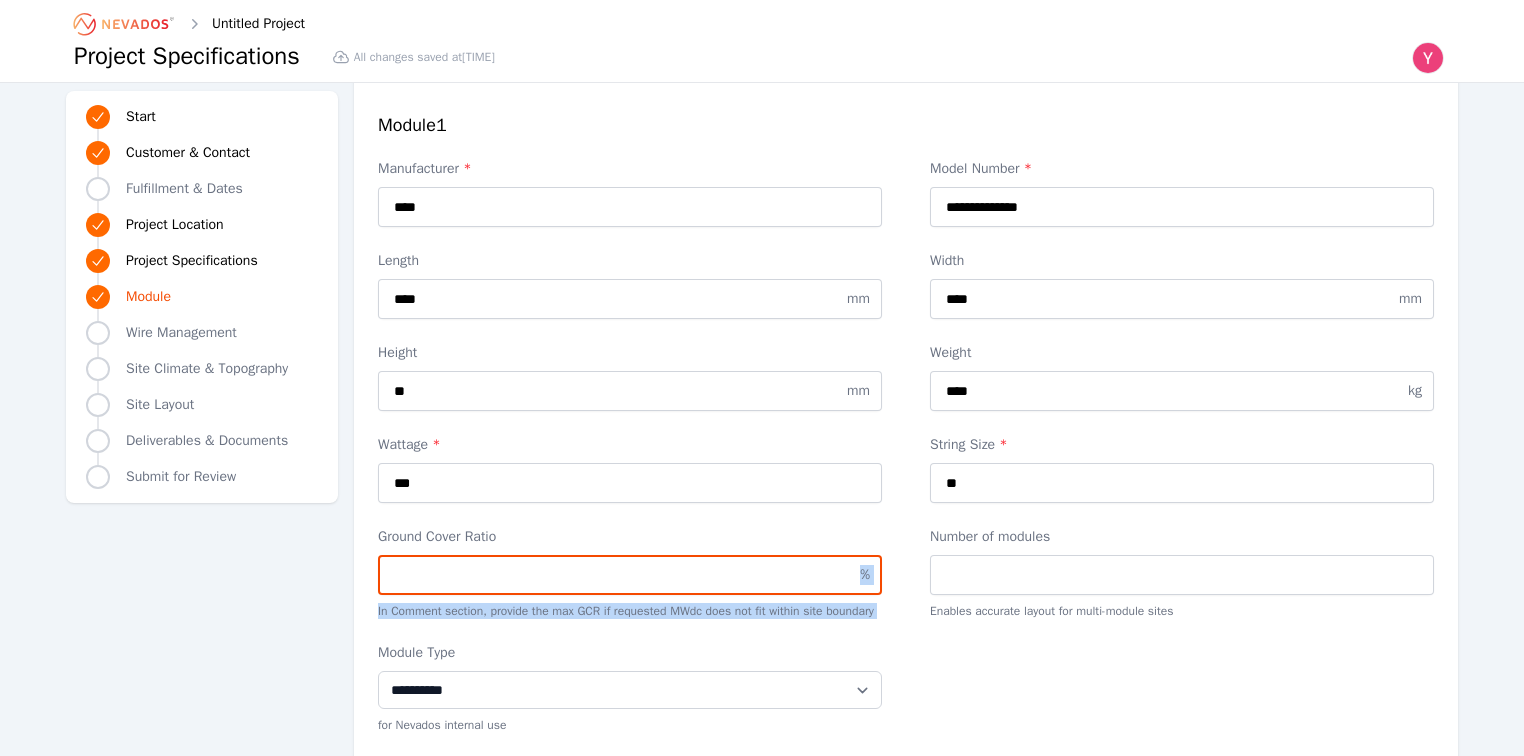 click on "Ground Cover Ratio" at bounding box center (630, 575) 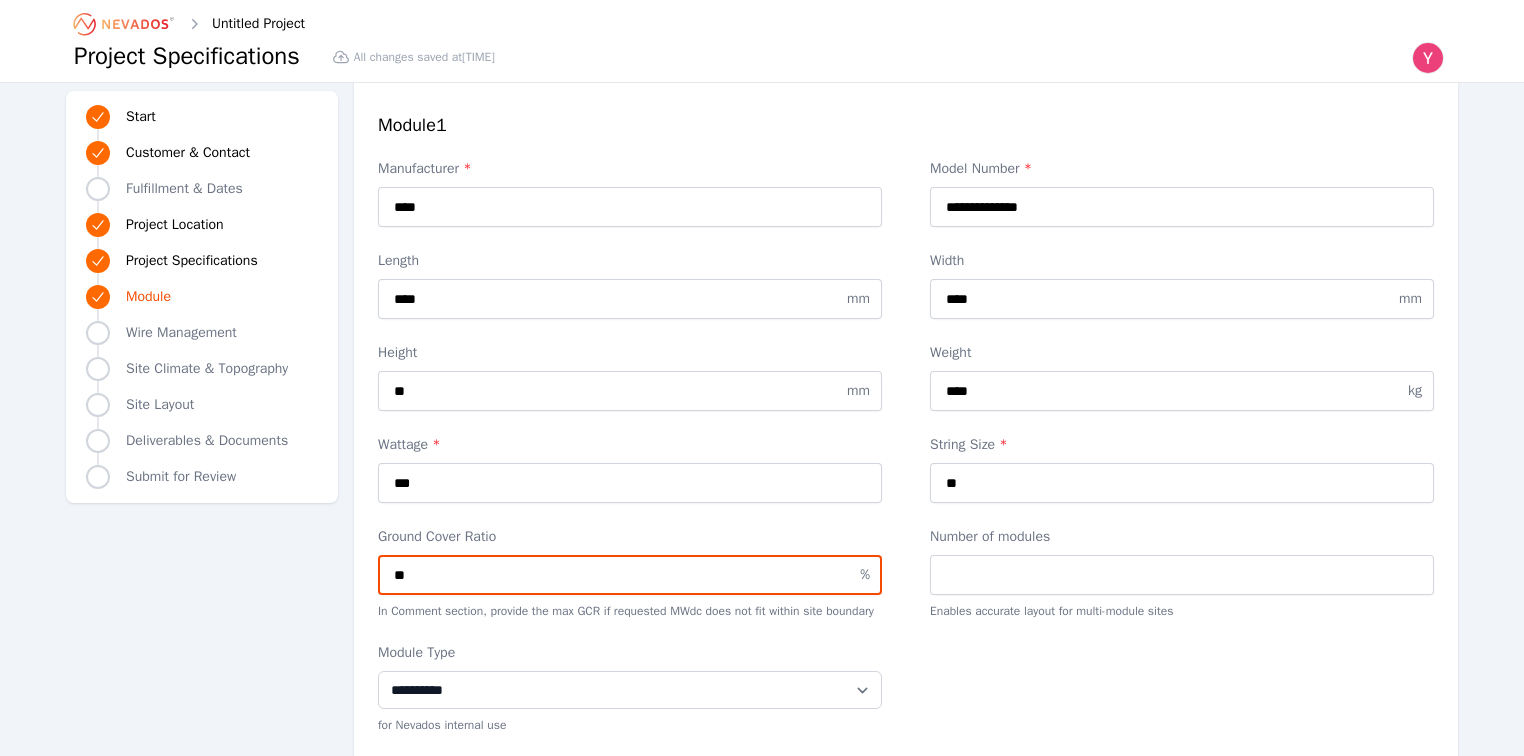 type on "**" 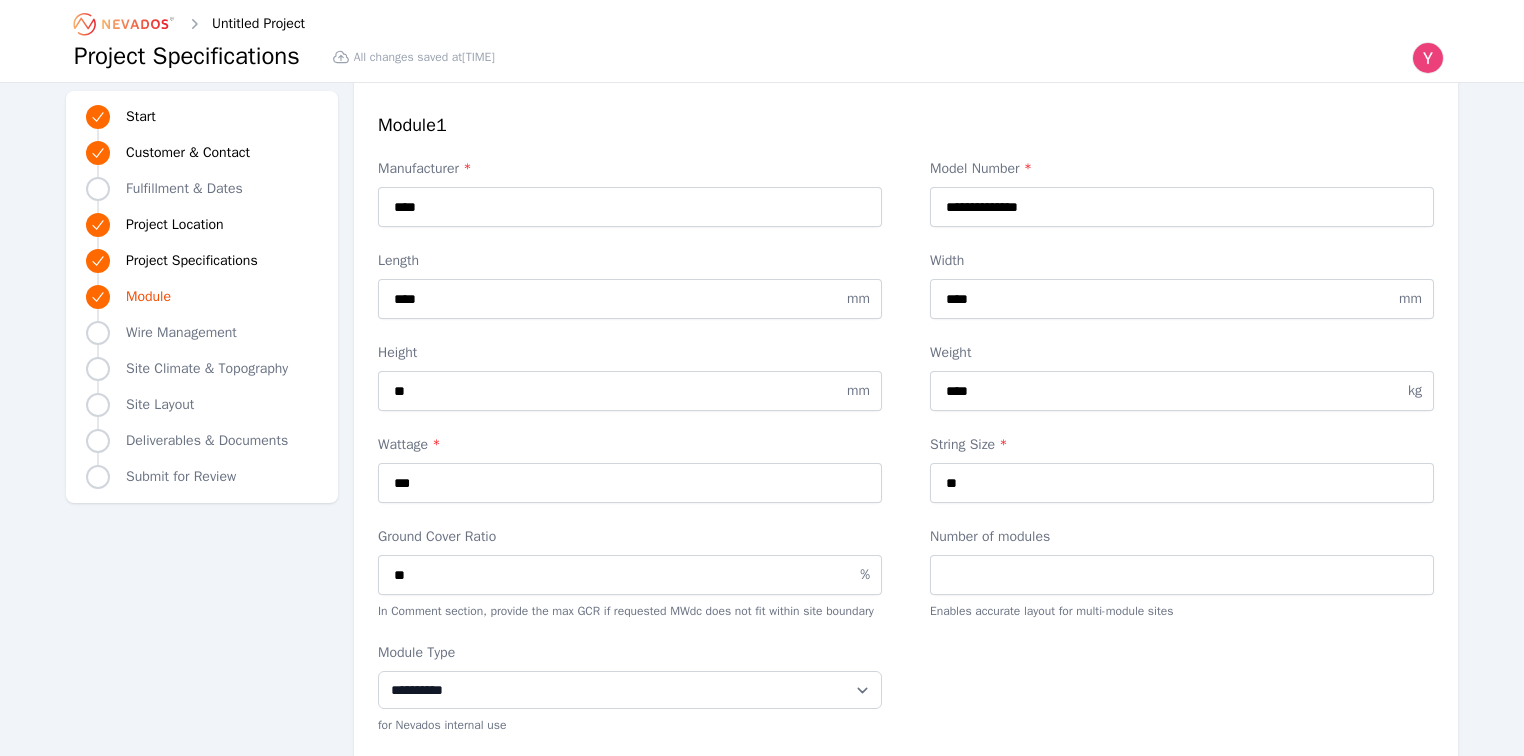 click on "**********" at bounding box center [906, 688] 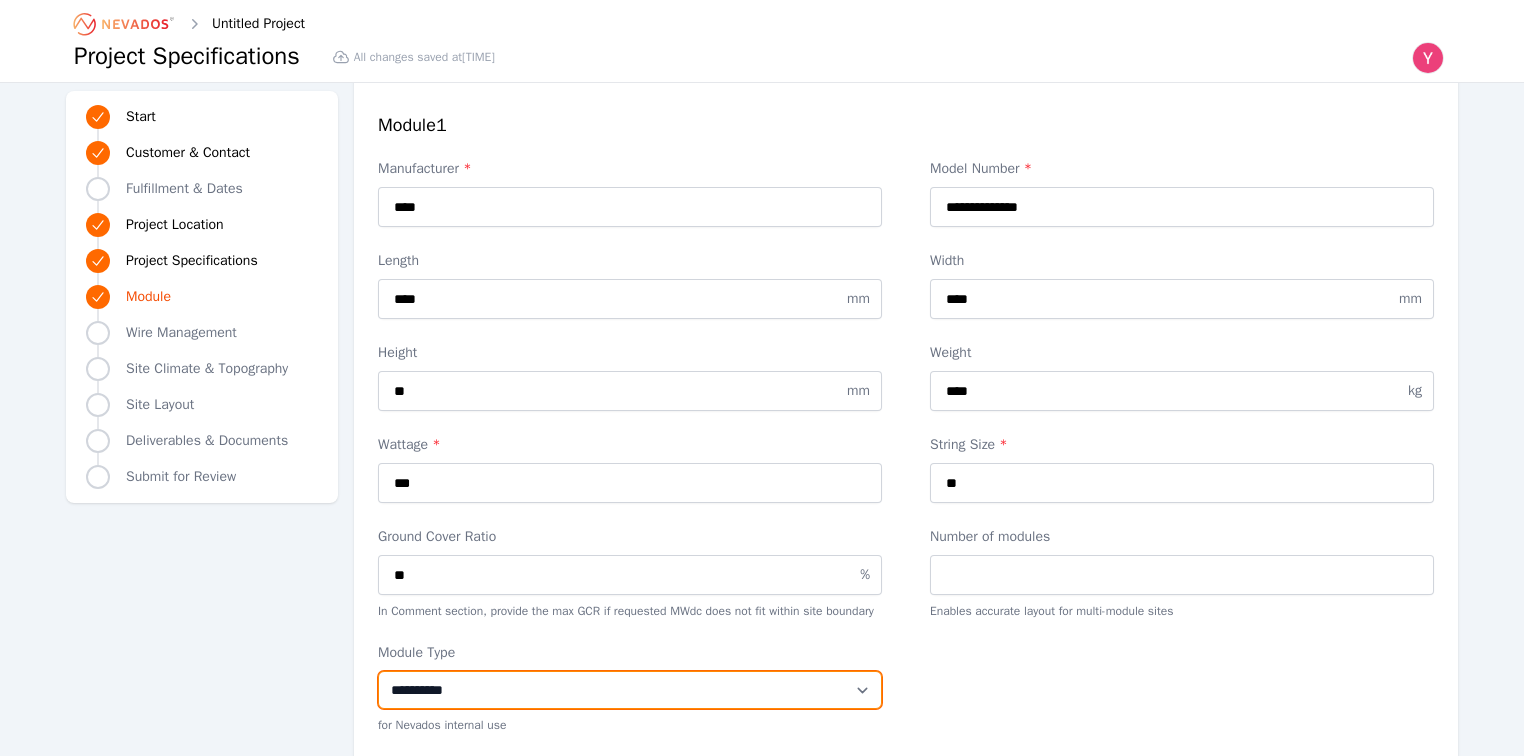 click on "**********" at bounding box center (630, 690) 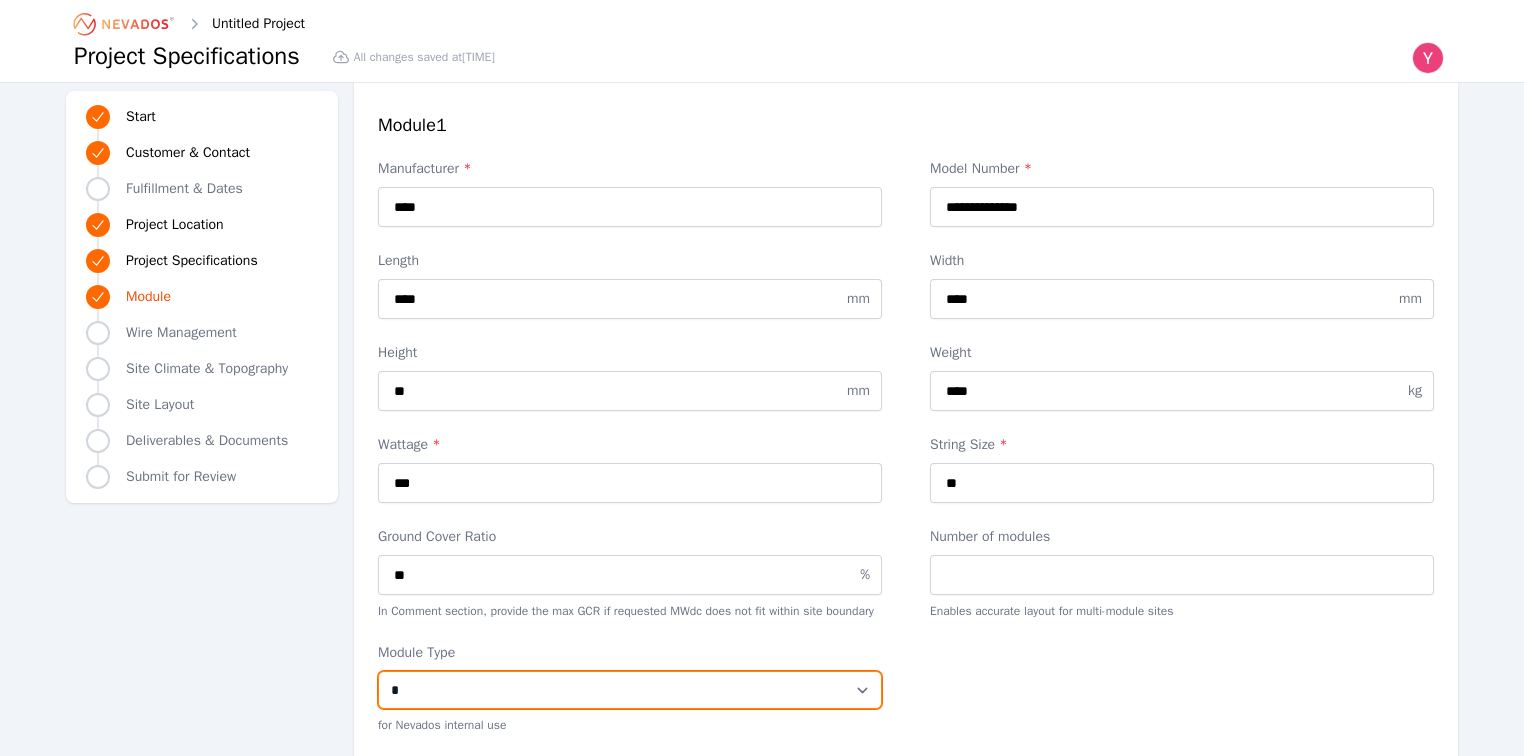 click on "**********" at bounding box center (630, 690) 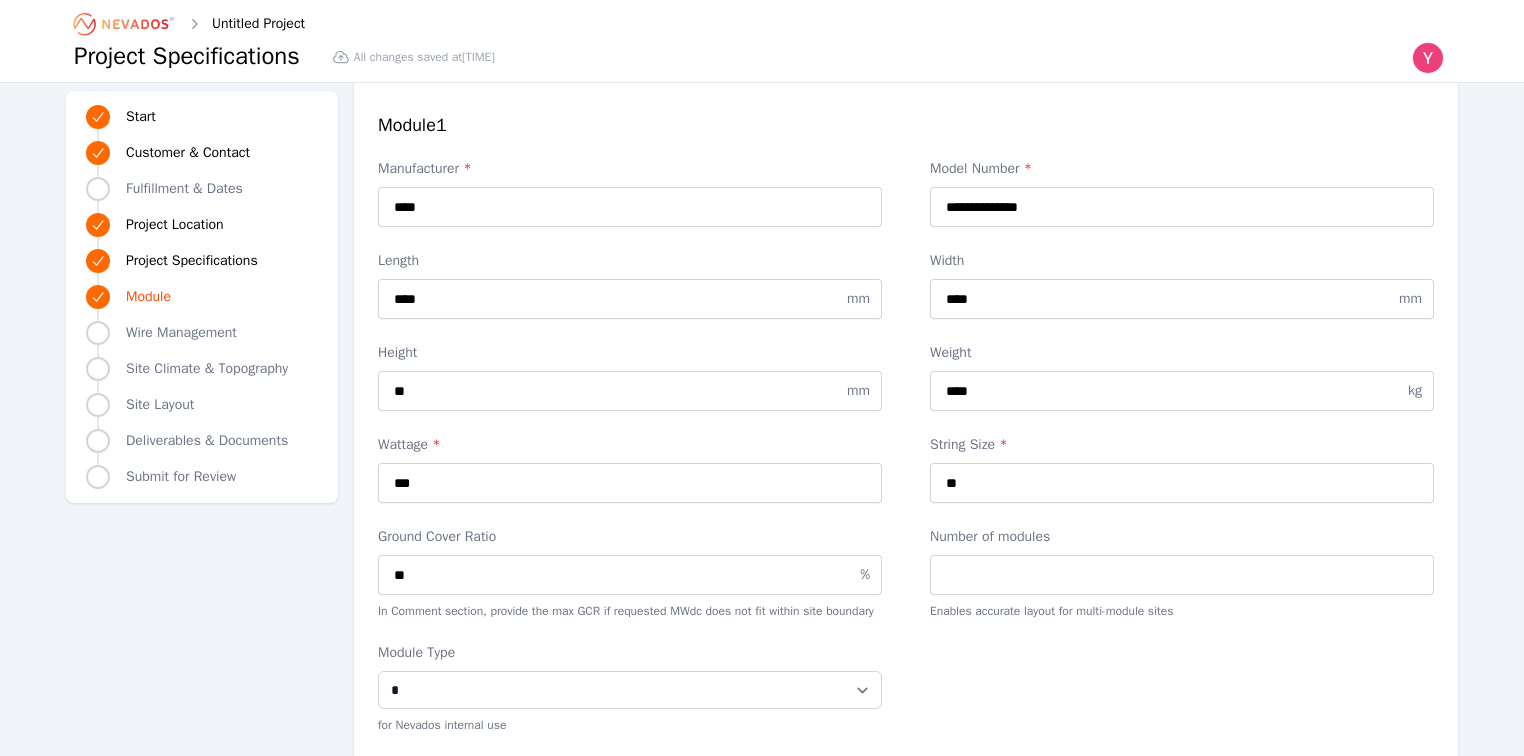 click on "**********" at bounding box center (762, -36) 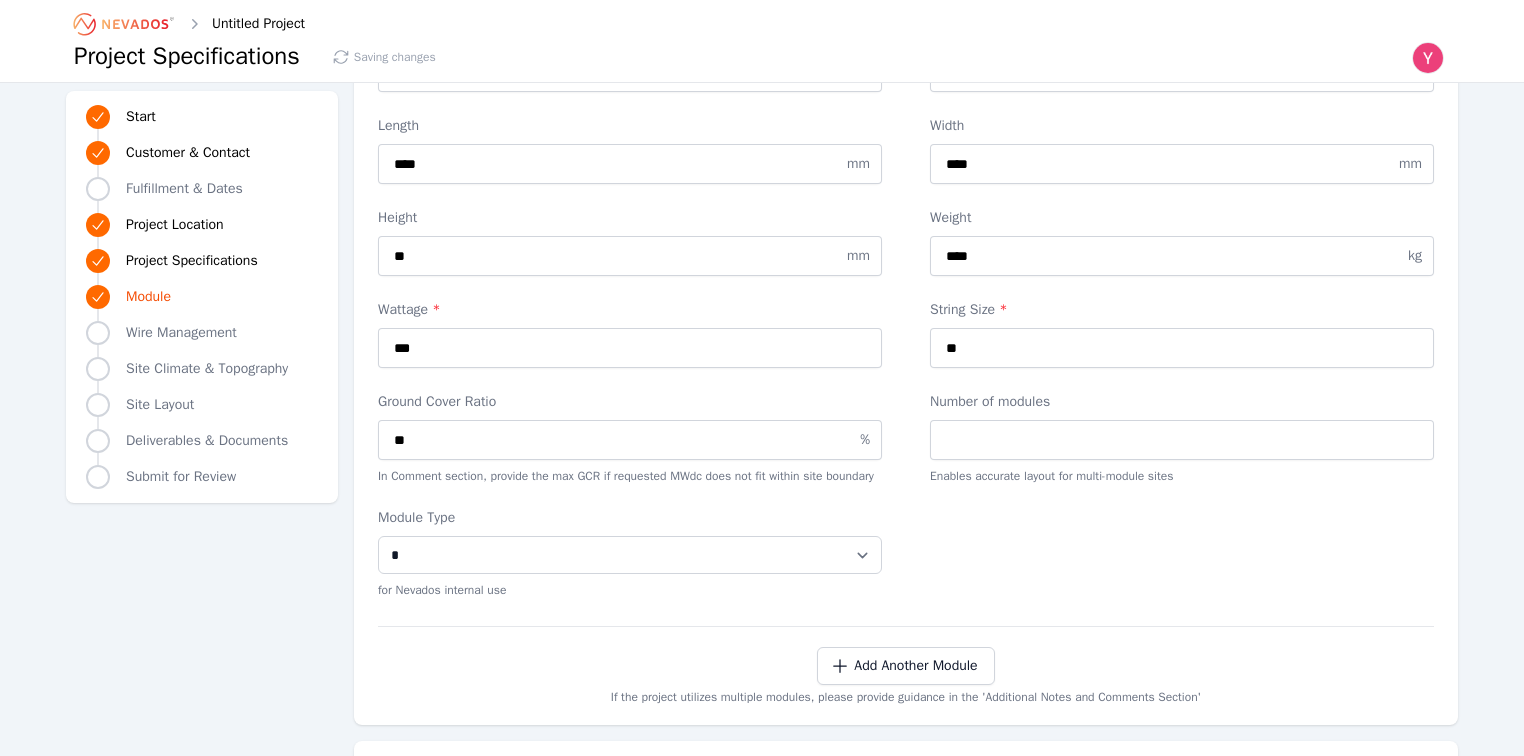scroll, scrollTop: 2720, scrollLeft: 0, axis: vertical 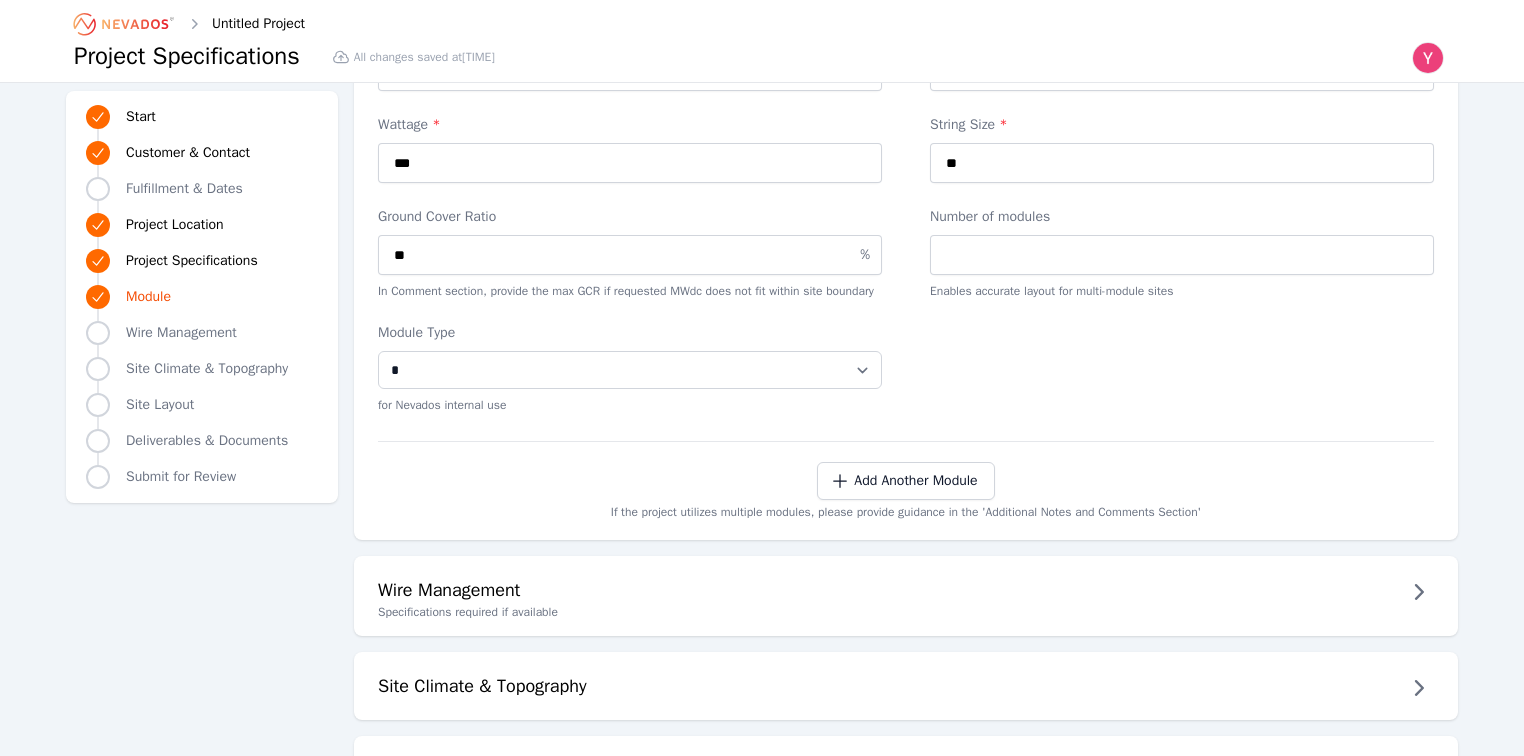 click on "Wire Management" at bounding box center [906, 592] 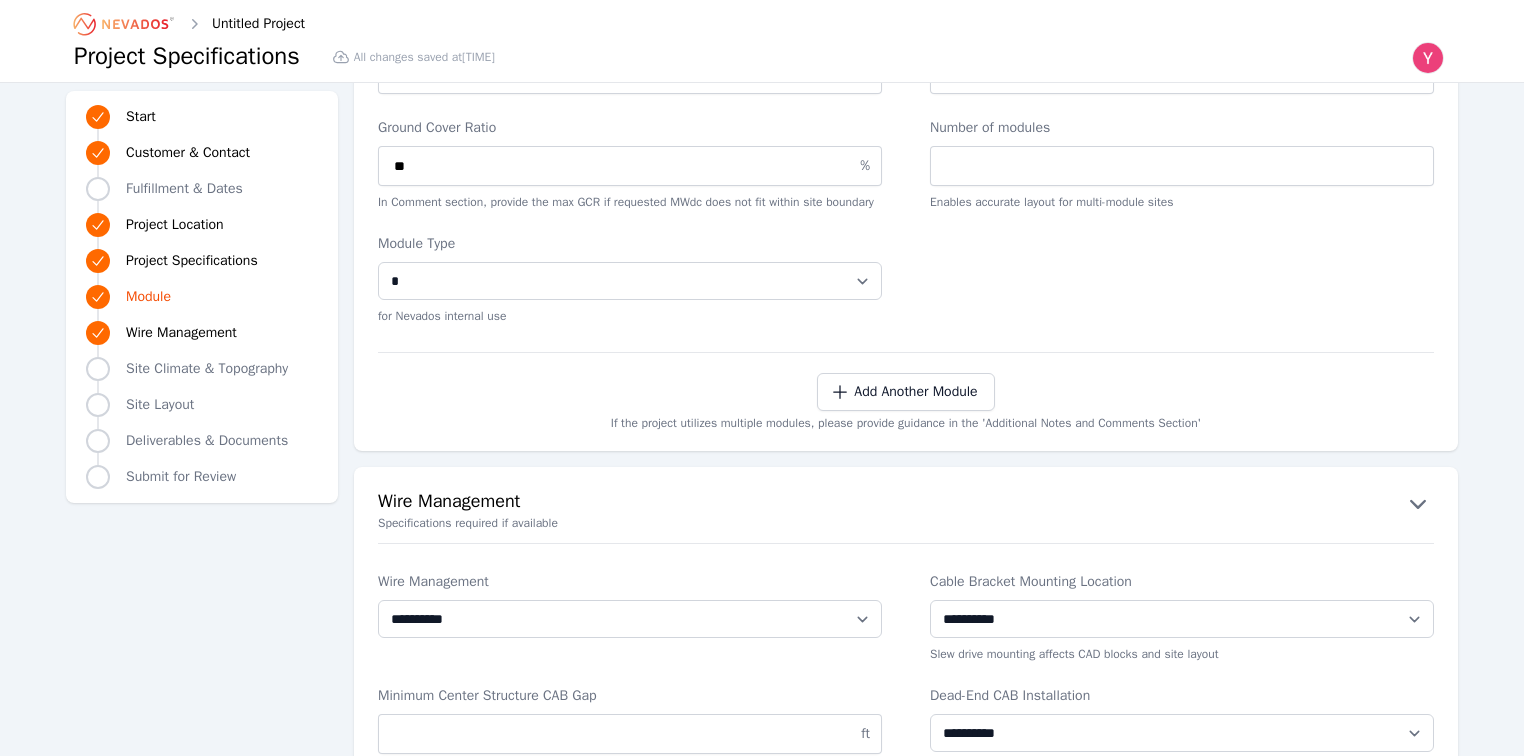scroll, scrollTop: 2960, scrollLeft: 0, axis: vertical 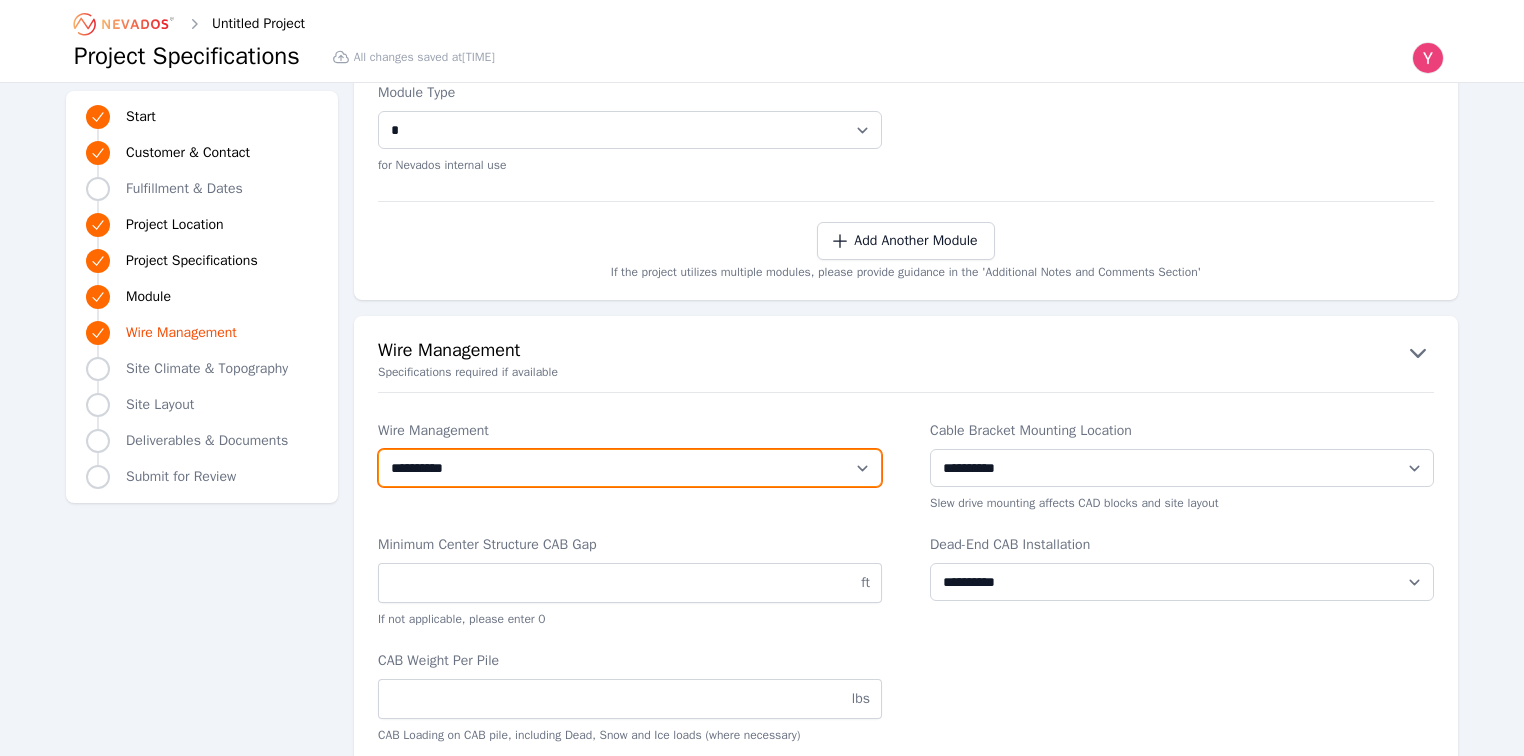 click on "**********" at bounding box center (630, 468) 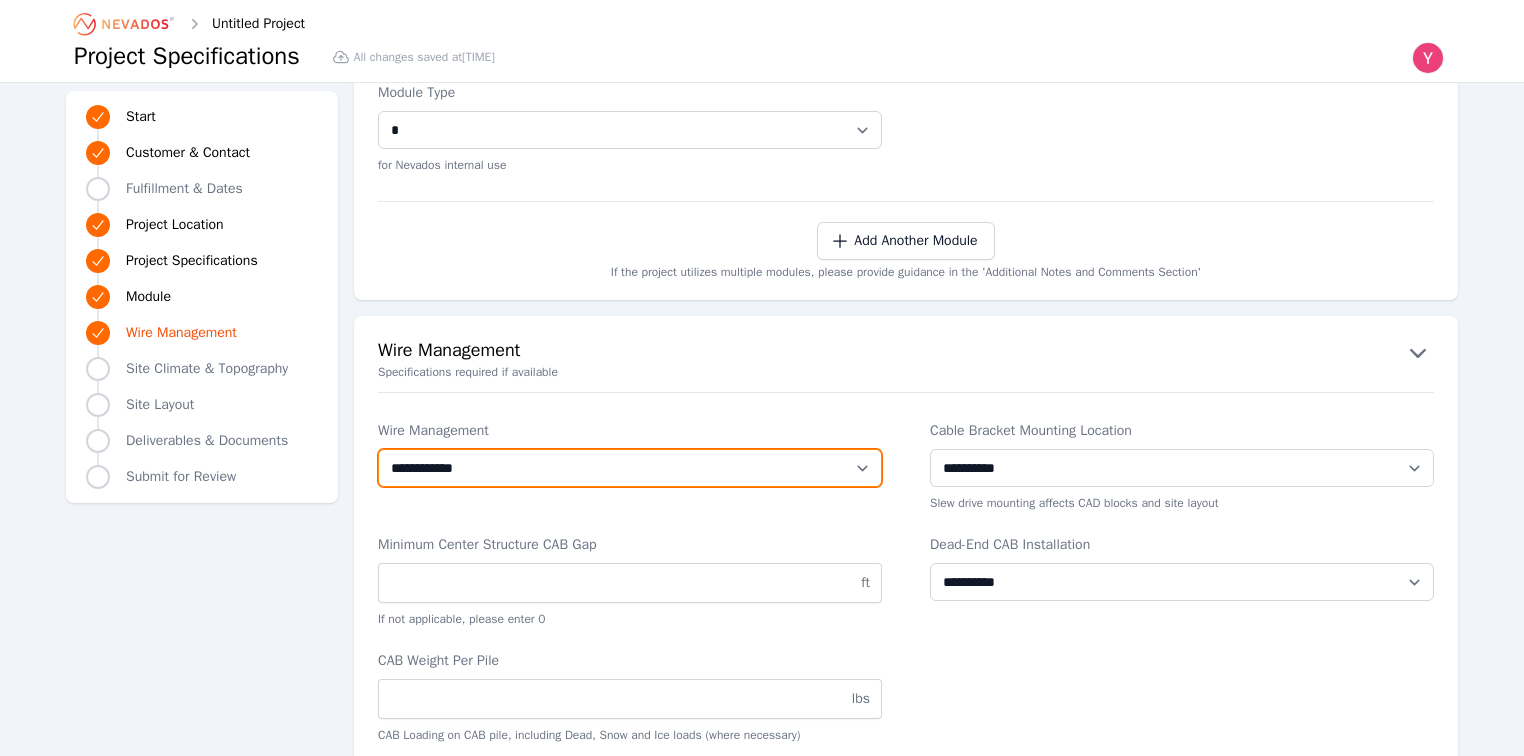click on "**********" at bounding box center (630, 468) 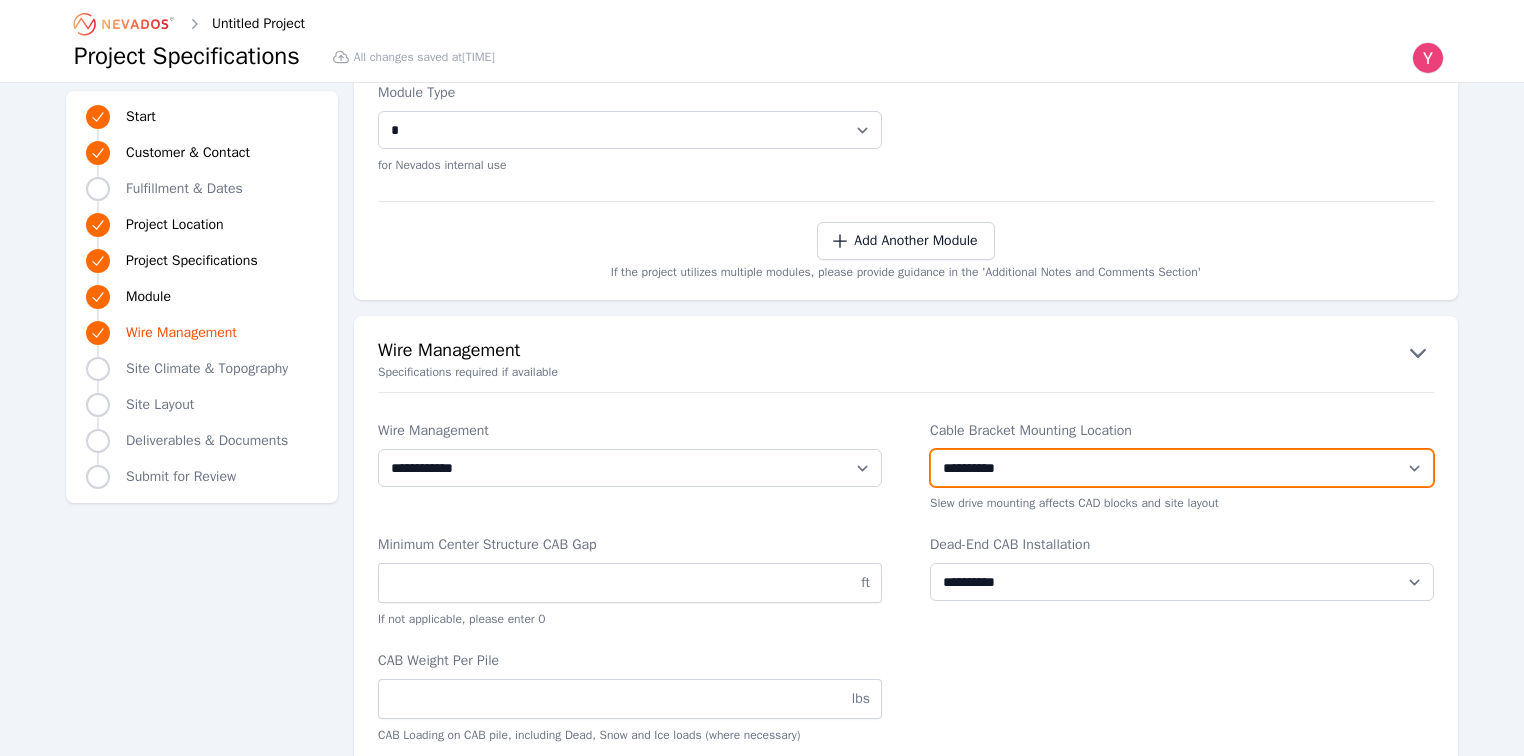 click on "**********" at bounding box center (1182, 468) 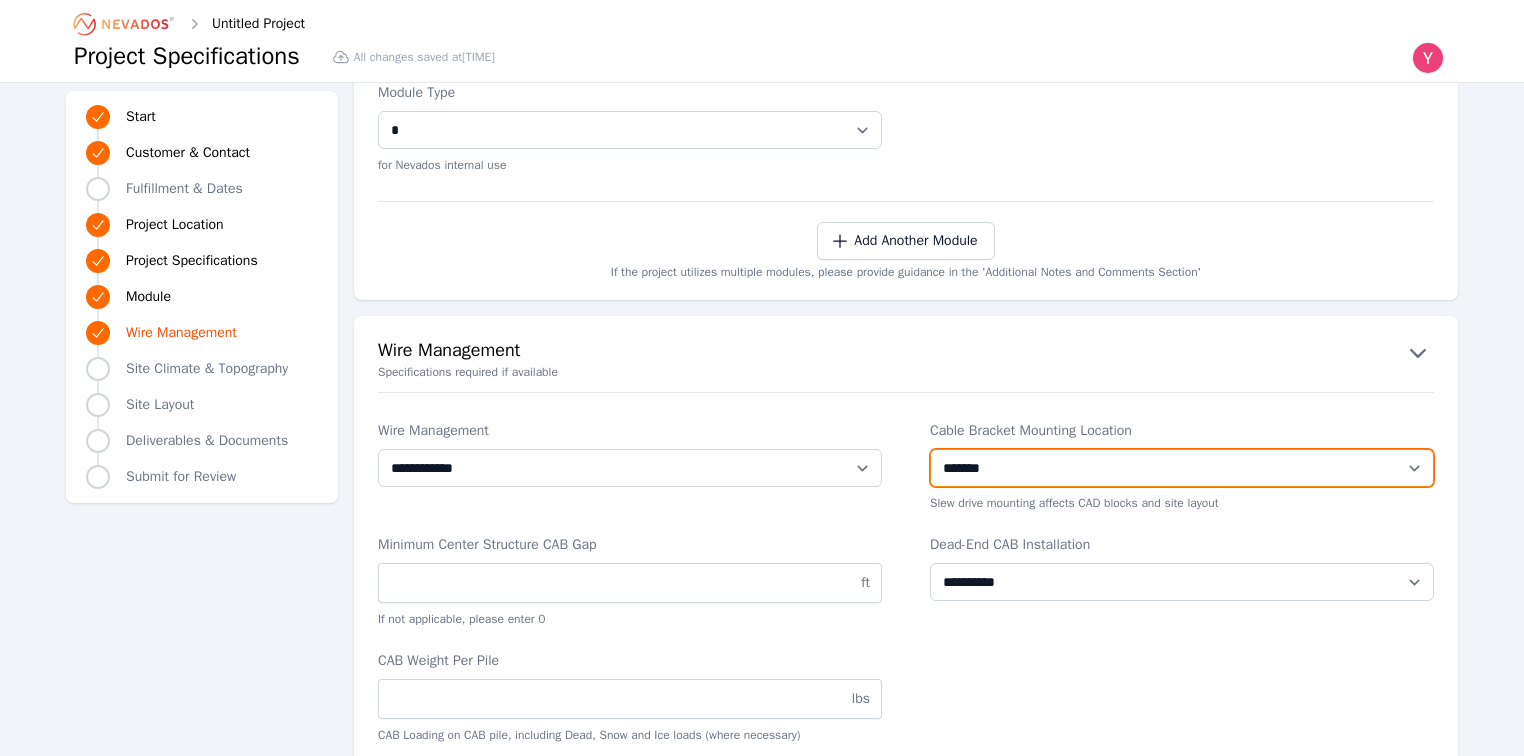 click on "**********" at bounding box center (1182, 468) 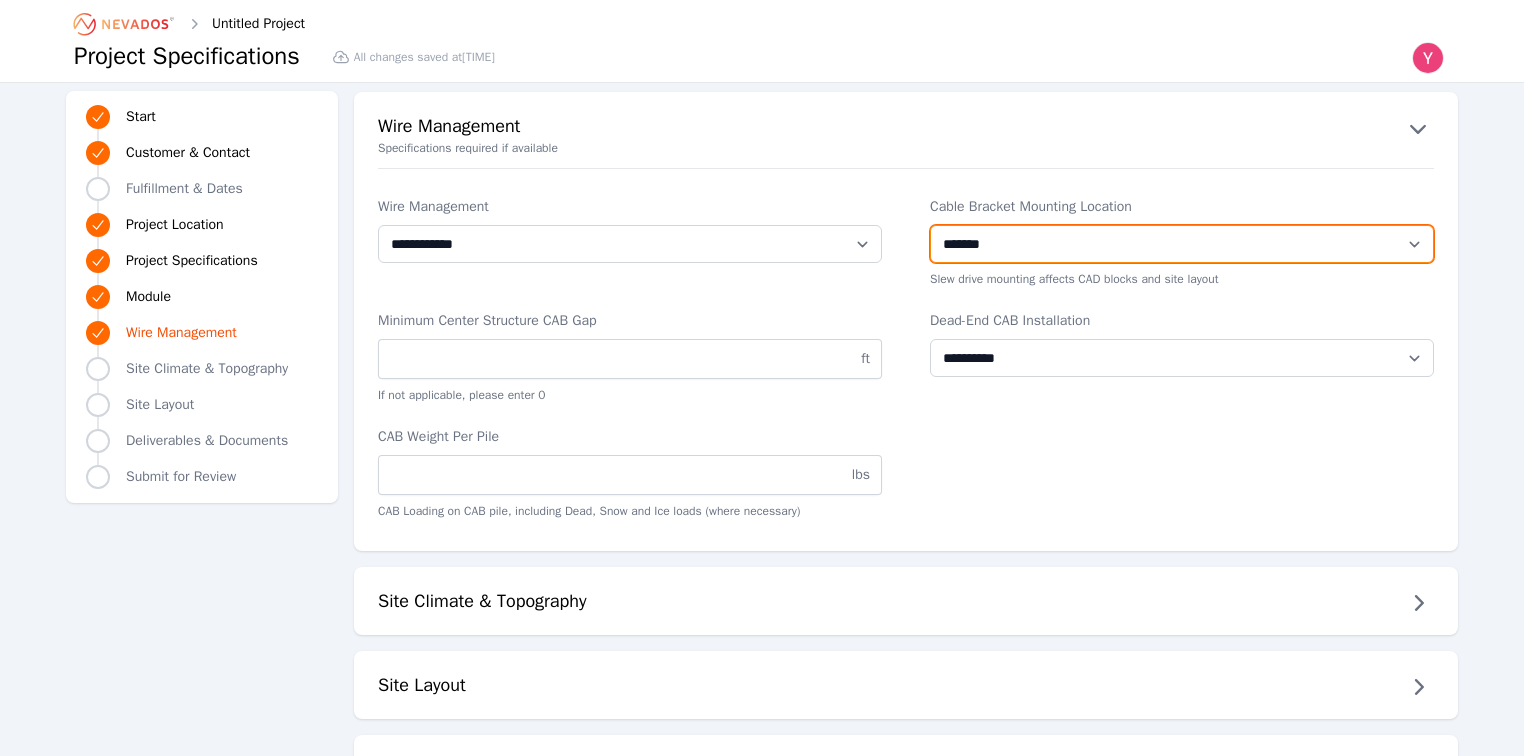 scroll, scrollTop: 3200, scrollLeft: 0, axis: vertical 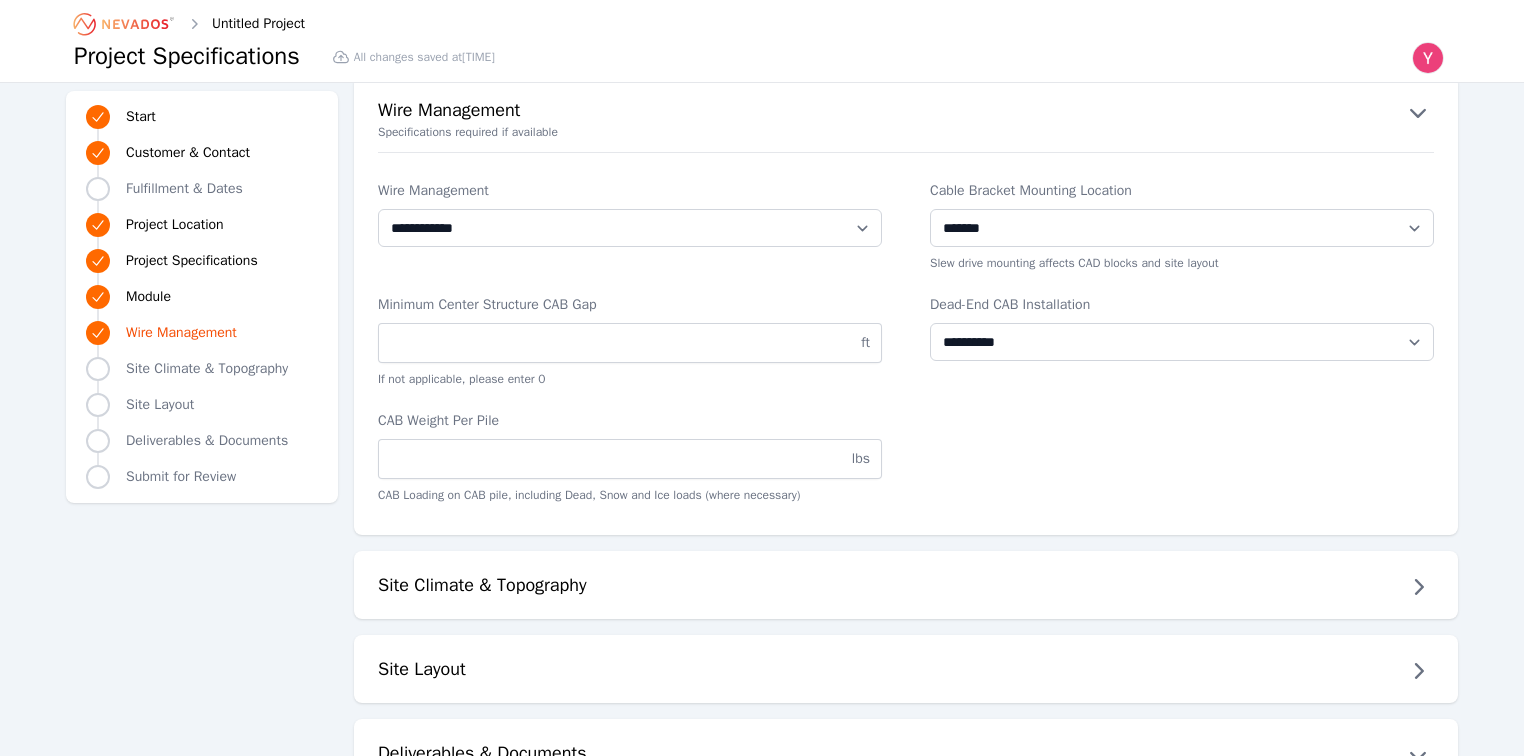 click on "Minimum Center Structure CAB Gap" at bounding box center [630, 305] 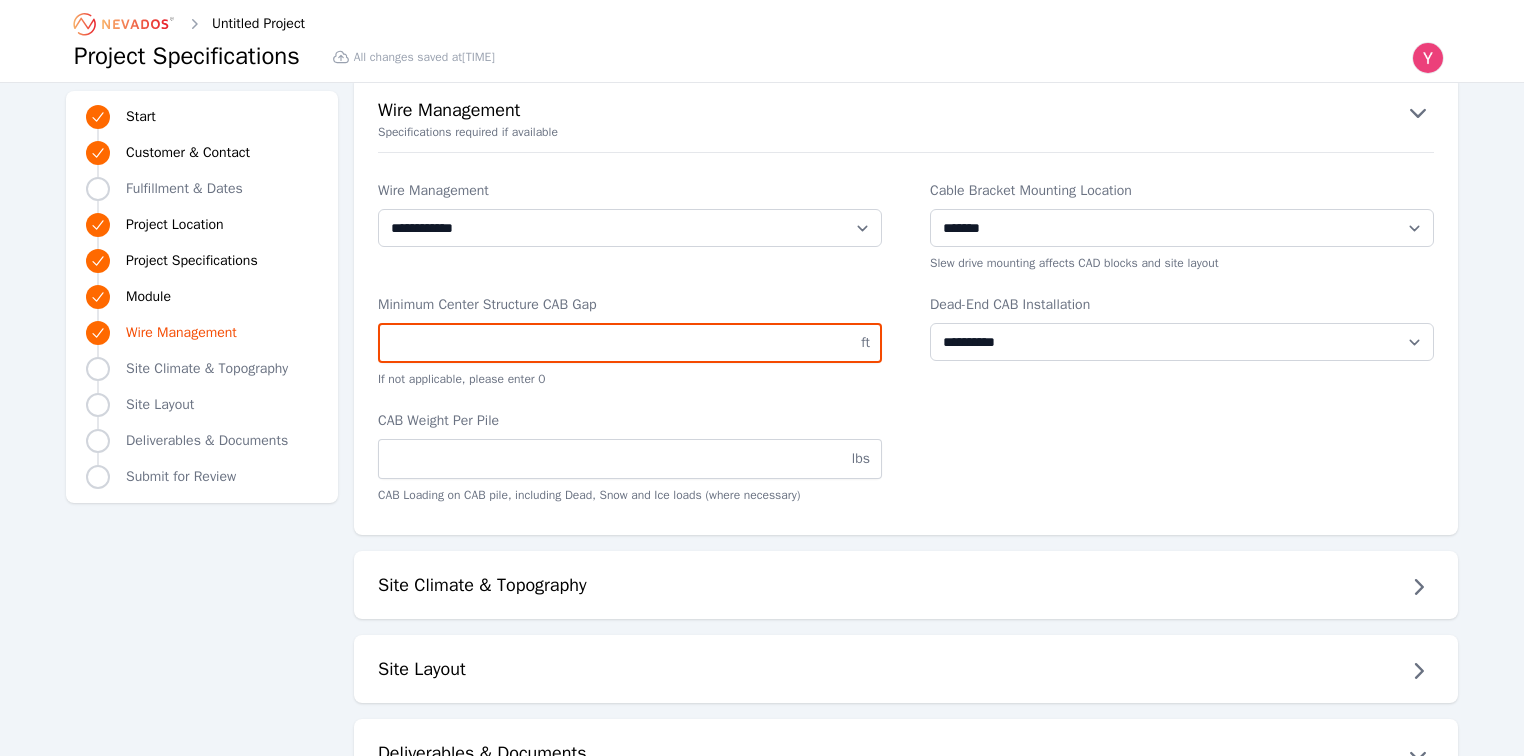 click on "Minimum Center Structure CAB Gap" at bounding box center [630, 343] 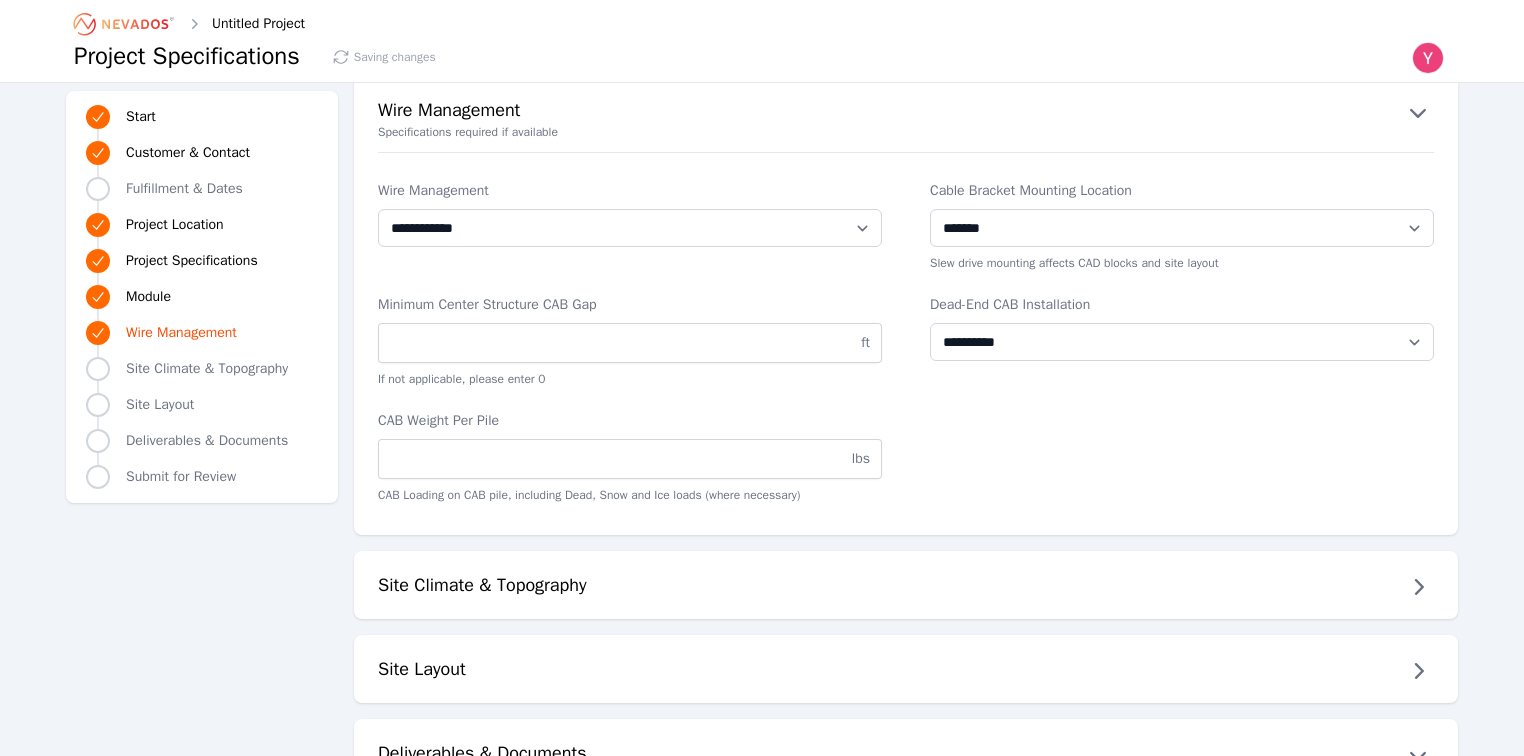 click on "**********" at bounding box center [906, 342] 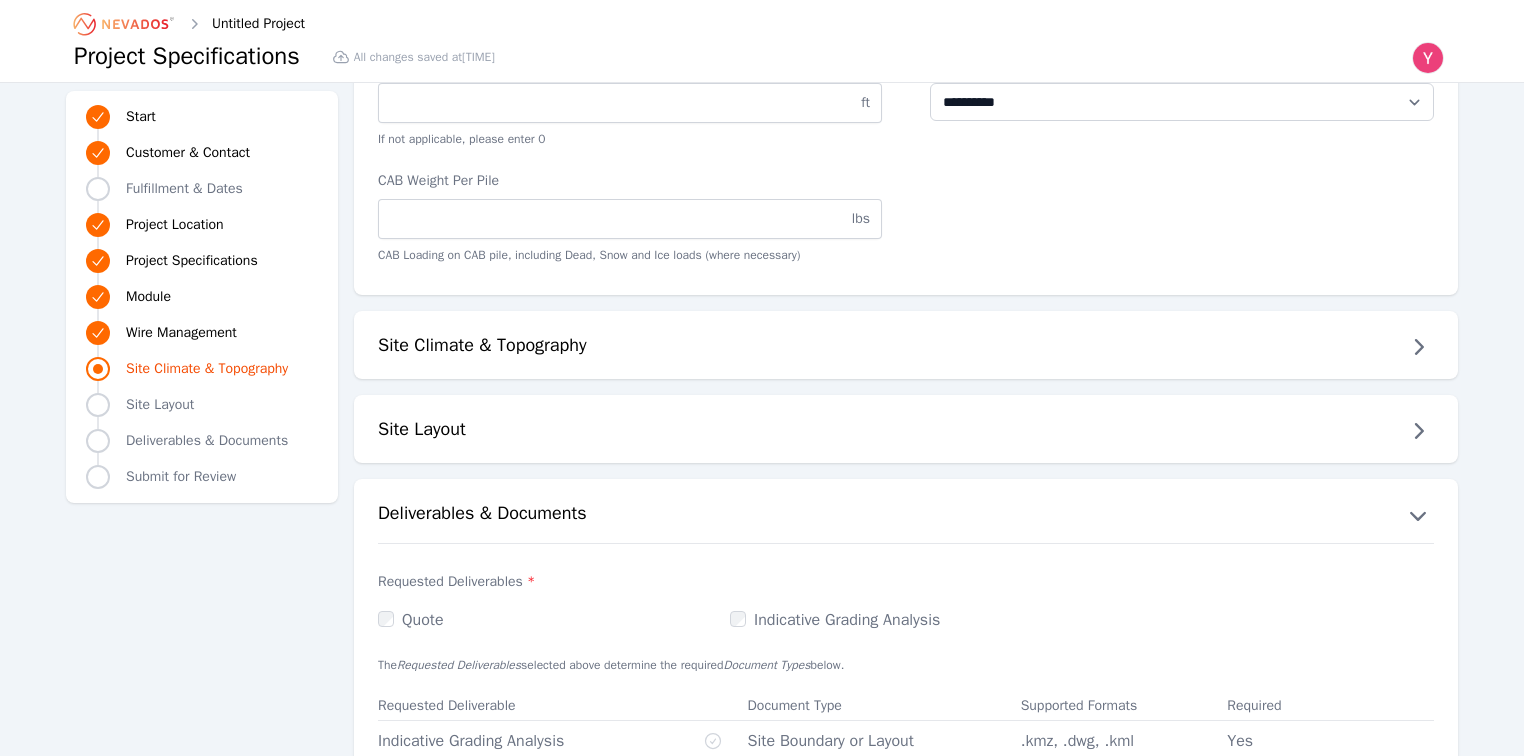 click on "Site Climate & Topography" at bounding box center [906, 347] 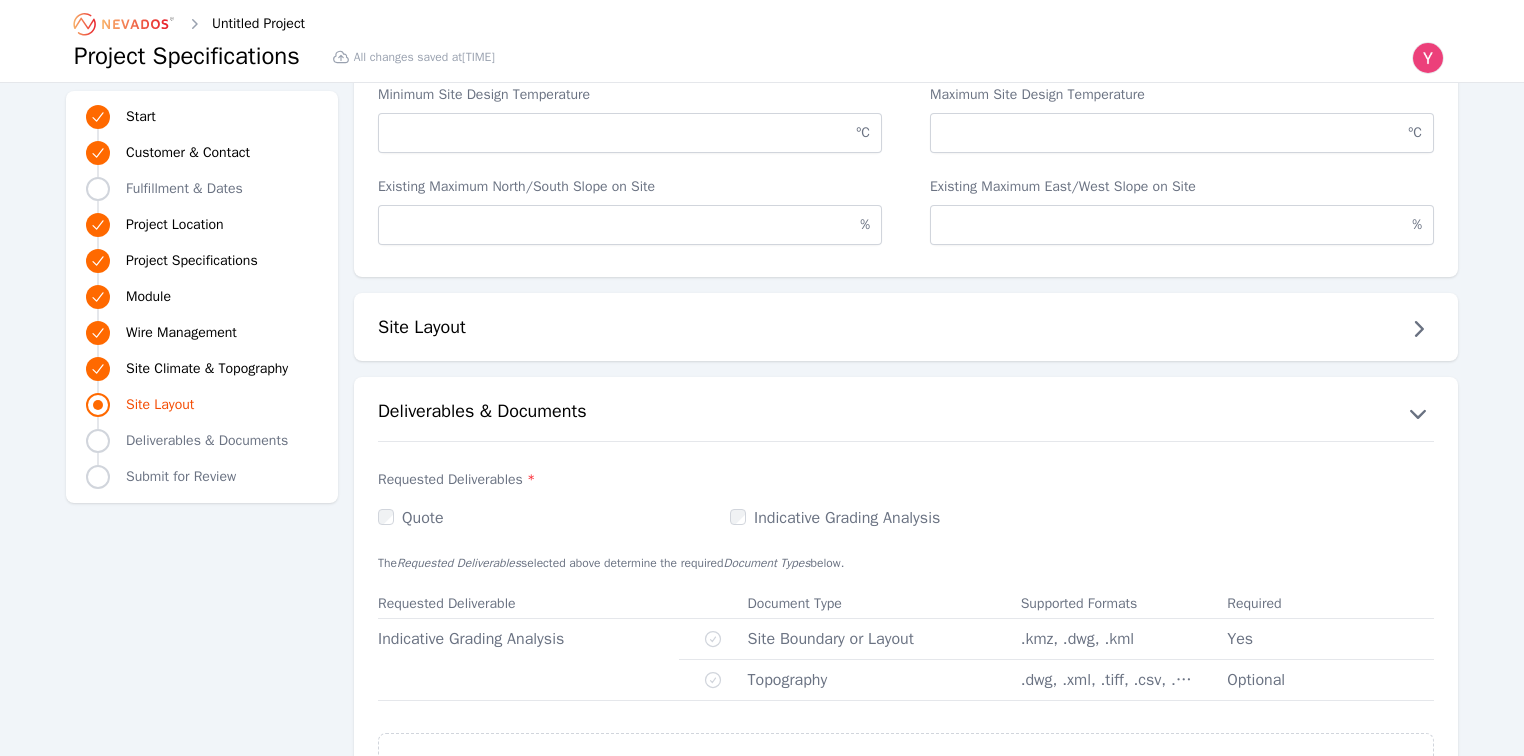 scroll, scrollTop: 3760, scrollLeft: 0, axis: vertical 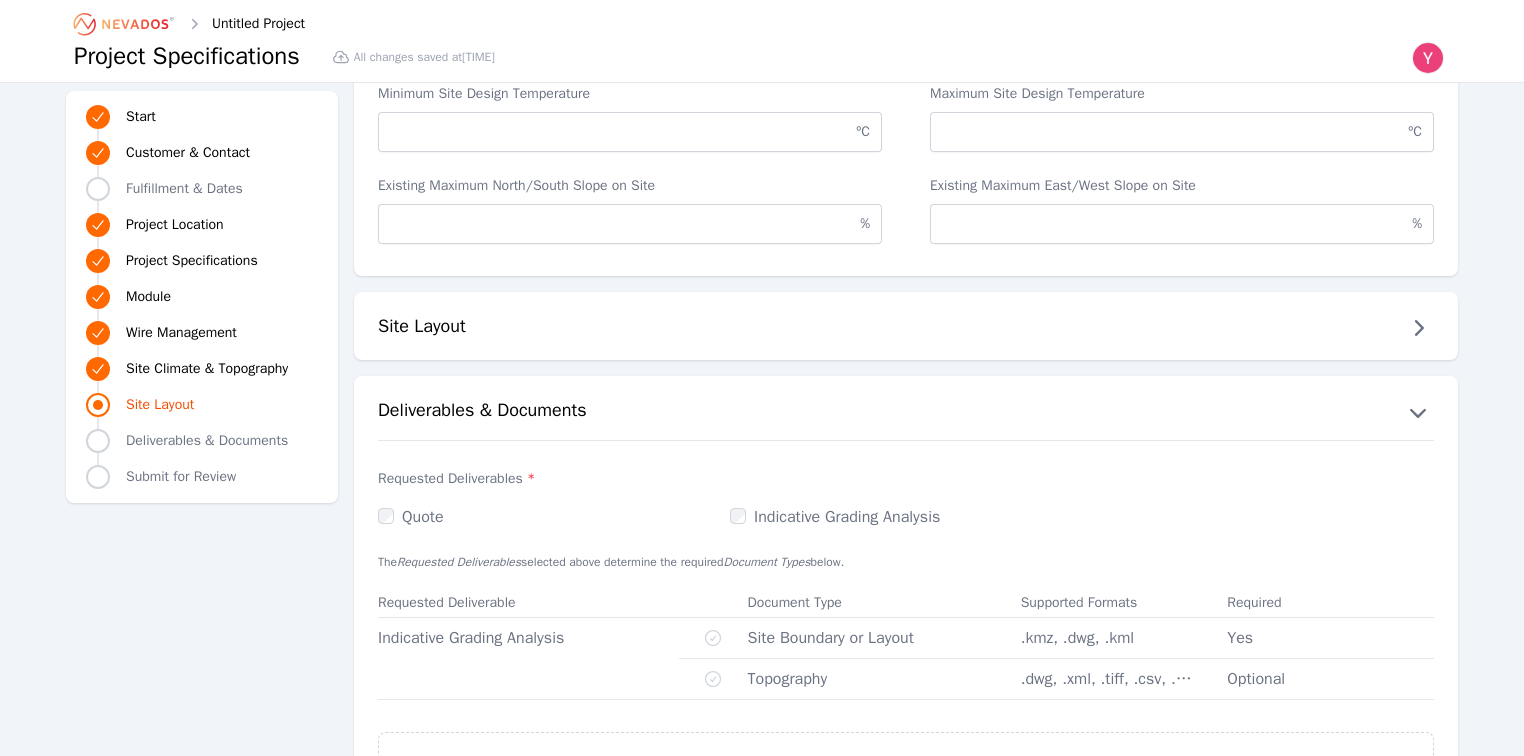 click on "Site Layout" at bounding box center (906, 326) 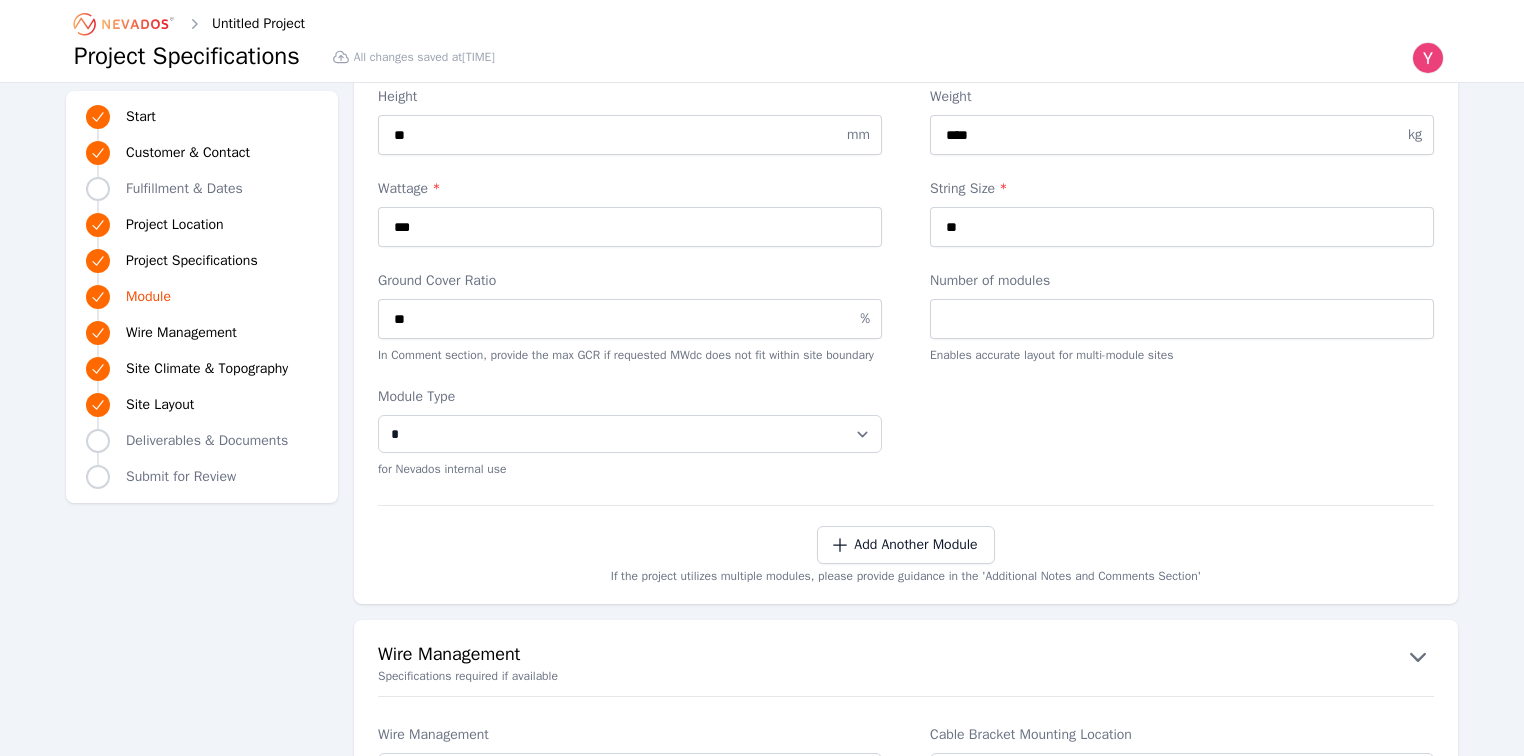 scroll, scrollTop: 2960, scrollLeft: 0, axis: vertical 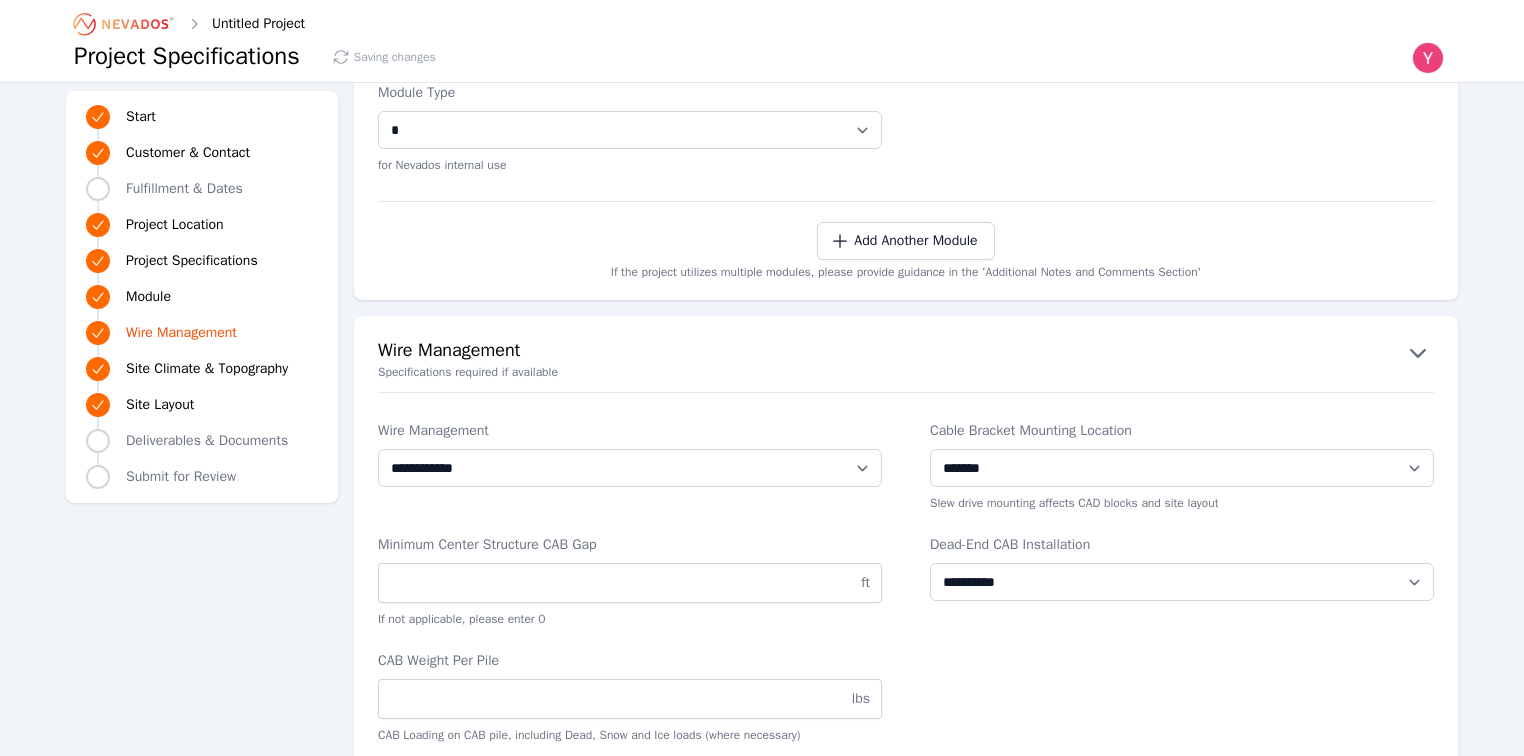 click on "**********" at bounding box center (630, 466) 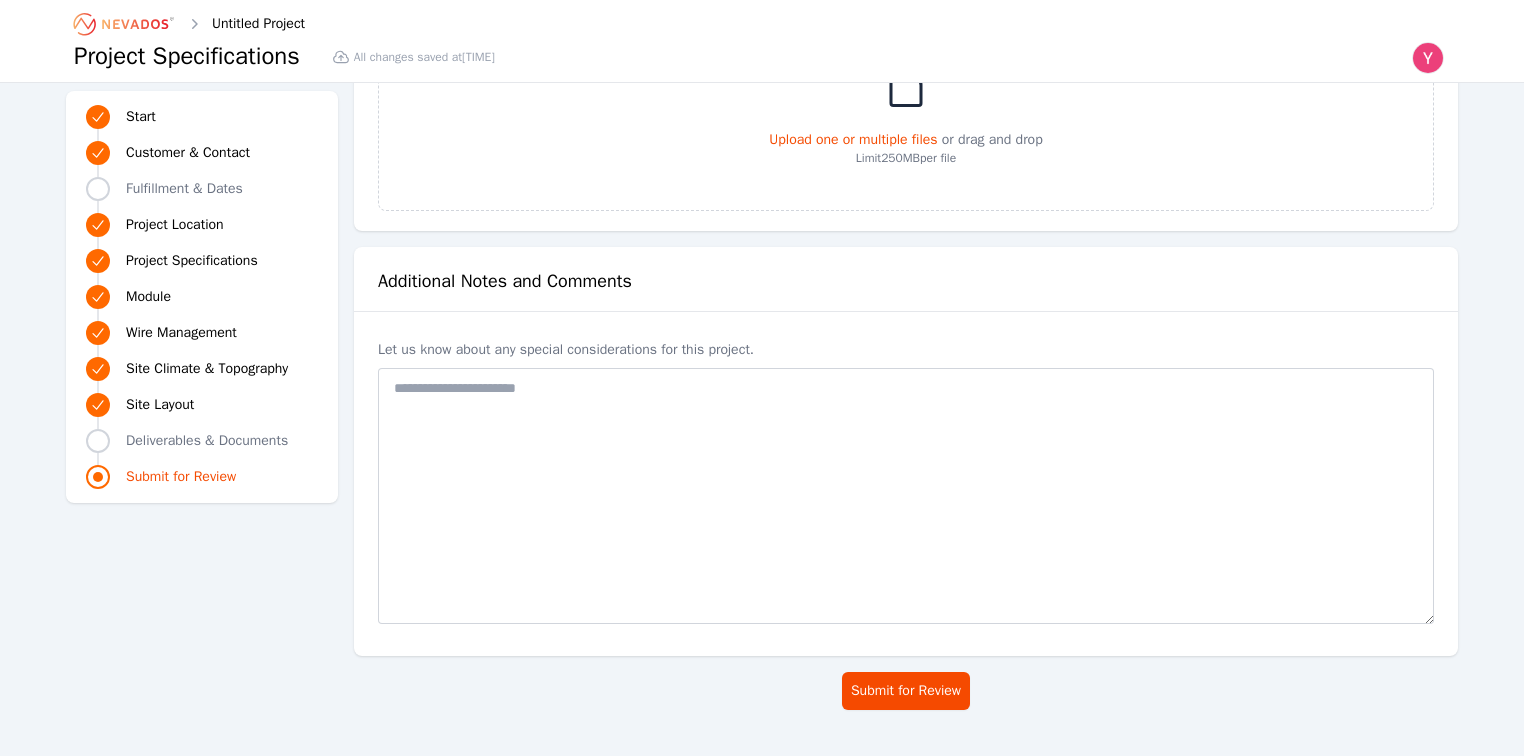 scroll, scrollTop: 5308, scrollLeft: 0, axis: vertical 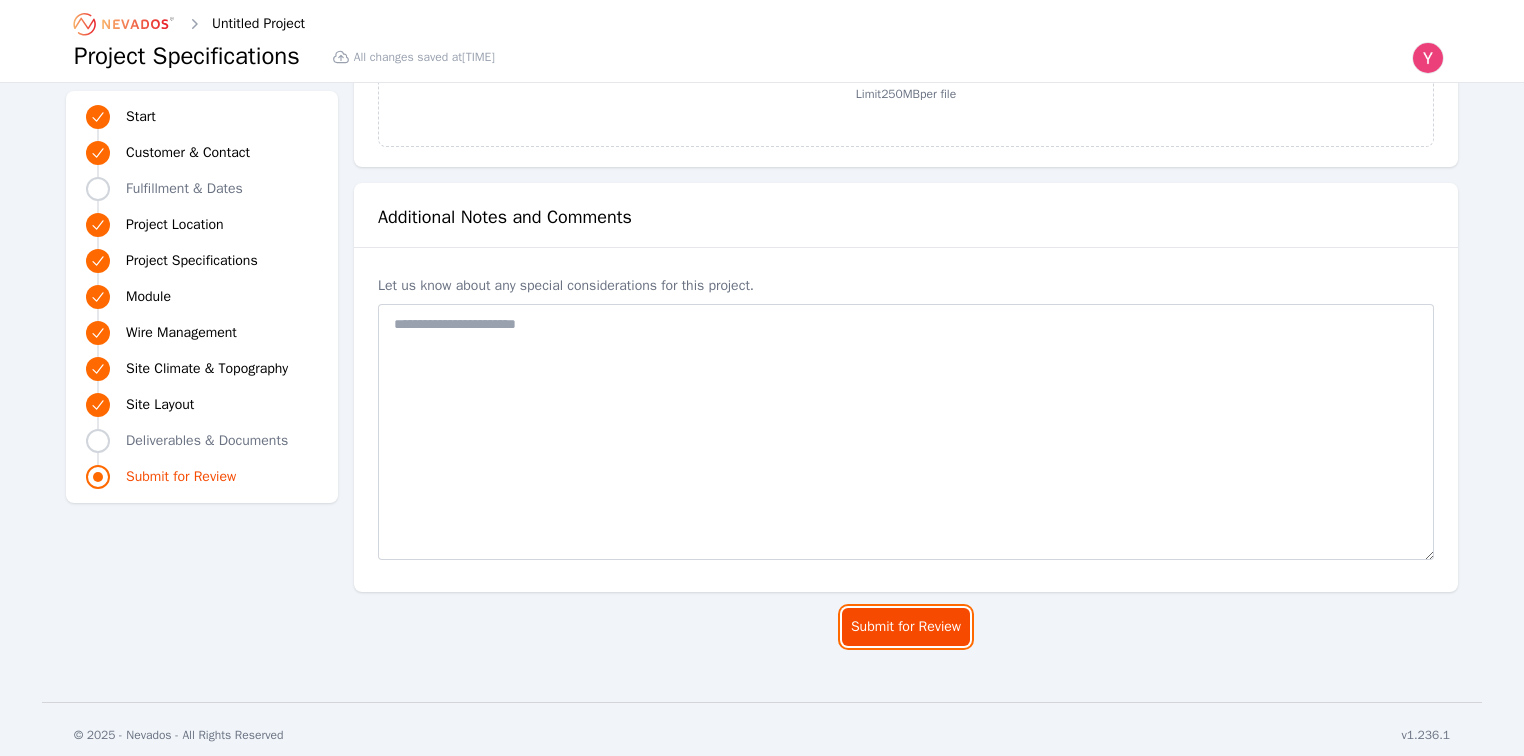 click on "Submit for Review" at bounding box center [906, 627] 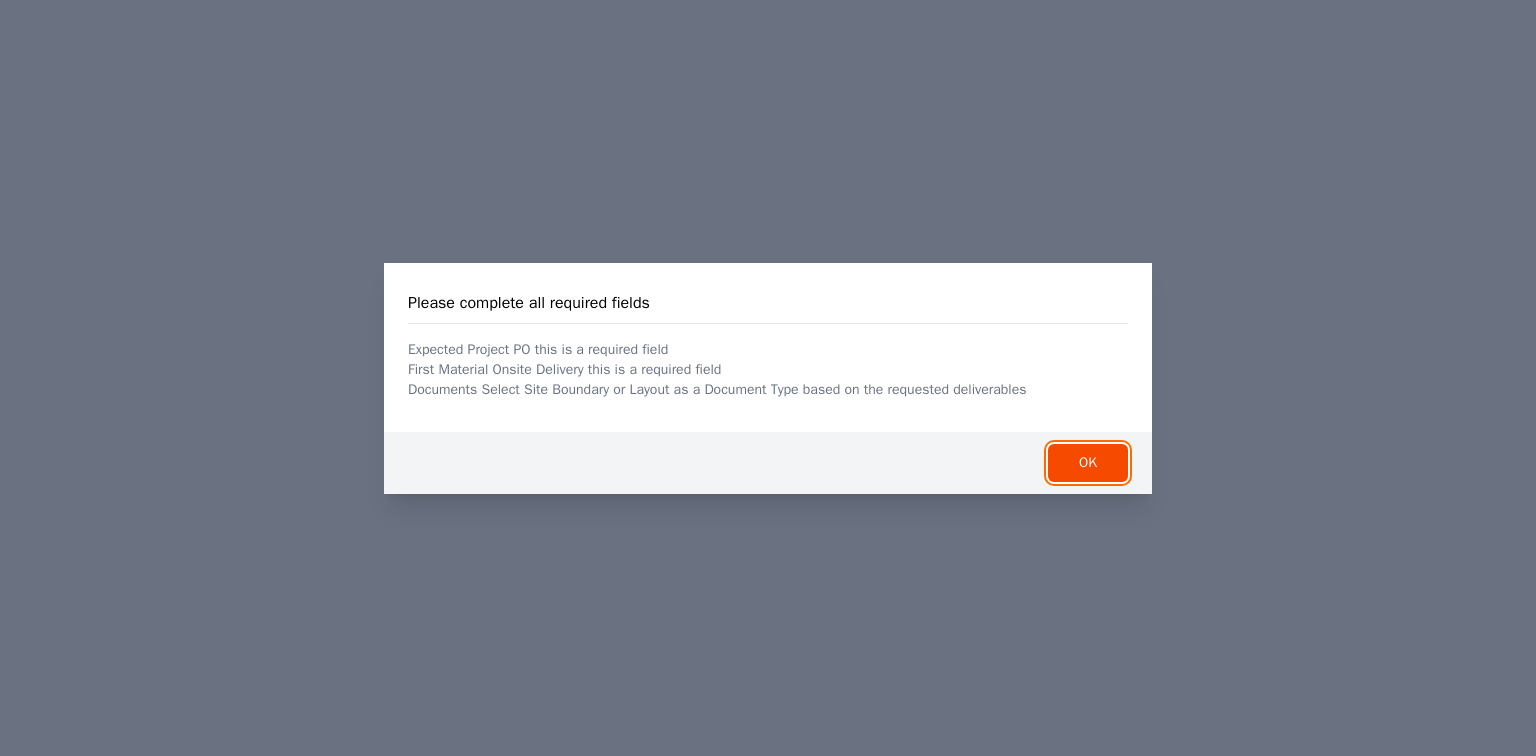click on "OK" at bounding box center [1088, 463] 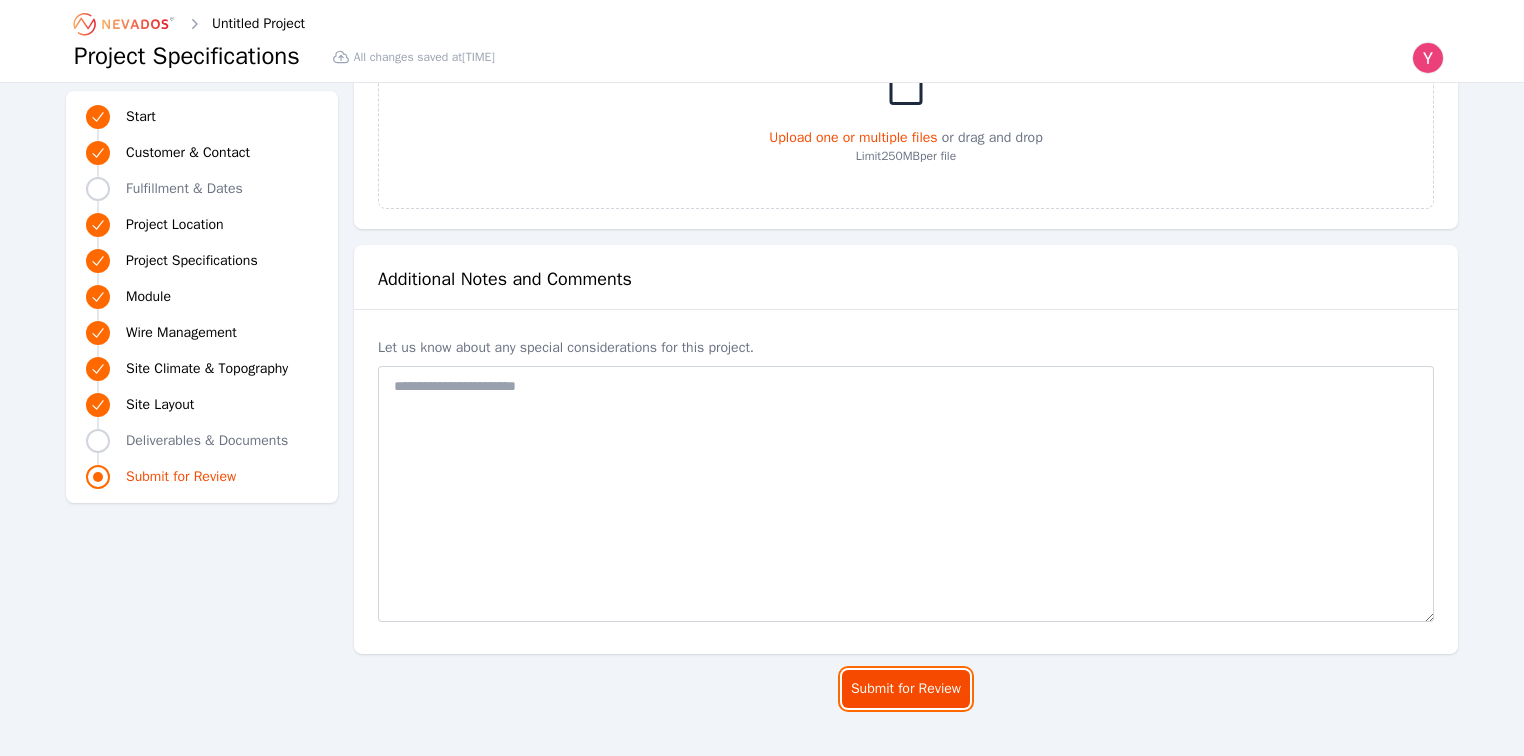 scroll, scrollTop: 5308, scrollLeft: 0, axis: vertical 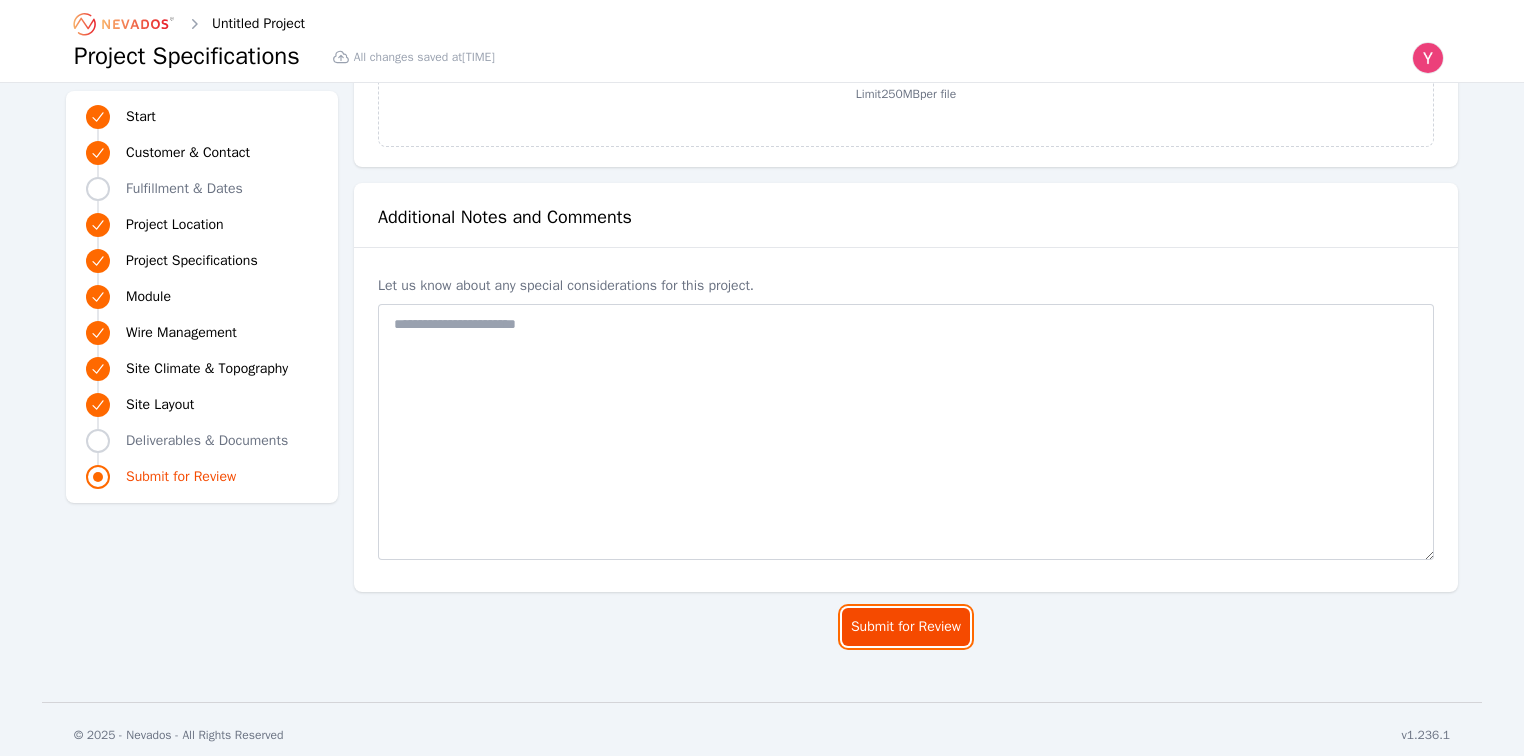 click on "Submit for Review" at bounding box center (906, 627) 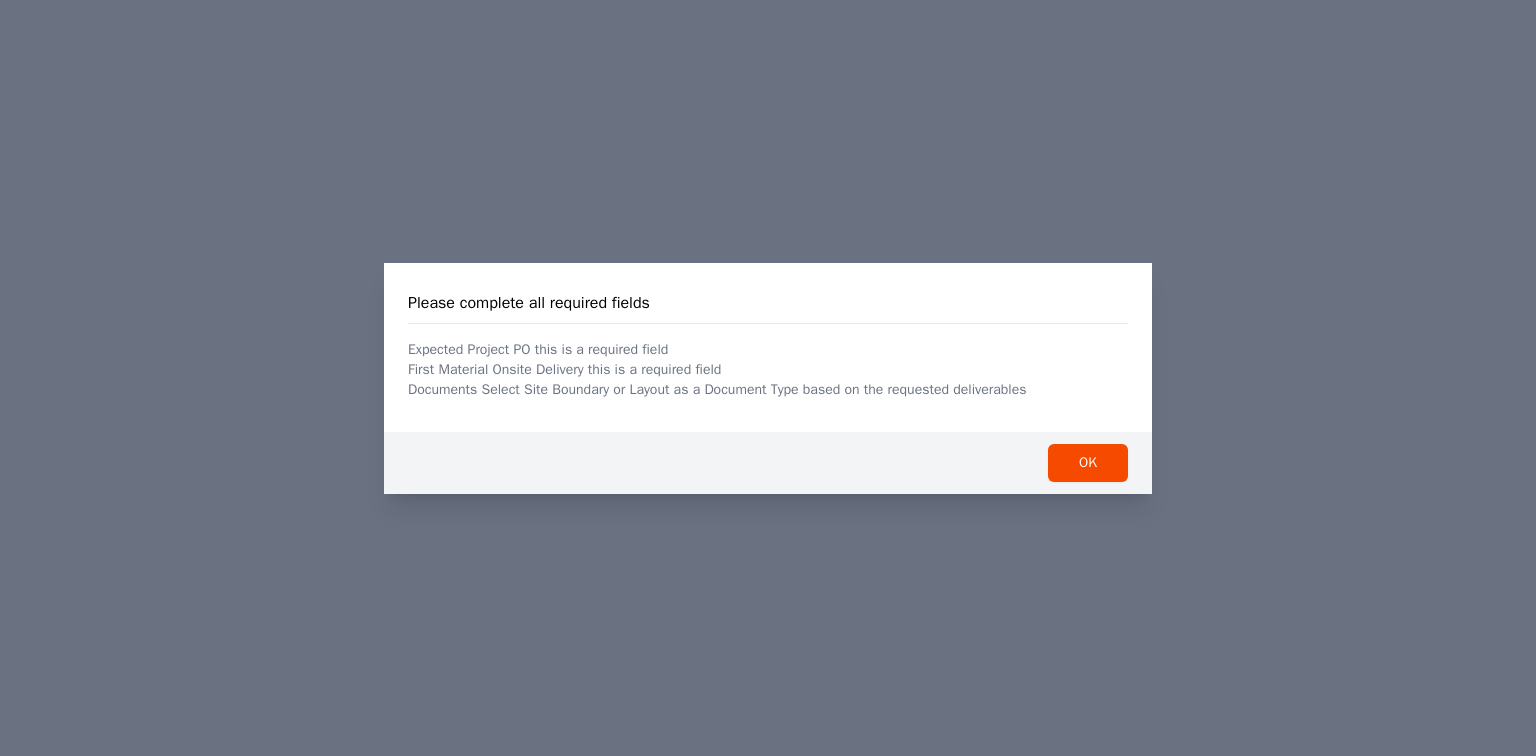 click on "OK" at bounding box center (768, 463) 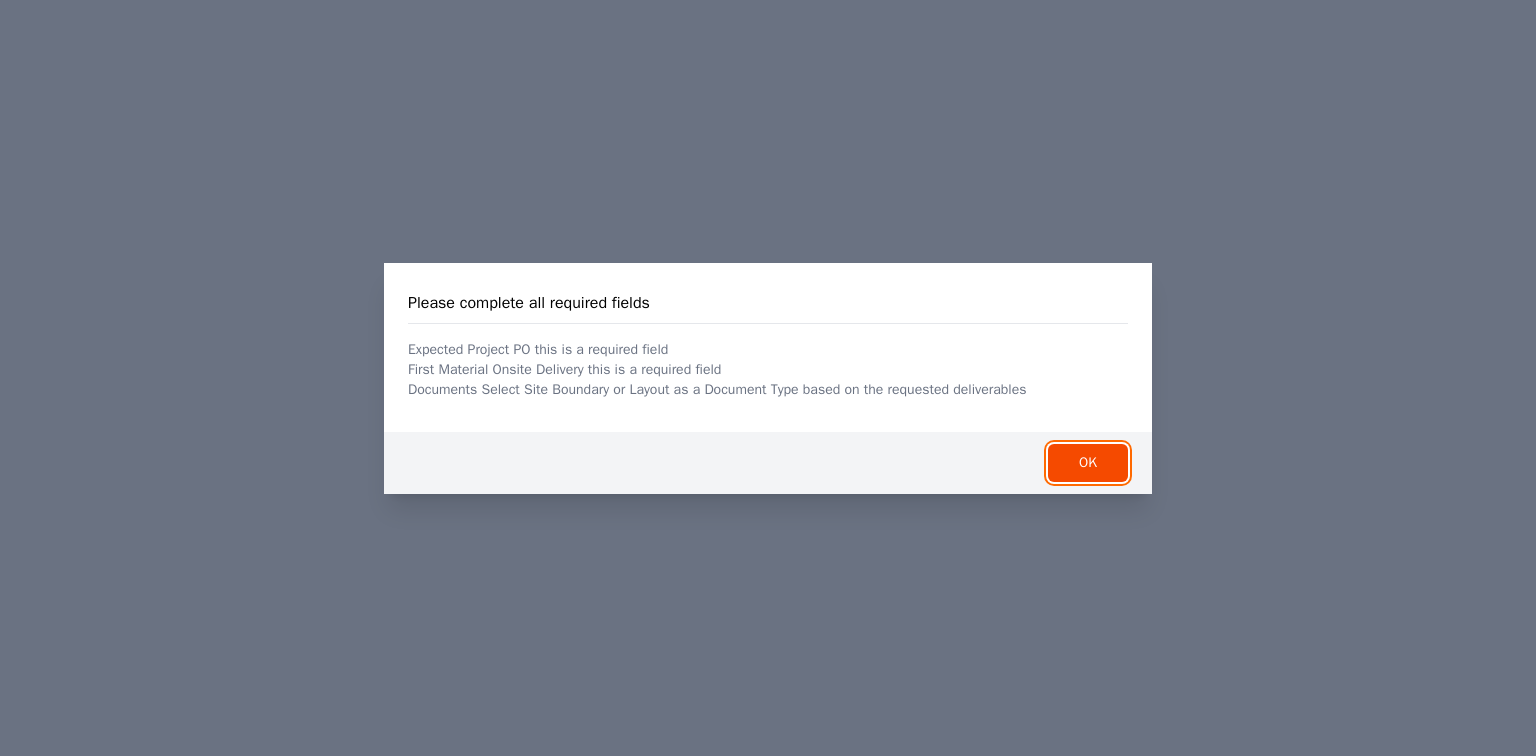 click on "OK" at bounding box center [1088, 463] 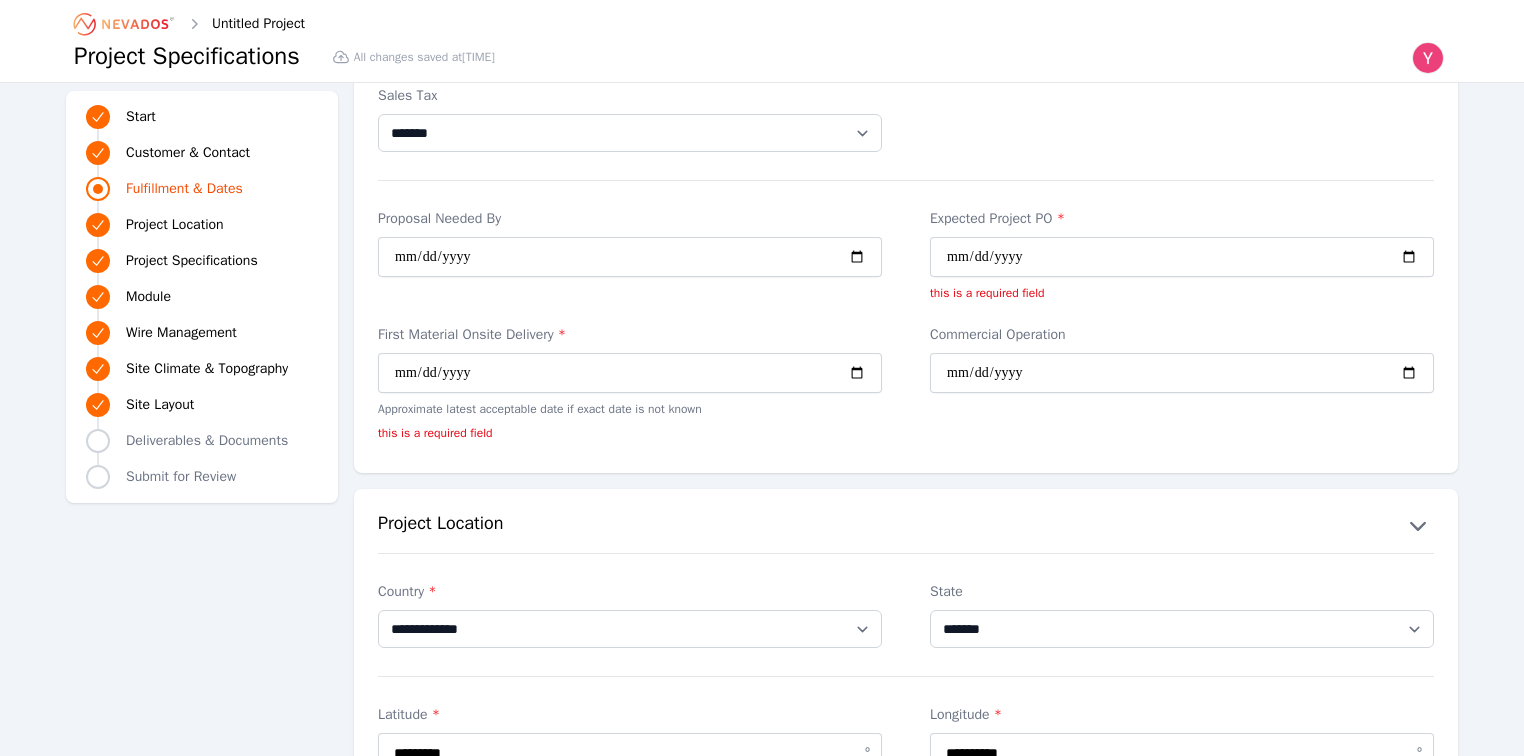 scroll, scrollTop: 828, scrollLeft: 0, axis: vertical 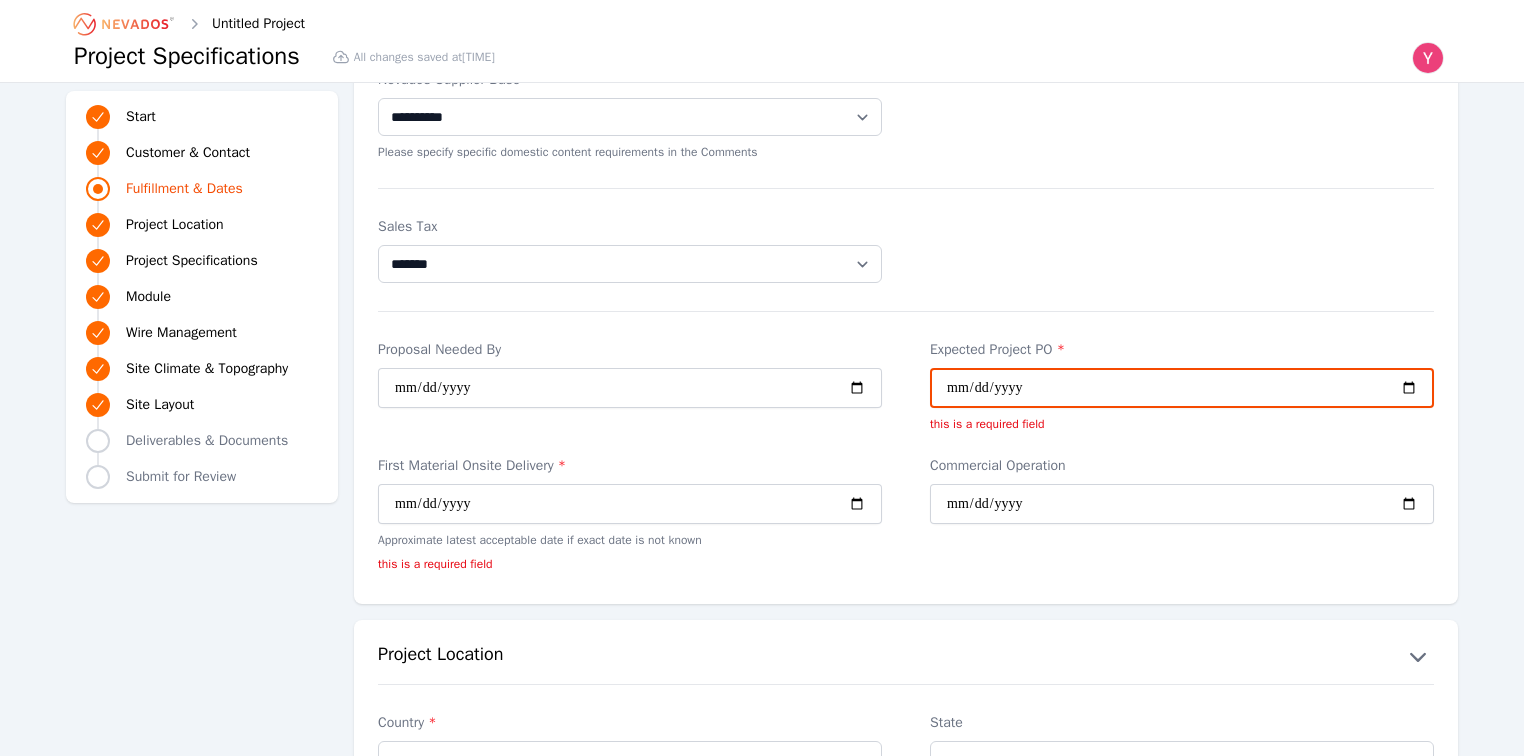 click on "Expected Project PO   *" at bounding box center (1182, 388) 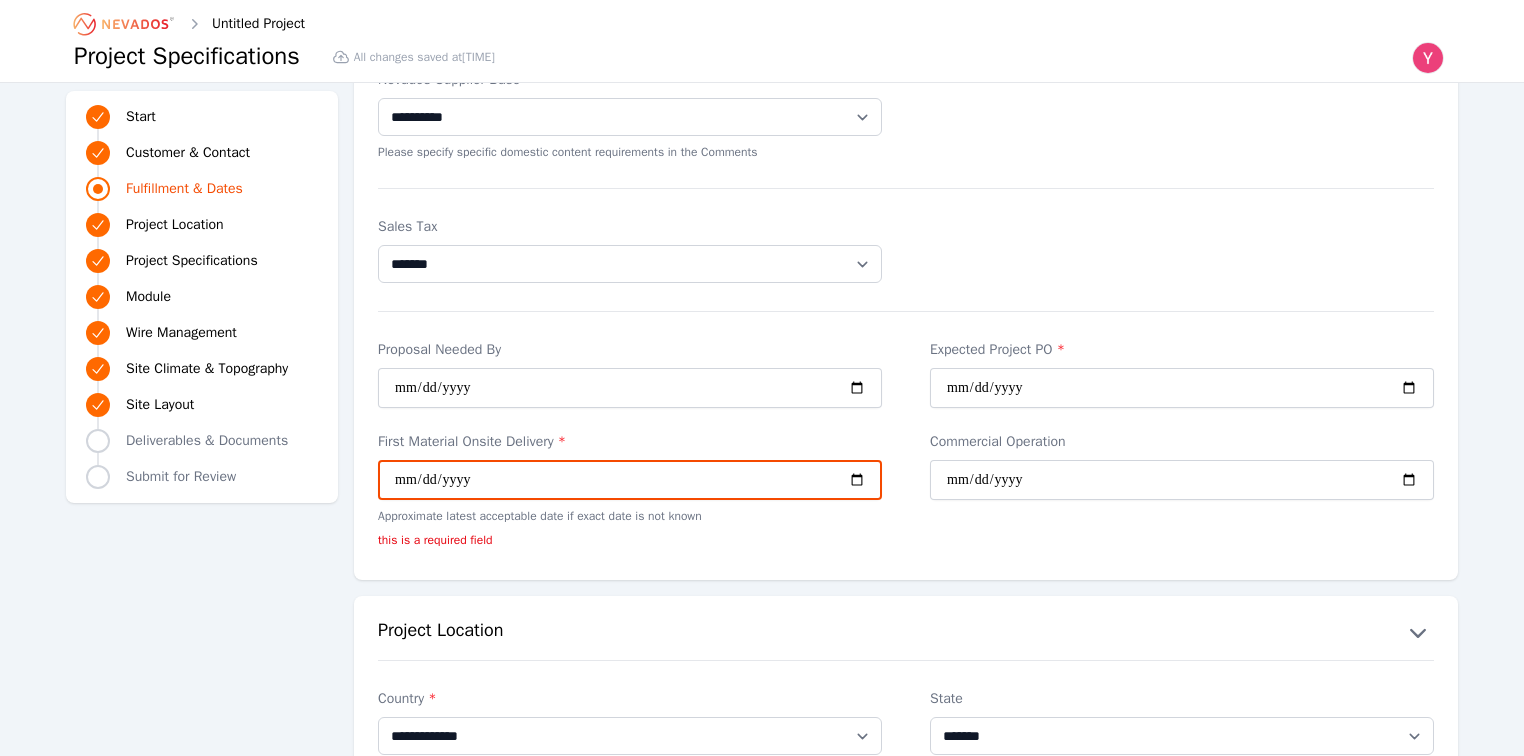 type on "**********" 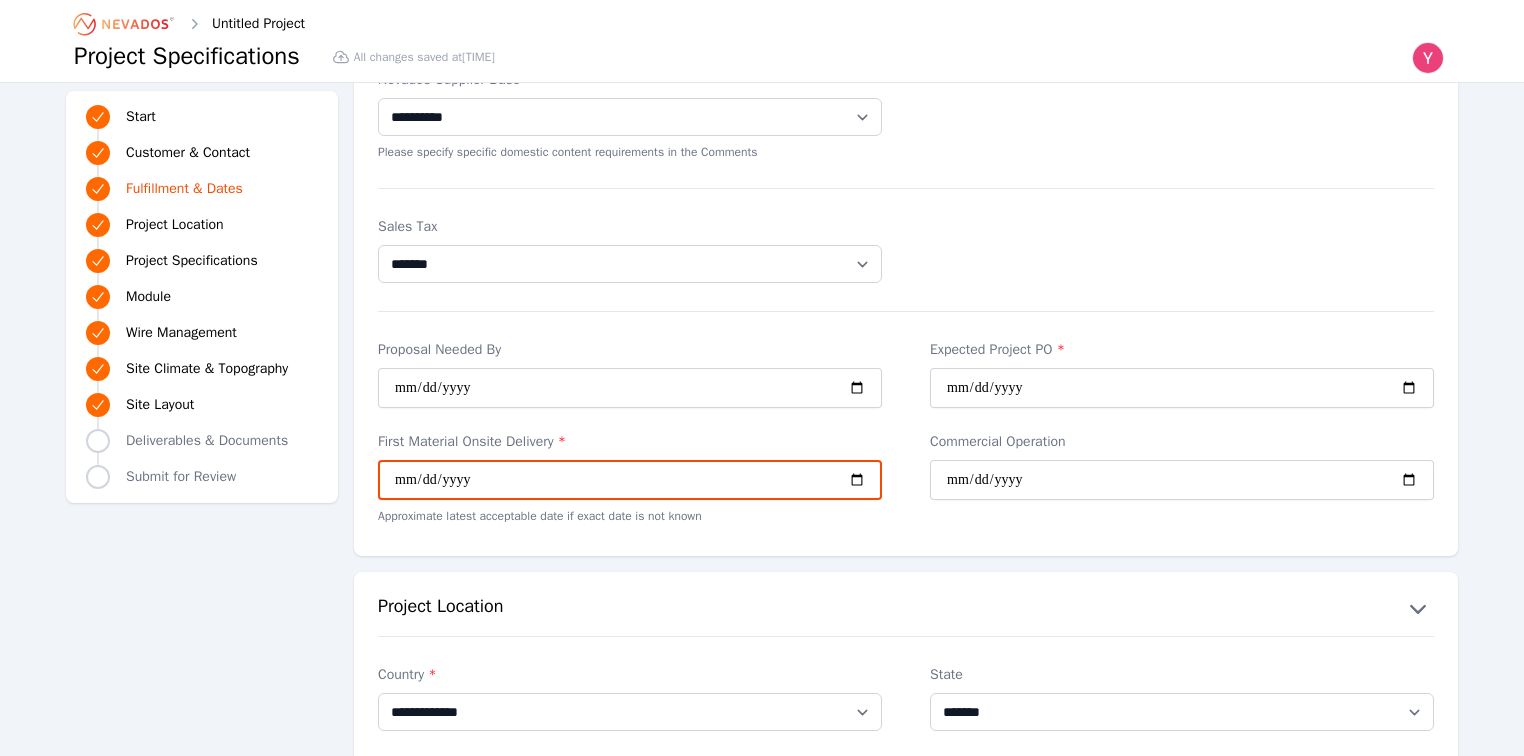 type on "**********" 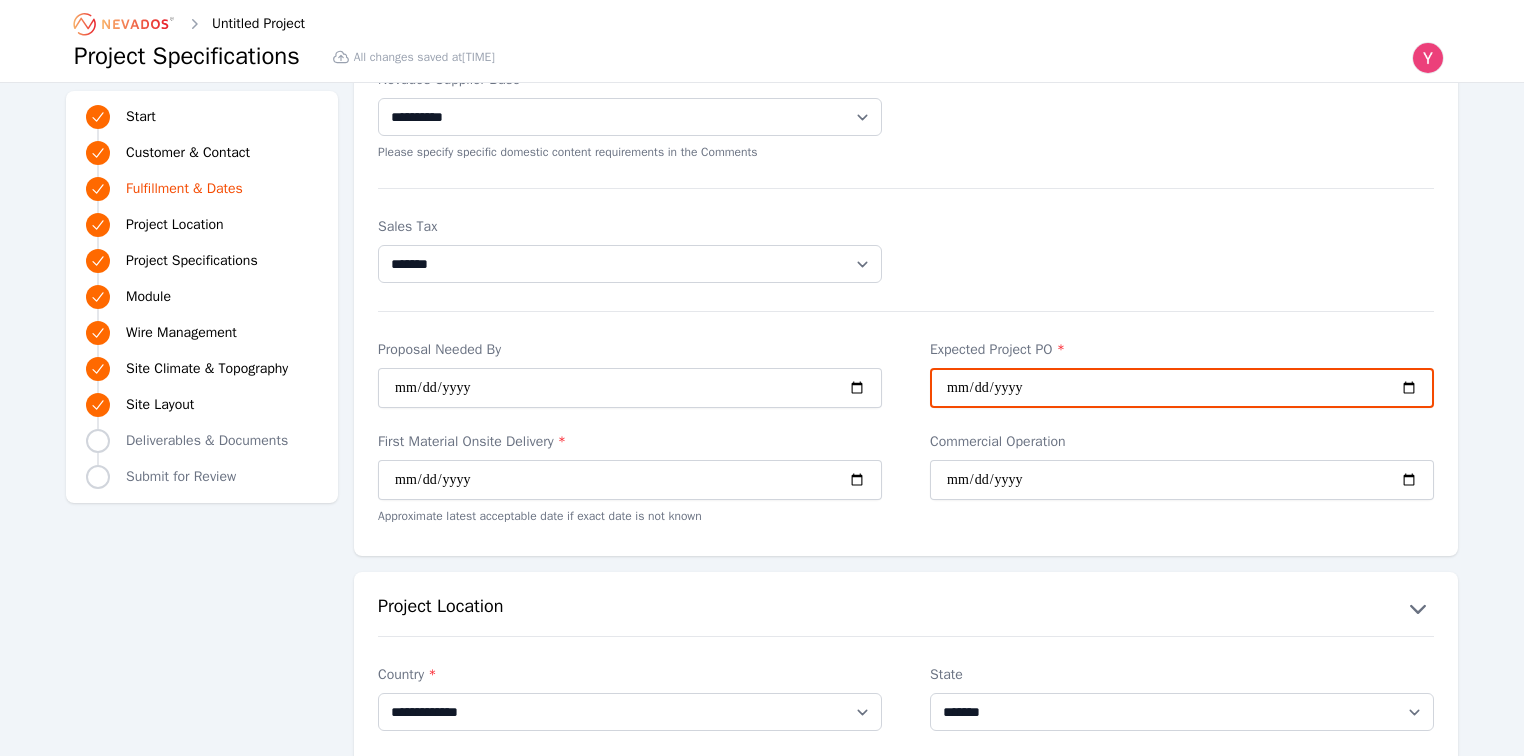 click on "**********" at bounding box center (1182, 388) 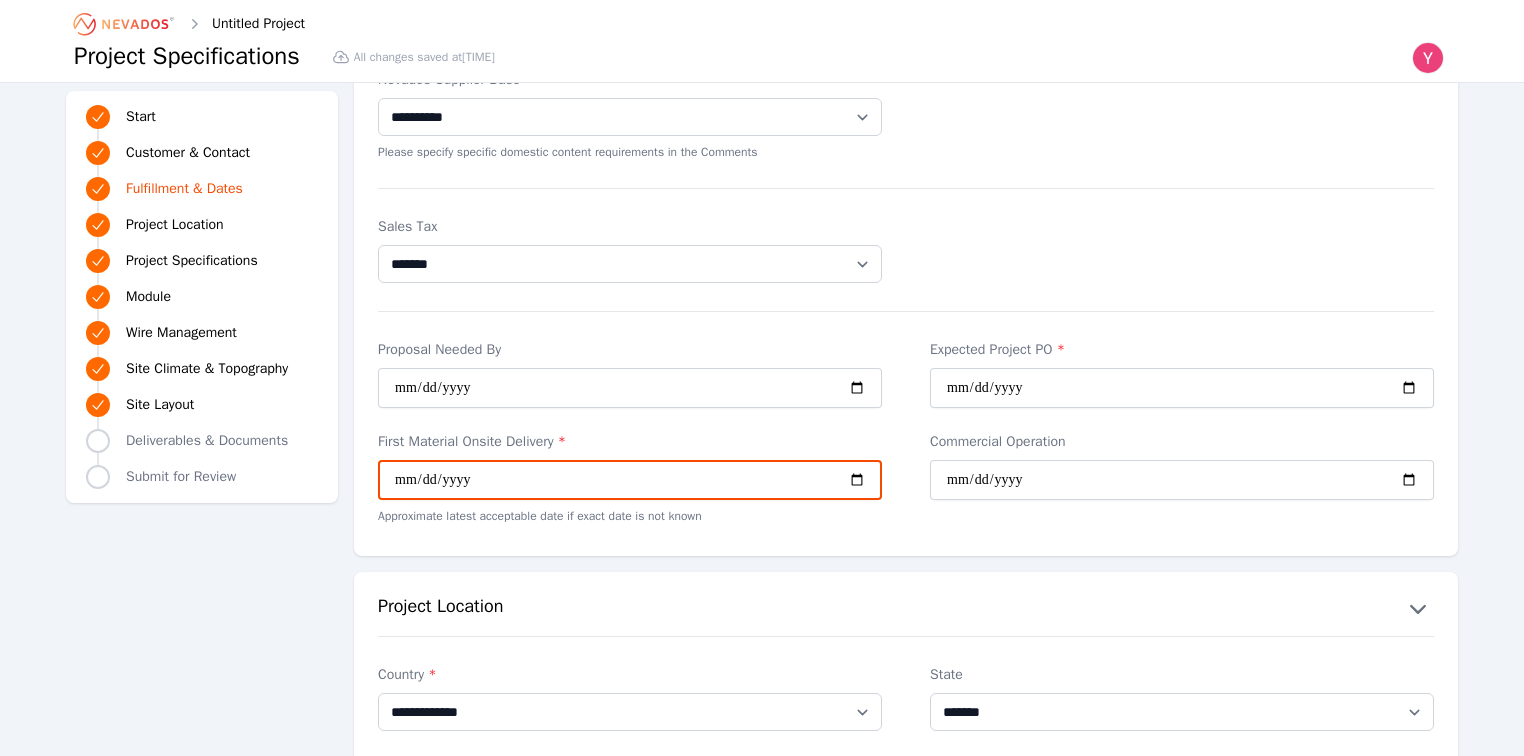 click on "**********" at bounding box center (630, 480) 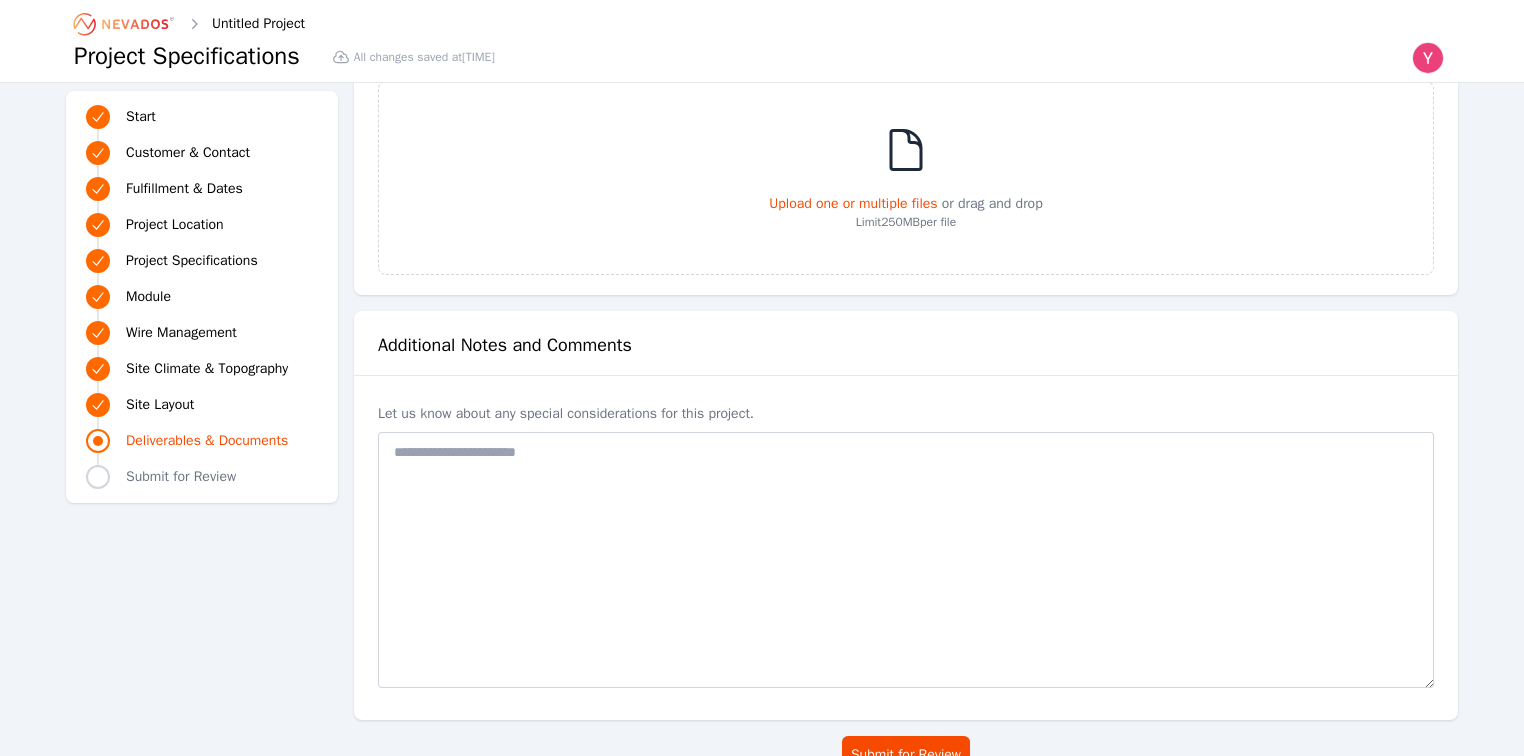 scroll, scrollTop: 5260, scrollLeft: 0, axis: vertical 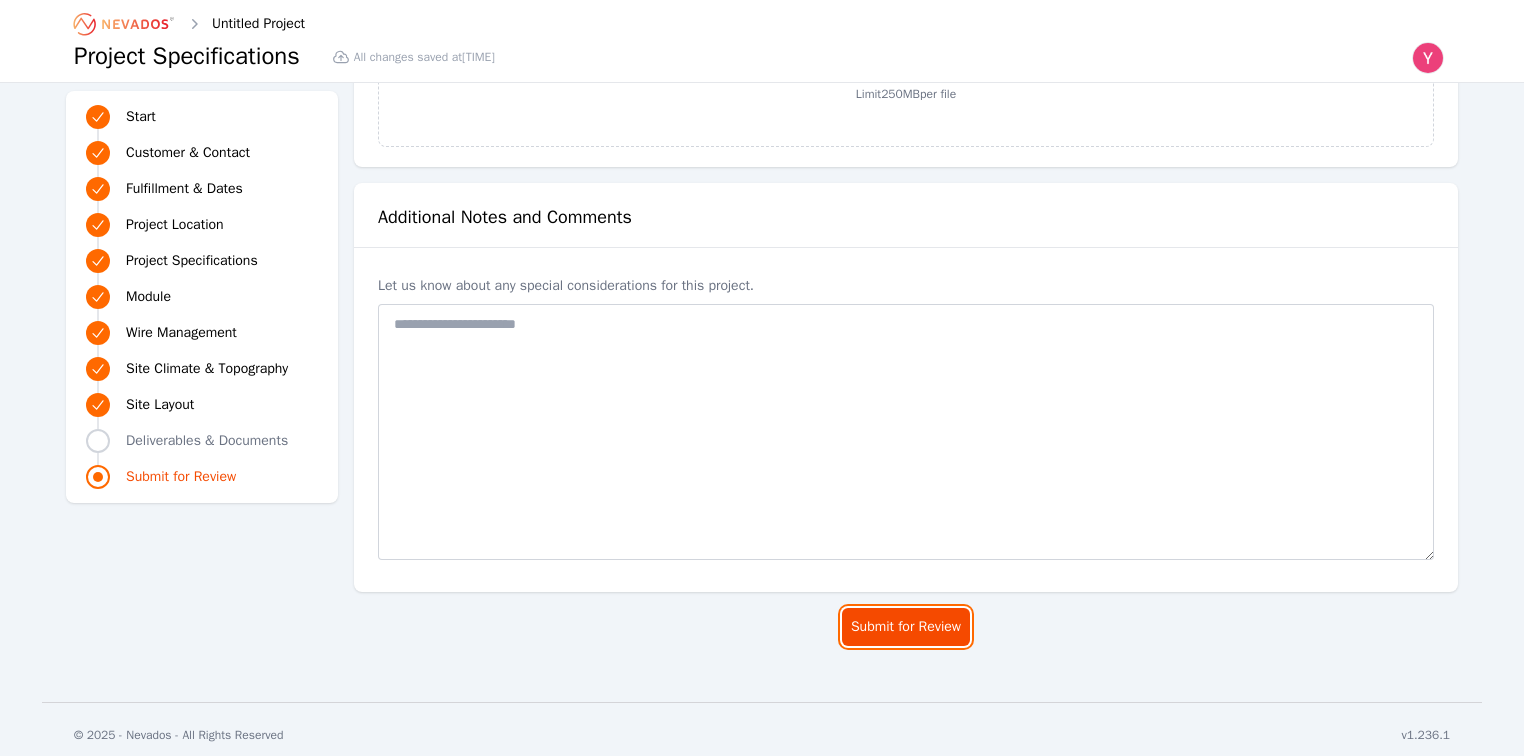 click on "Submit for Review" at bounding box center [906, 627] 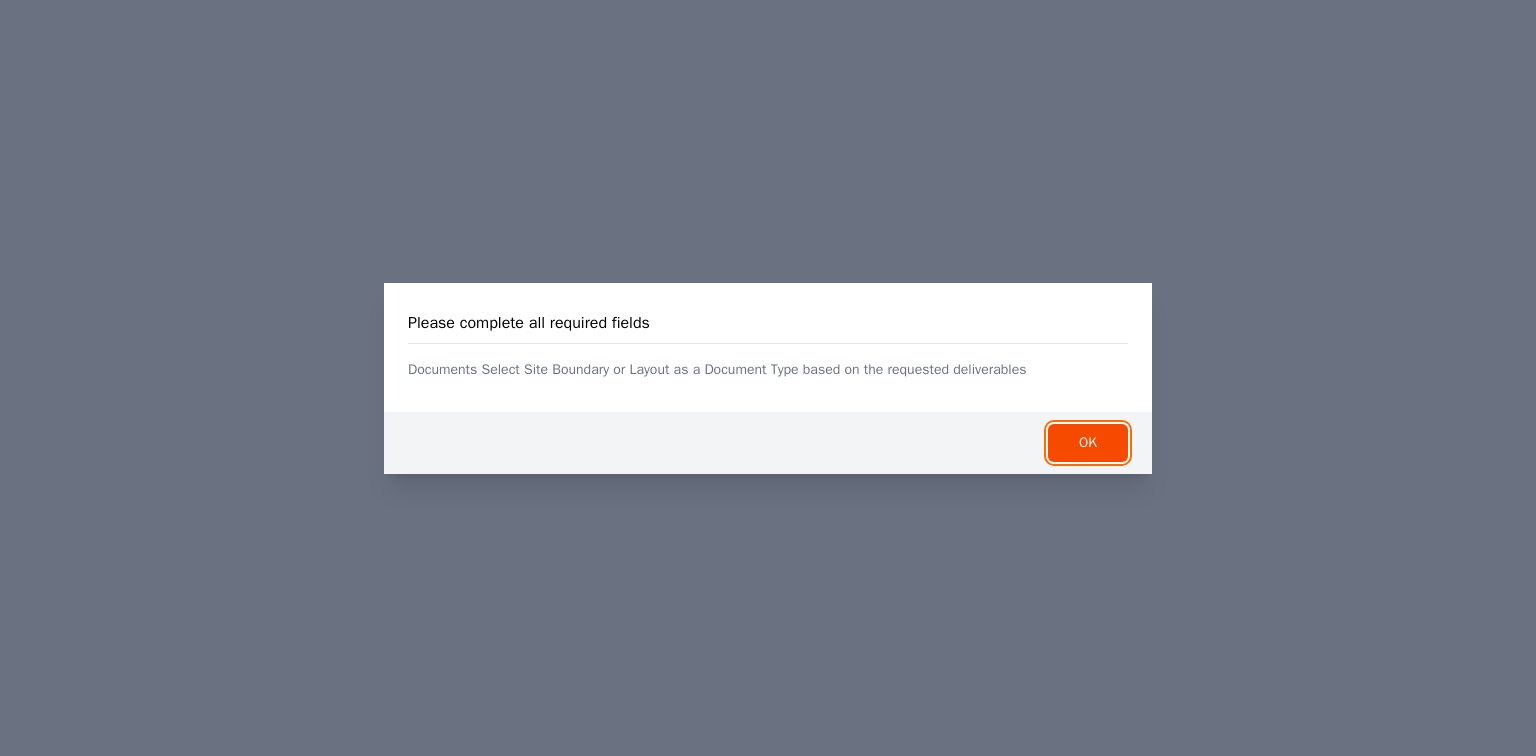 click on "OK" at bounding box center [1088, 443] 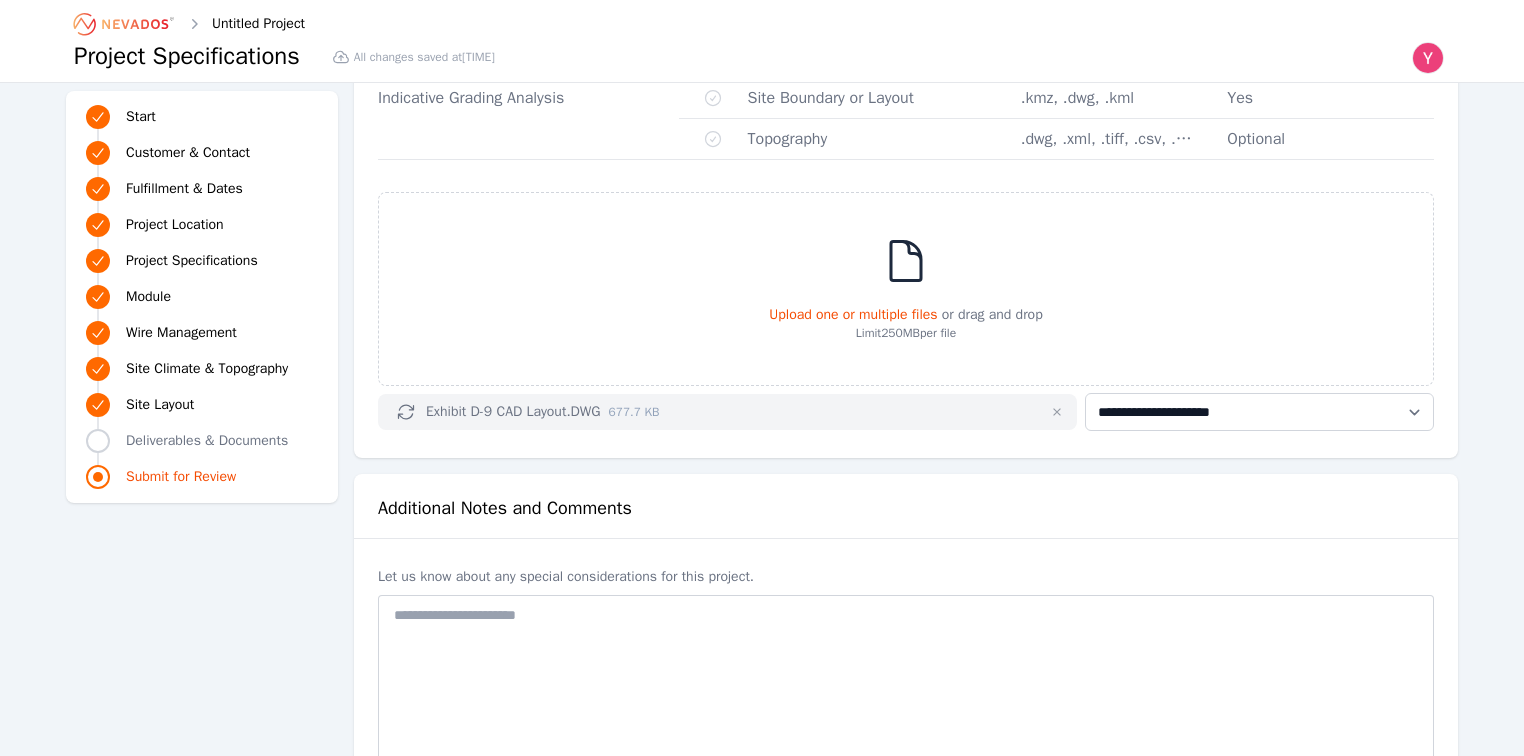 scroll, scrollTop: 5020, scrollLeft: 0, axis: vertical 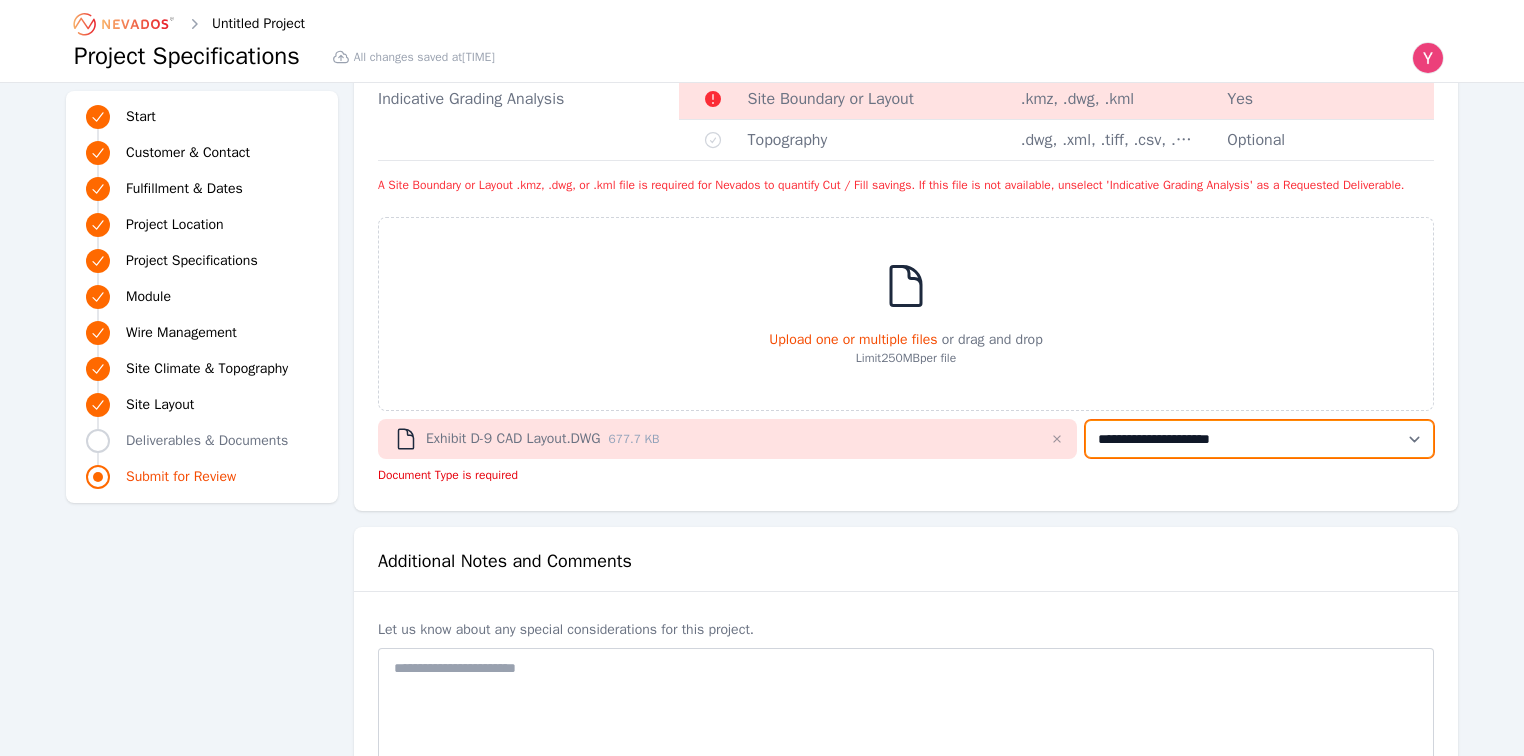 click on "**********" at bounding box center [1259, 439] 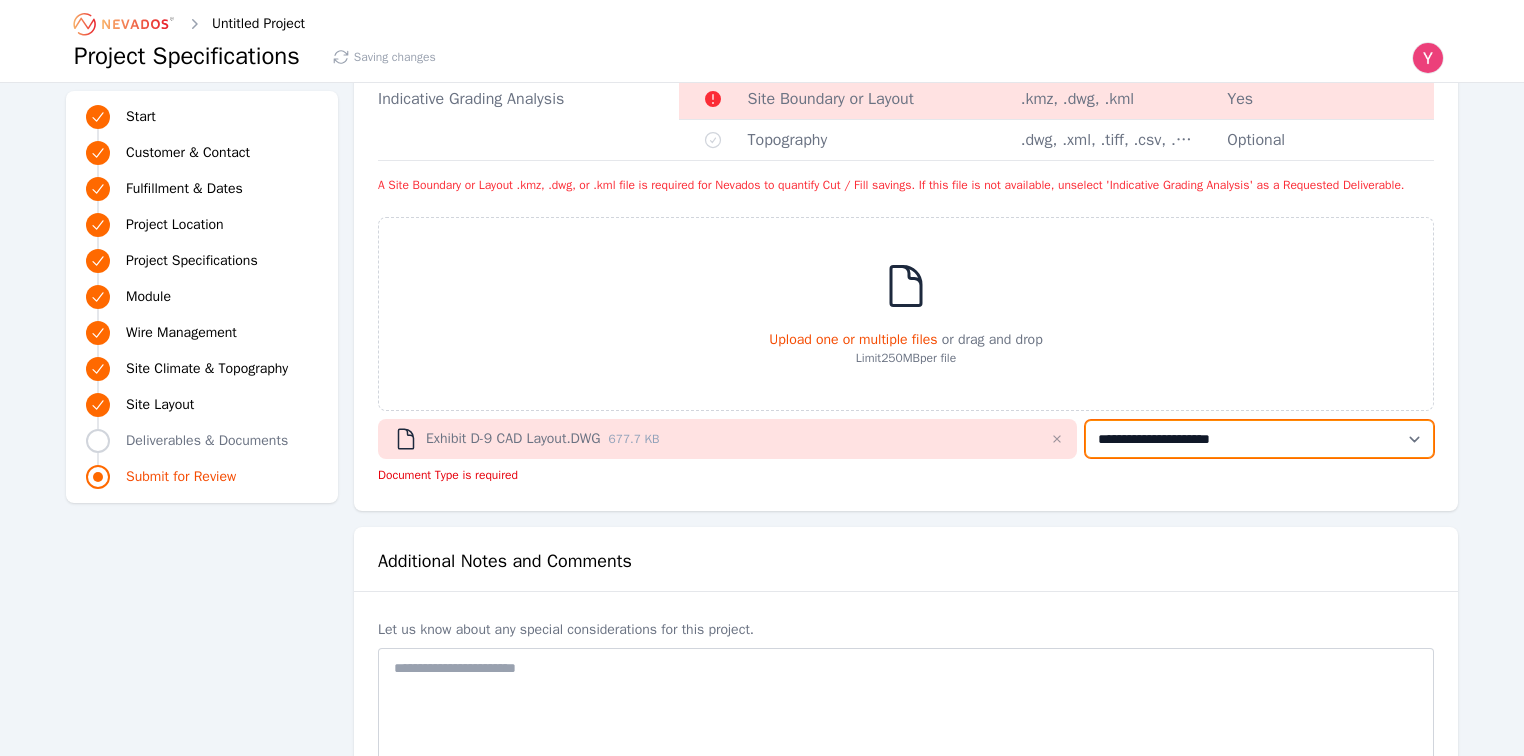 select on "**********" 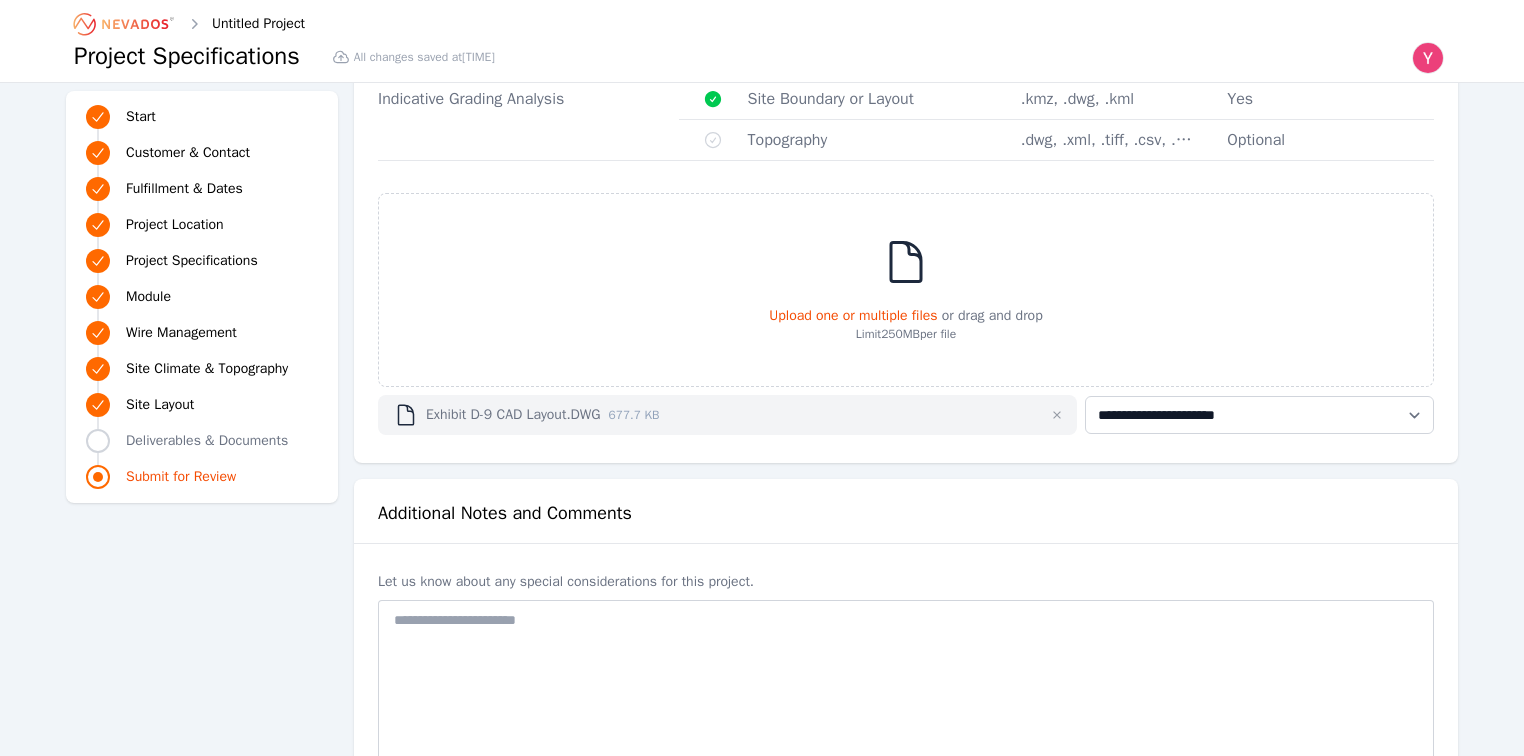 click on "Additional Notes and Comments Let us know about any special considerations for this project." at bounding box center (906, 683) 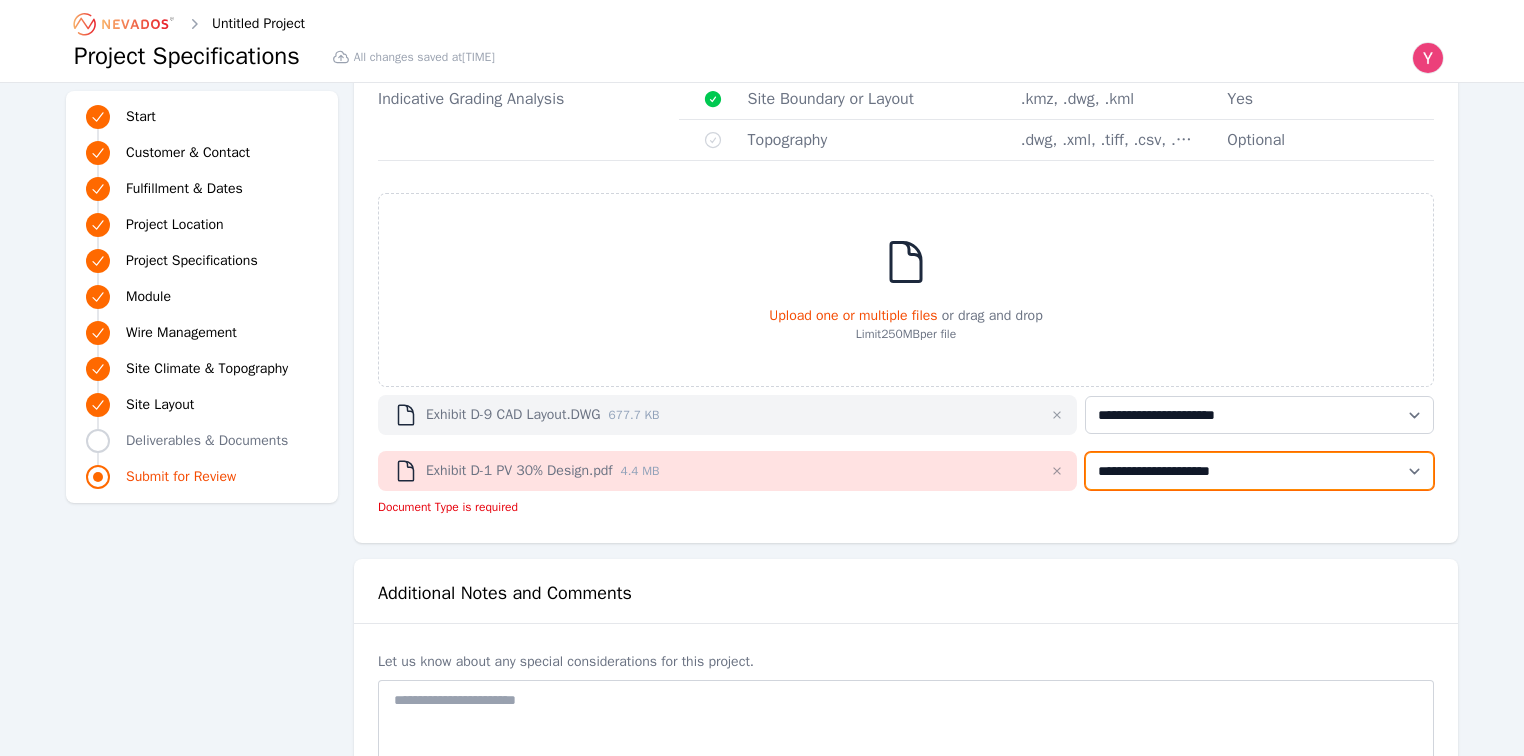 click on "**********" at bounding box center (1259, 471) 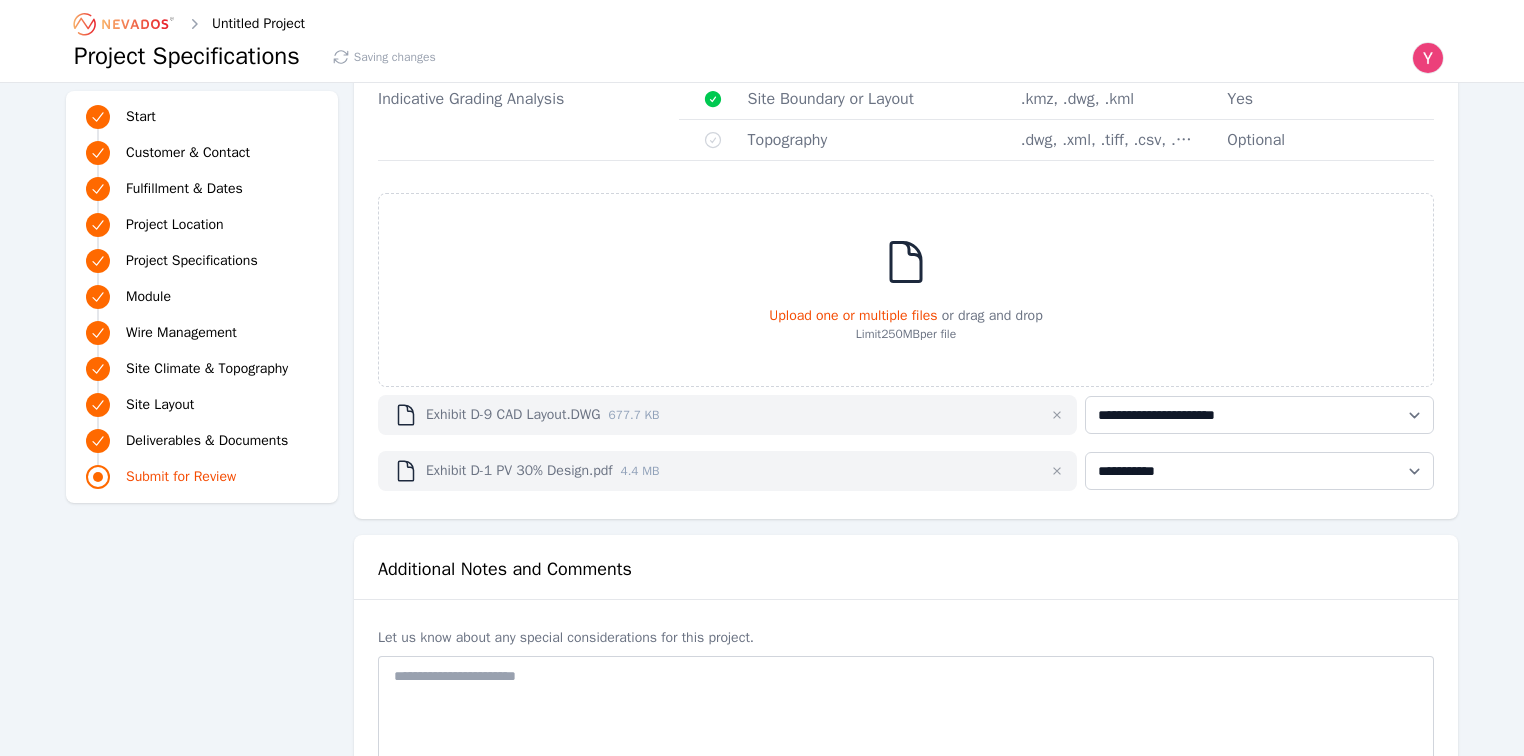 click on "Additional Notes and Comments" at bounding box center (906, 569) 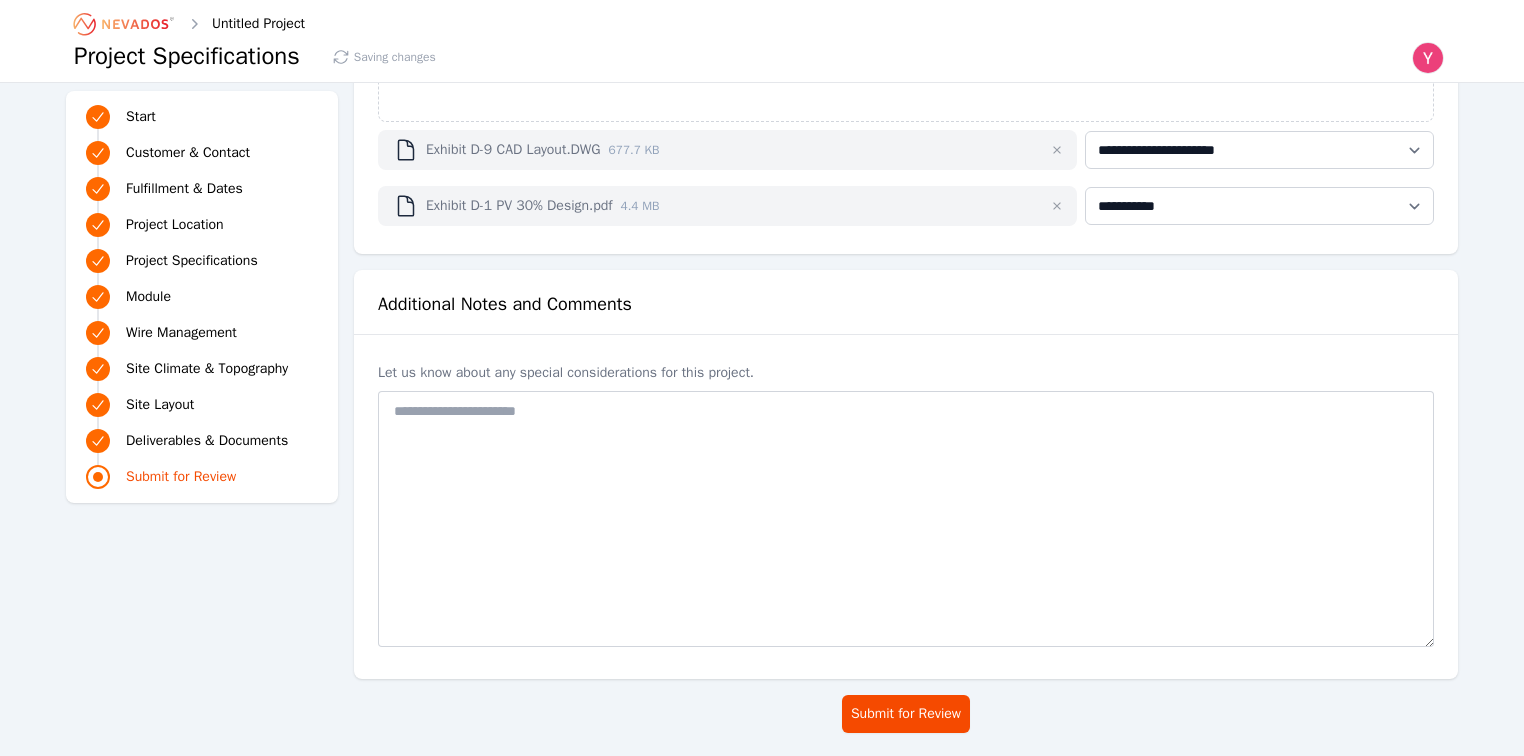 scroll, scrollTop: 5372, scrollLeft: 0, axis: vertical 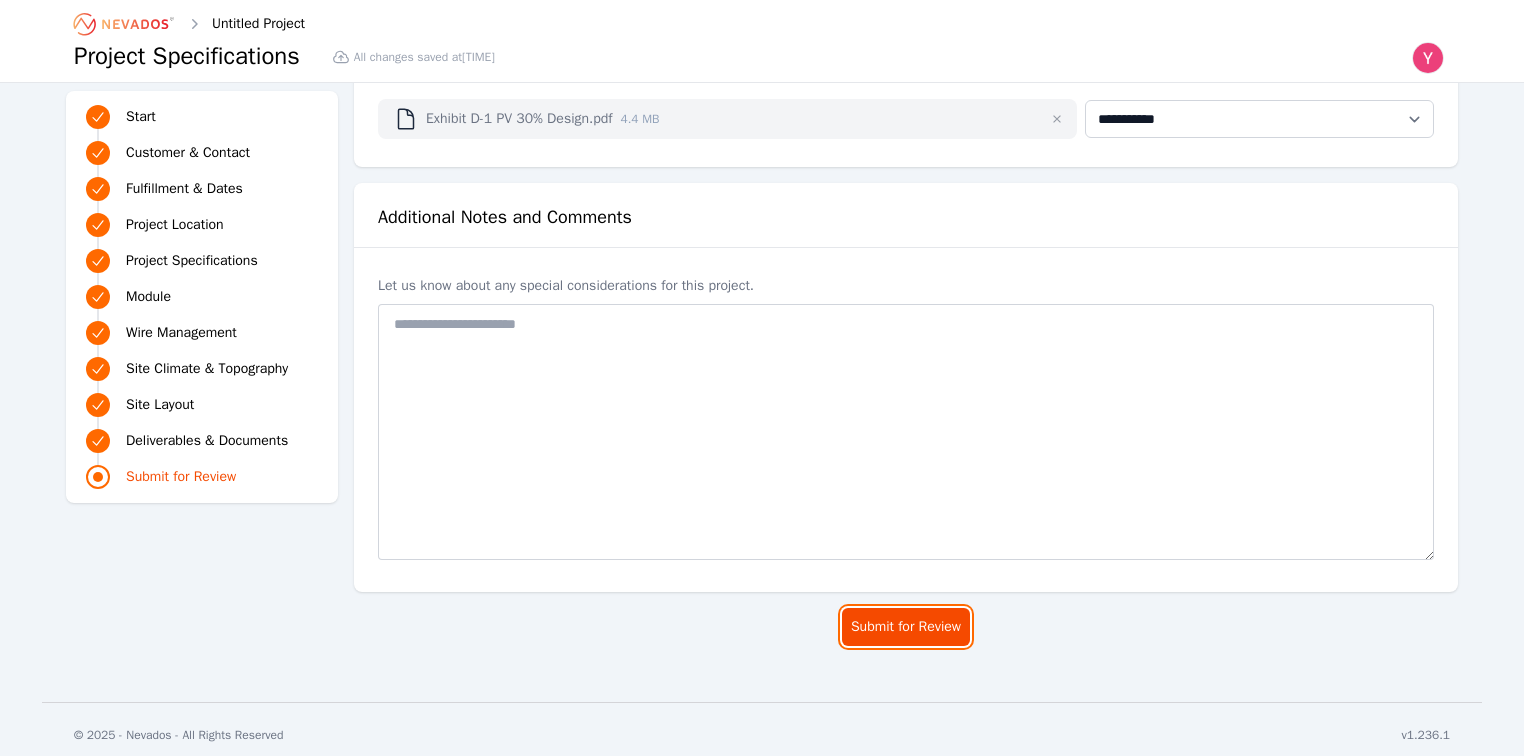 click on "Submit for Review" at bounding box center (906, 627) 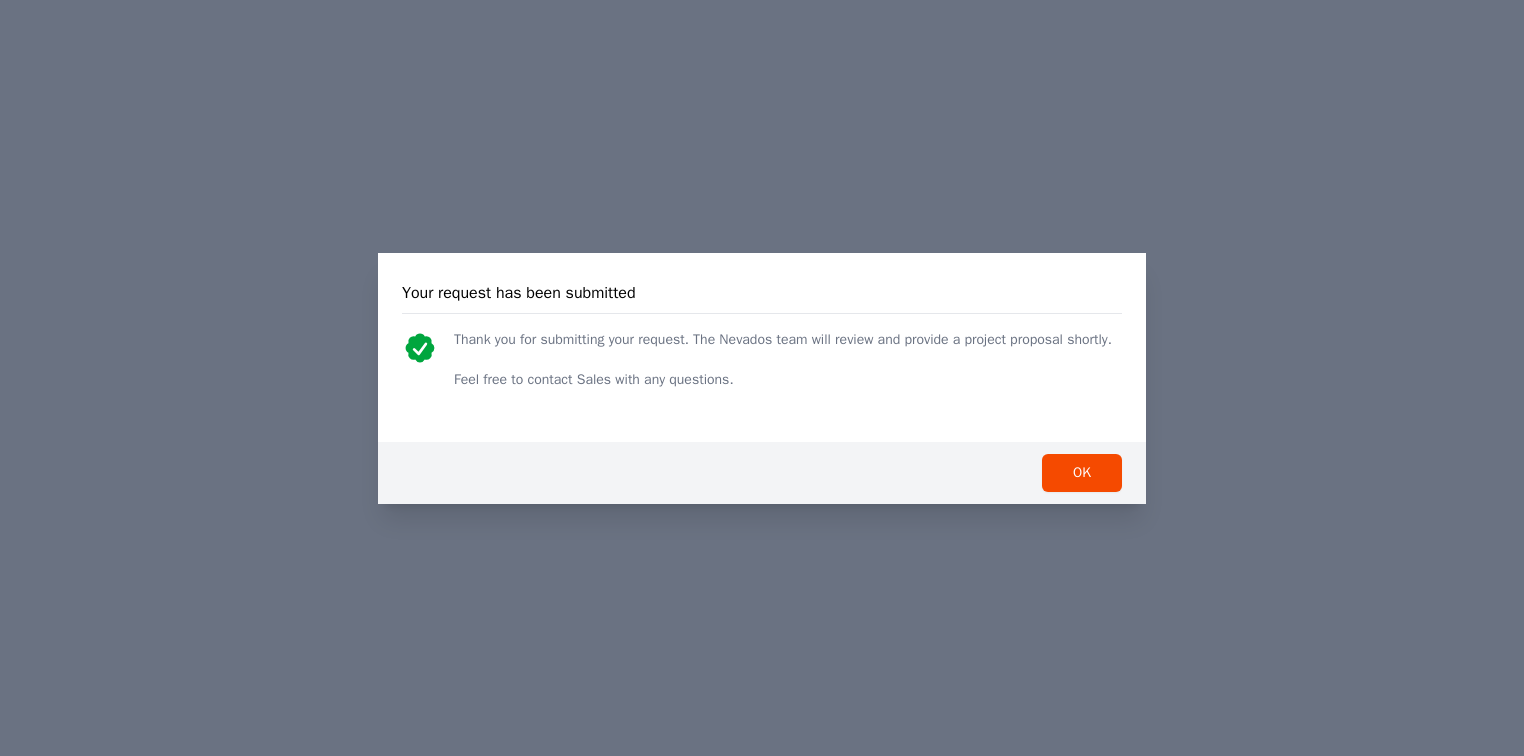 scroll, scrollTop: 4652, scrollLeft: 0, axis: vertical 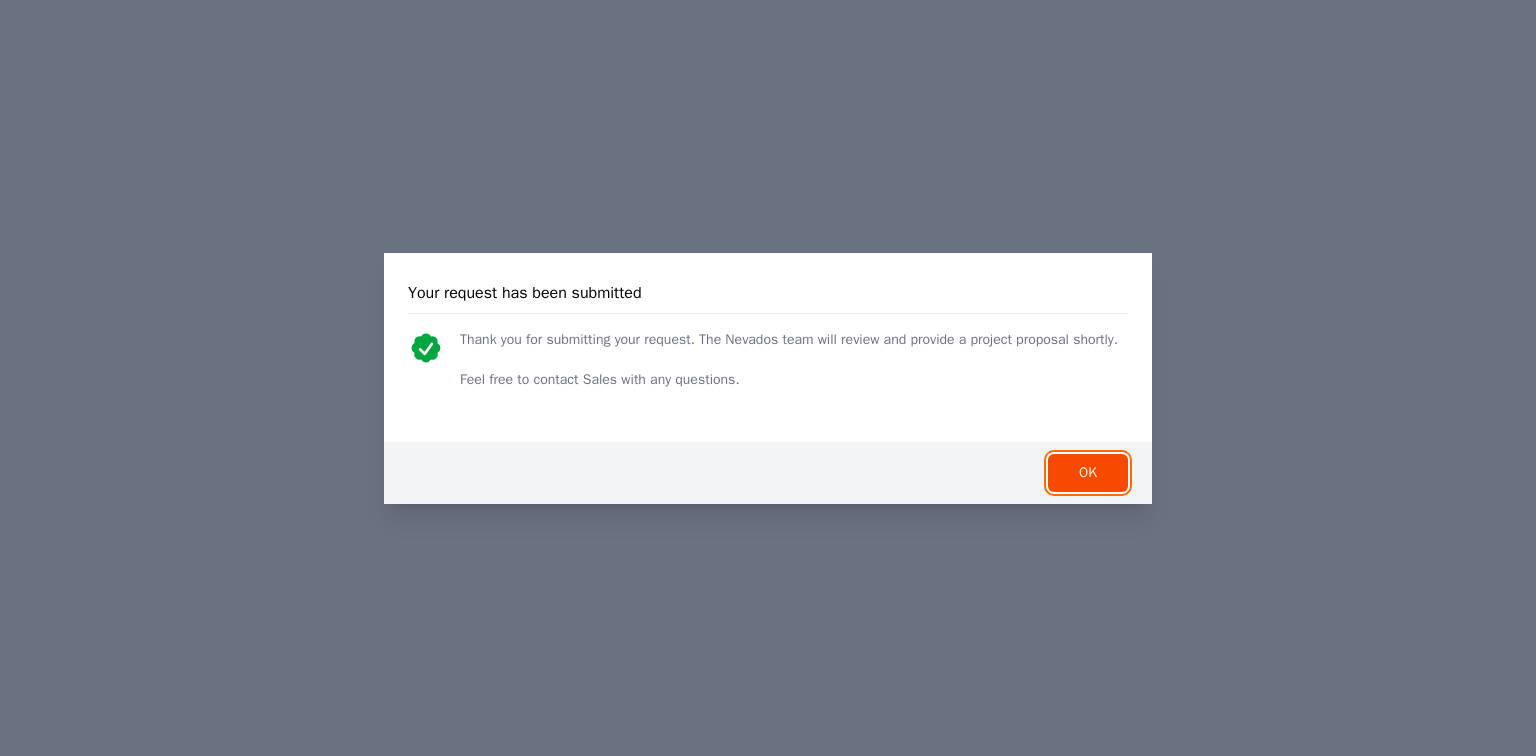click on "OK" at bounding box center [1088, 473] 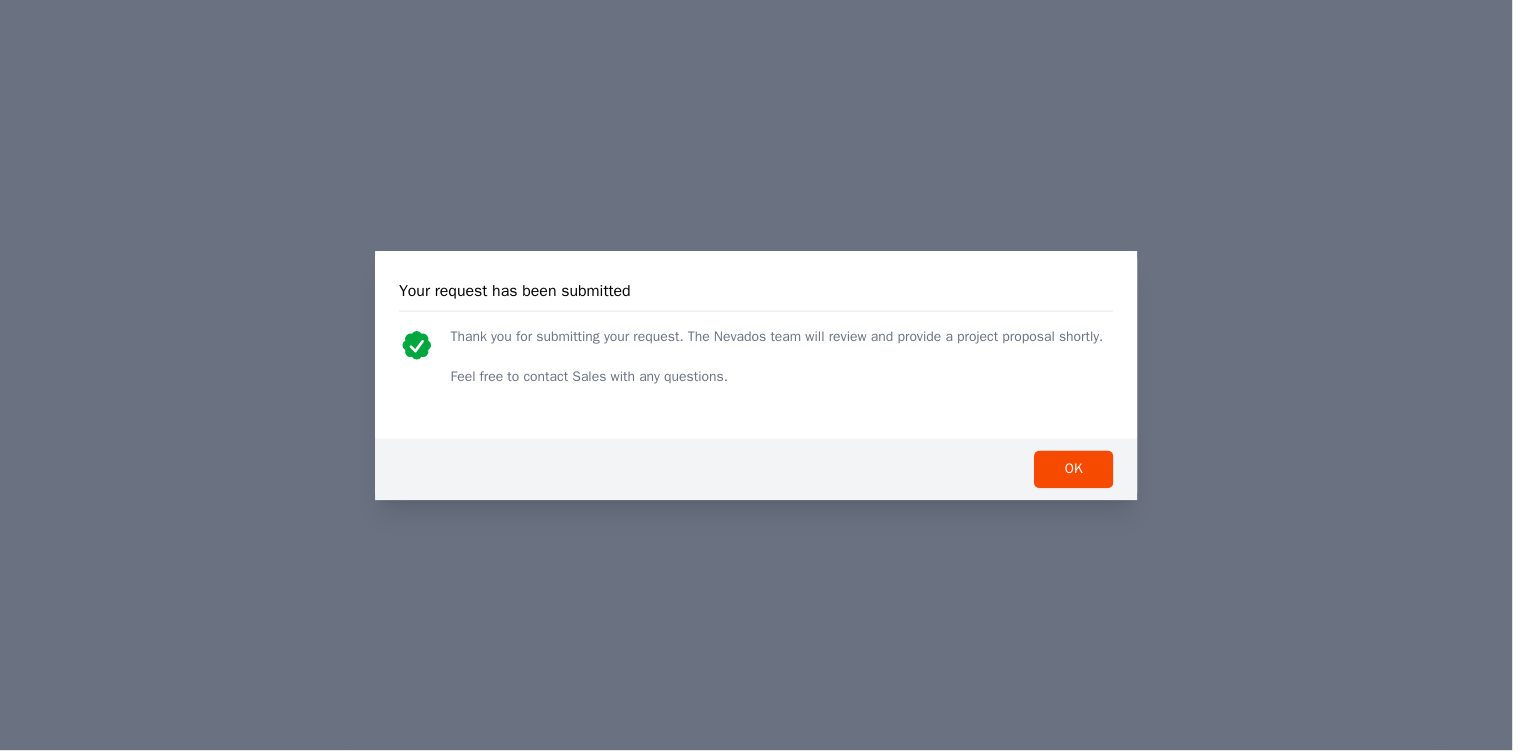 scroll, scrollTop: 0, scrollLeft: 0, axis: both 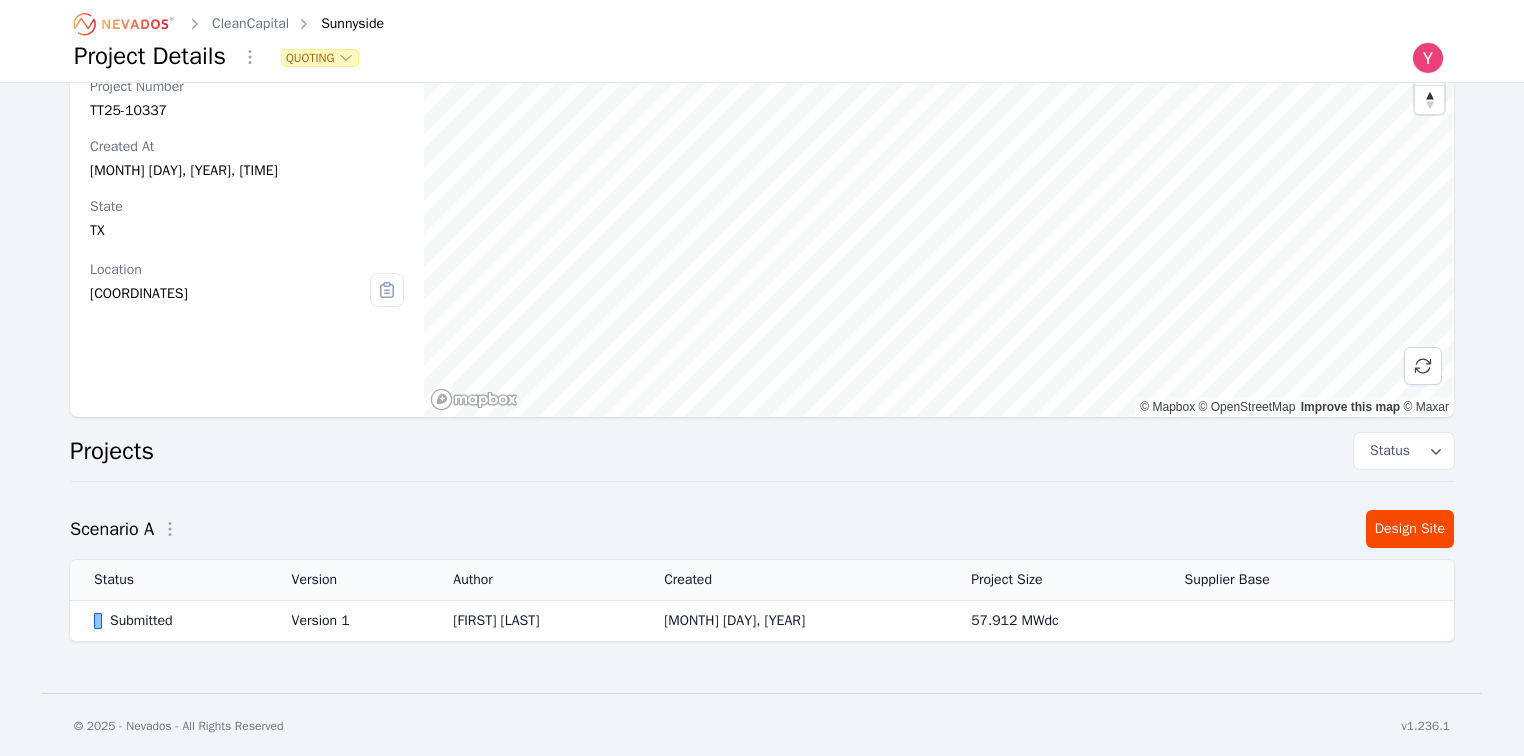 click on "Version 1" at bounding box center (349, 621) 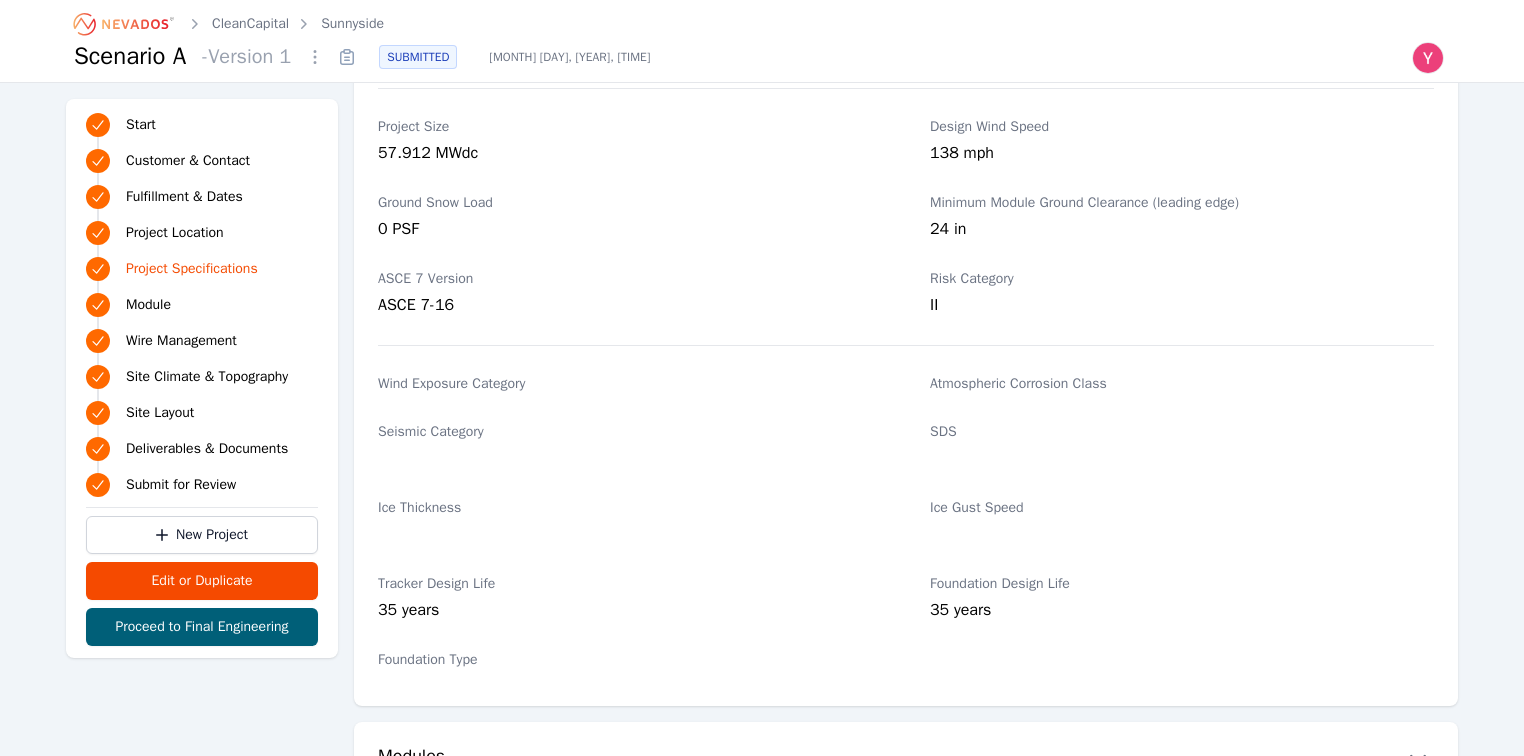 scroll, scrollTop: 1440, scrollLeft: 0, axis: vertical 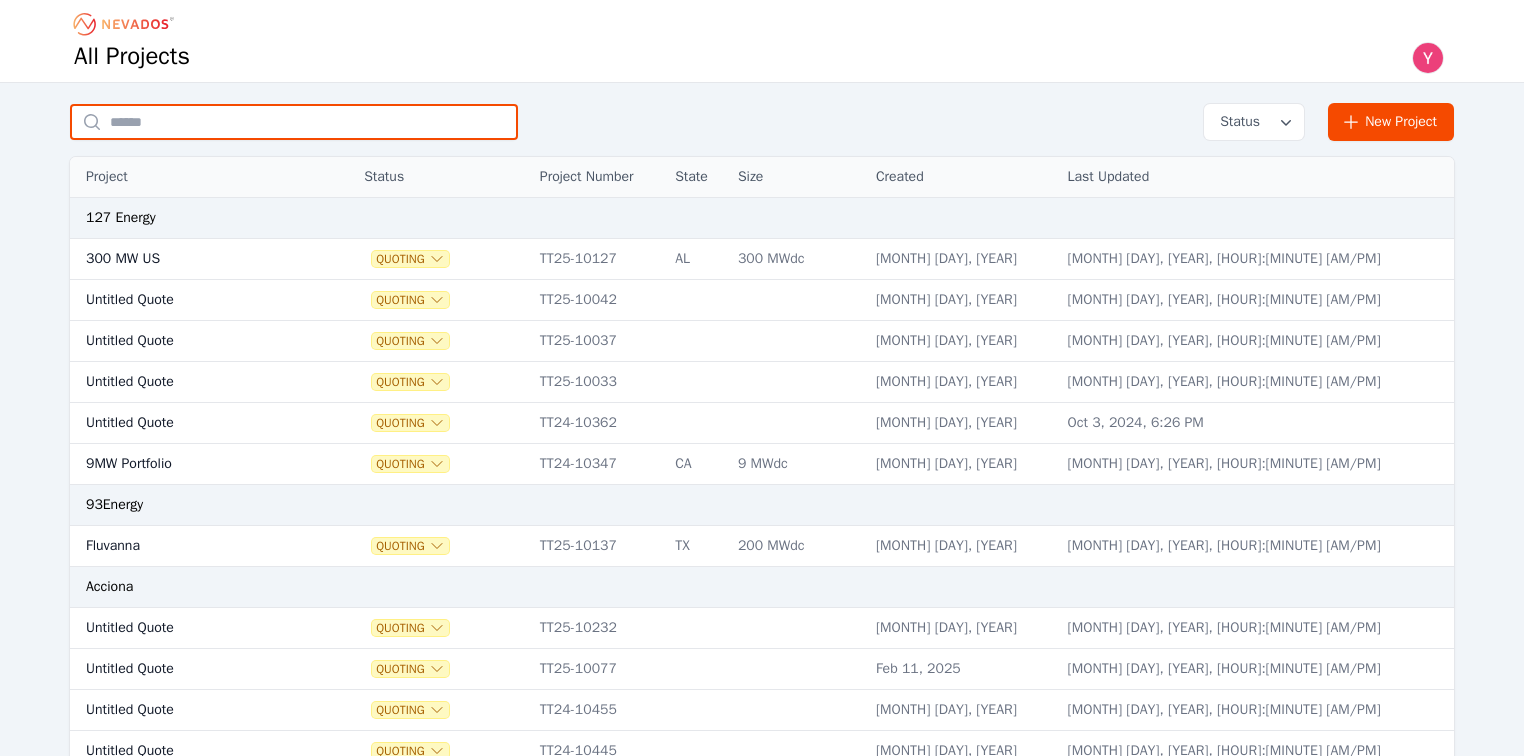 click at bounding box center [294, 122] 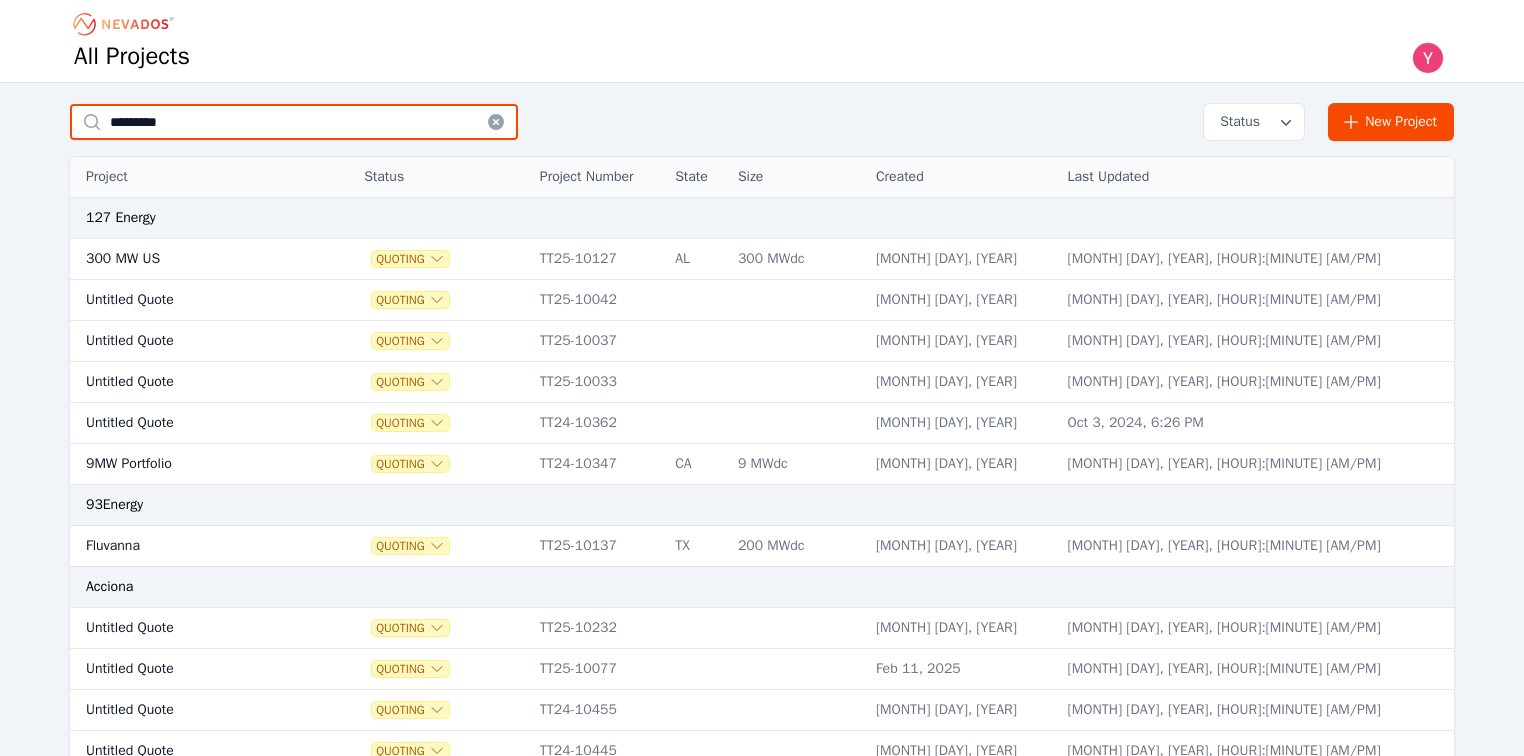 type on "*********" 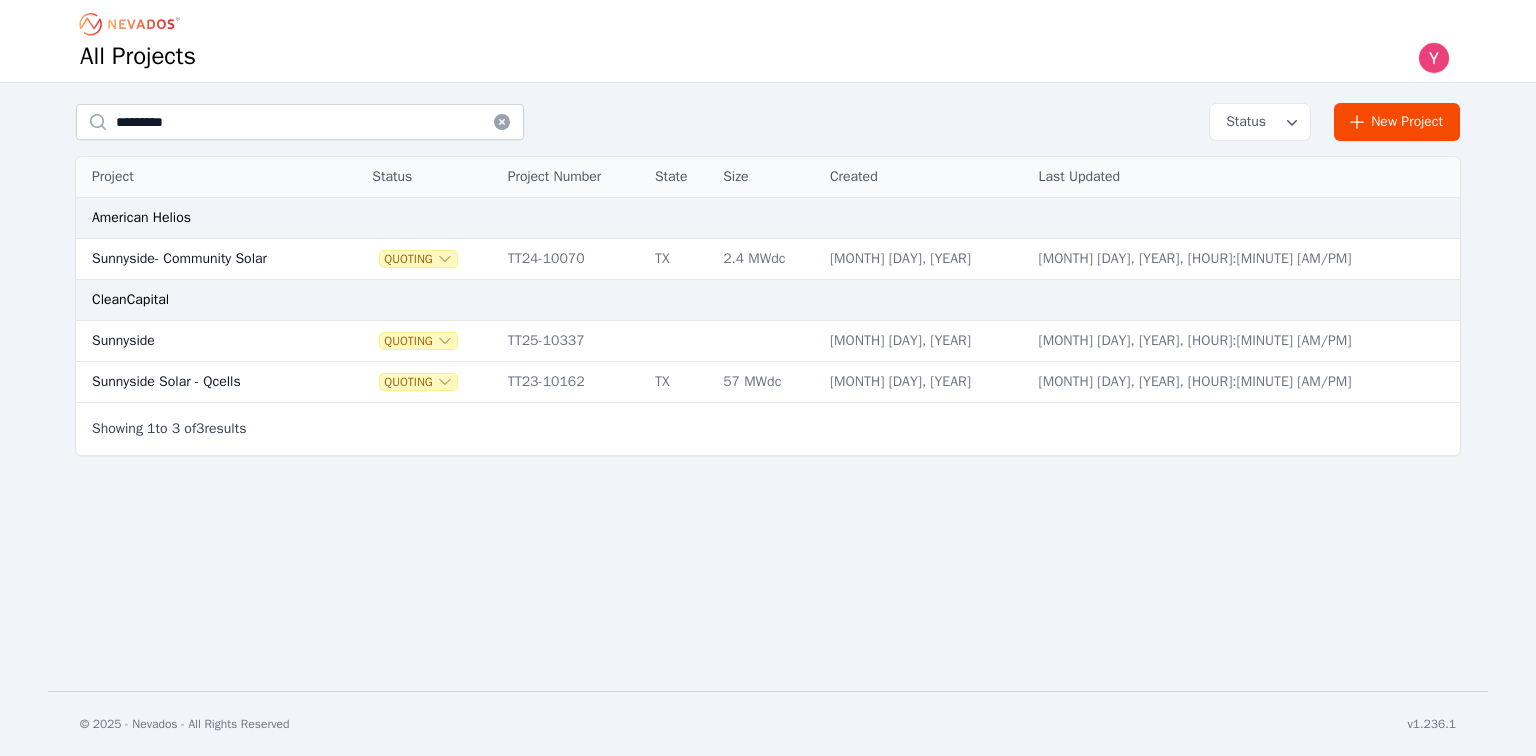 click on "Sunnyside- Community Solar" at bounding box center (206, 259) 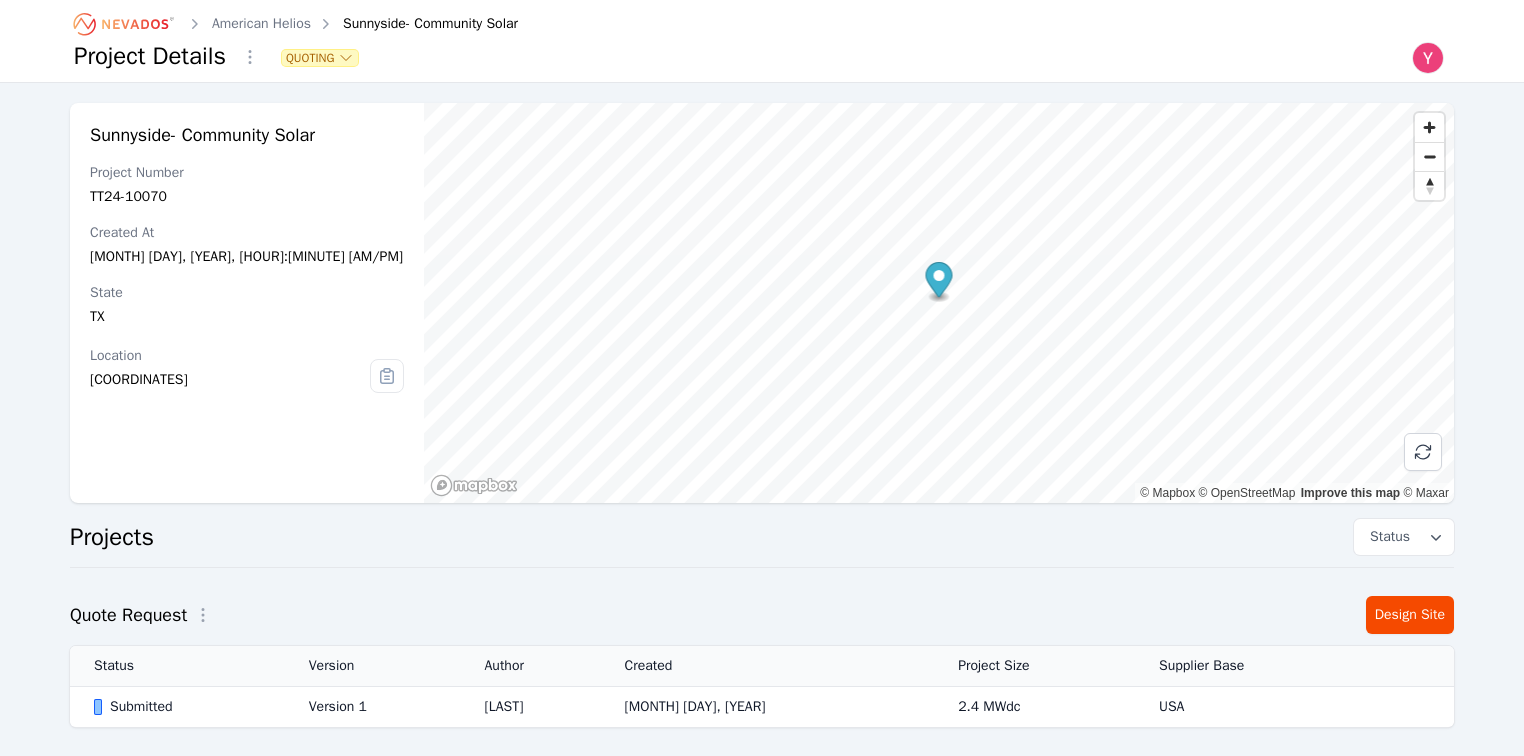 click on "© 2025 - Nevados - All Rights Reserved v1.236.1" at bounding box center (762, 811) 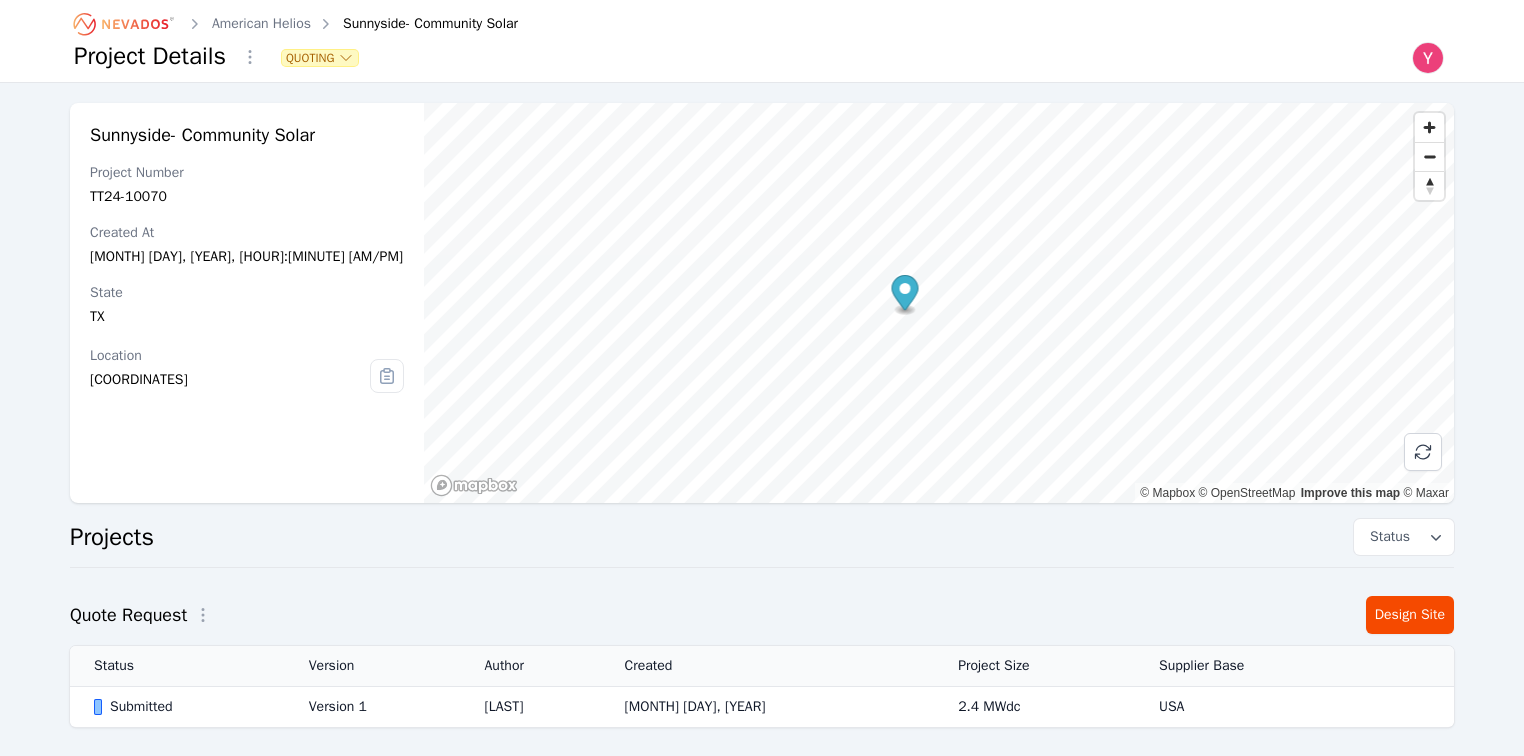 scroll, scrollTop: 86, scrollLeft: 0, axis: vertical 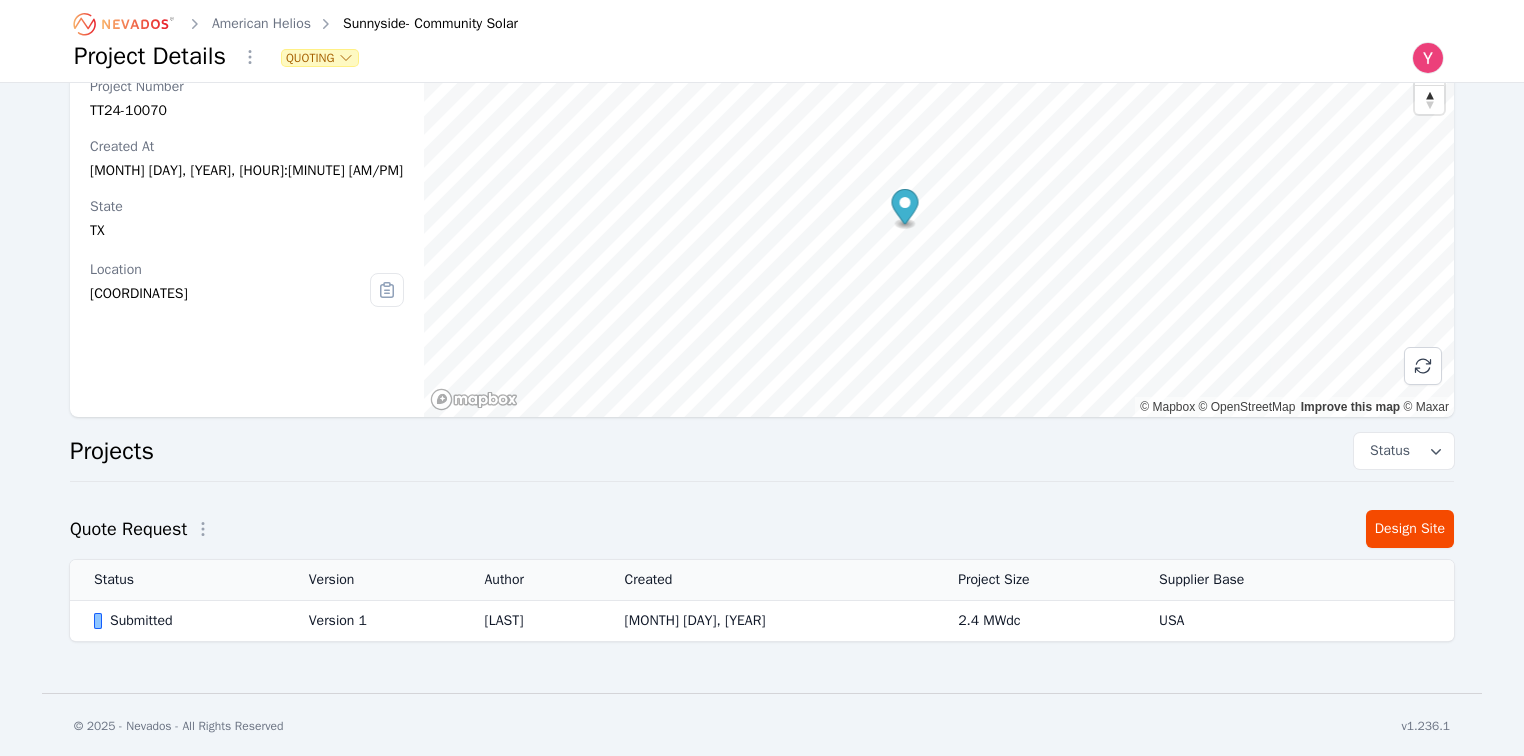 click on "Brittanie Jackson" at bounding box center [531, 621] 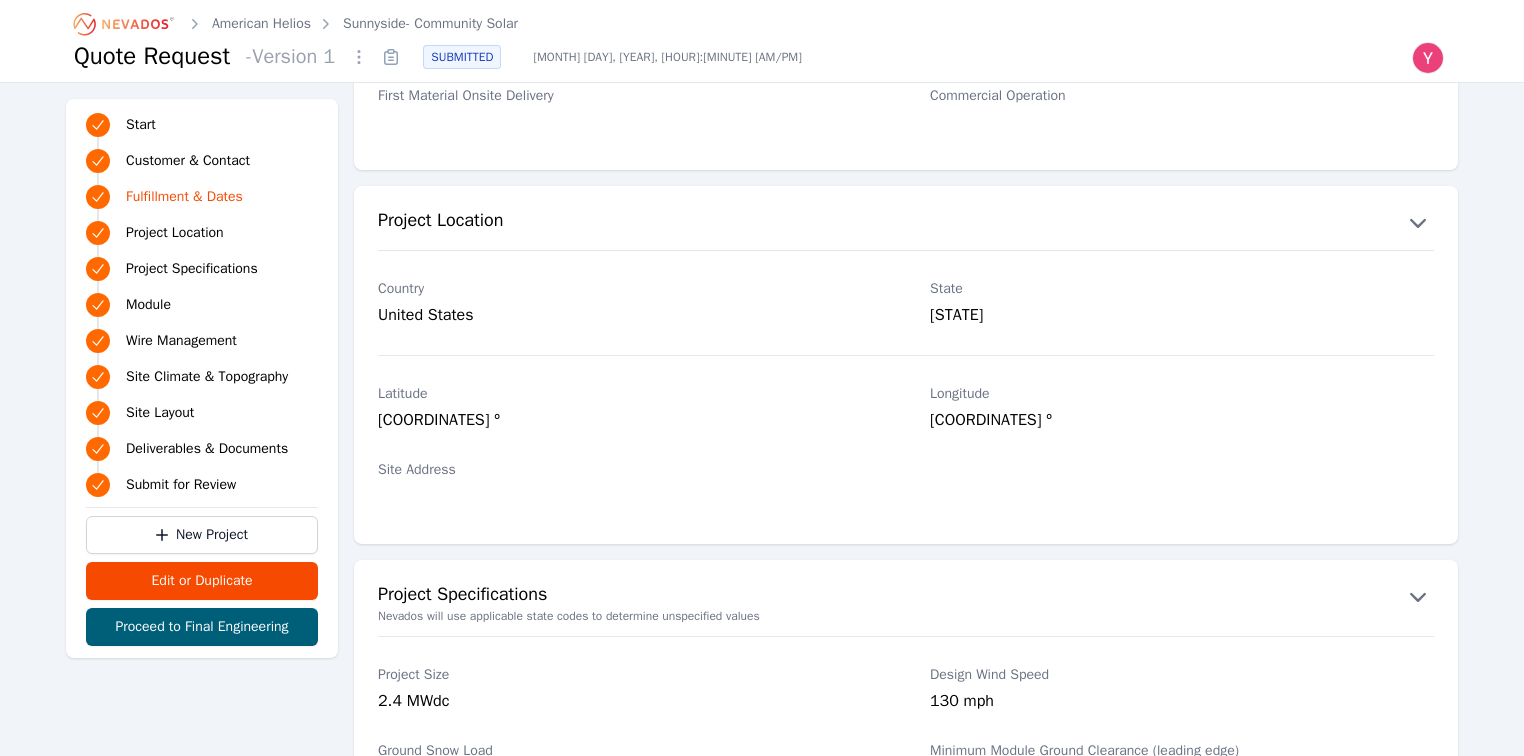 scroll, scrollTop: 880, scrollLeft: 0, axis: vertical 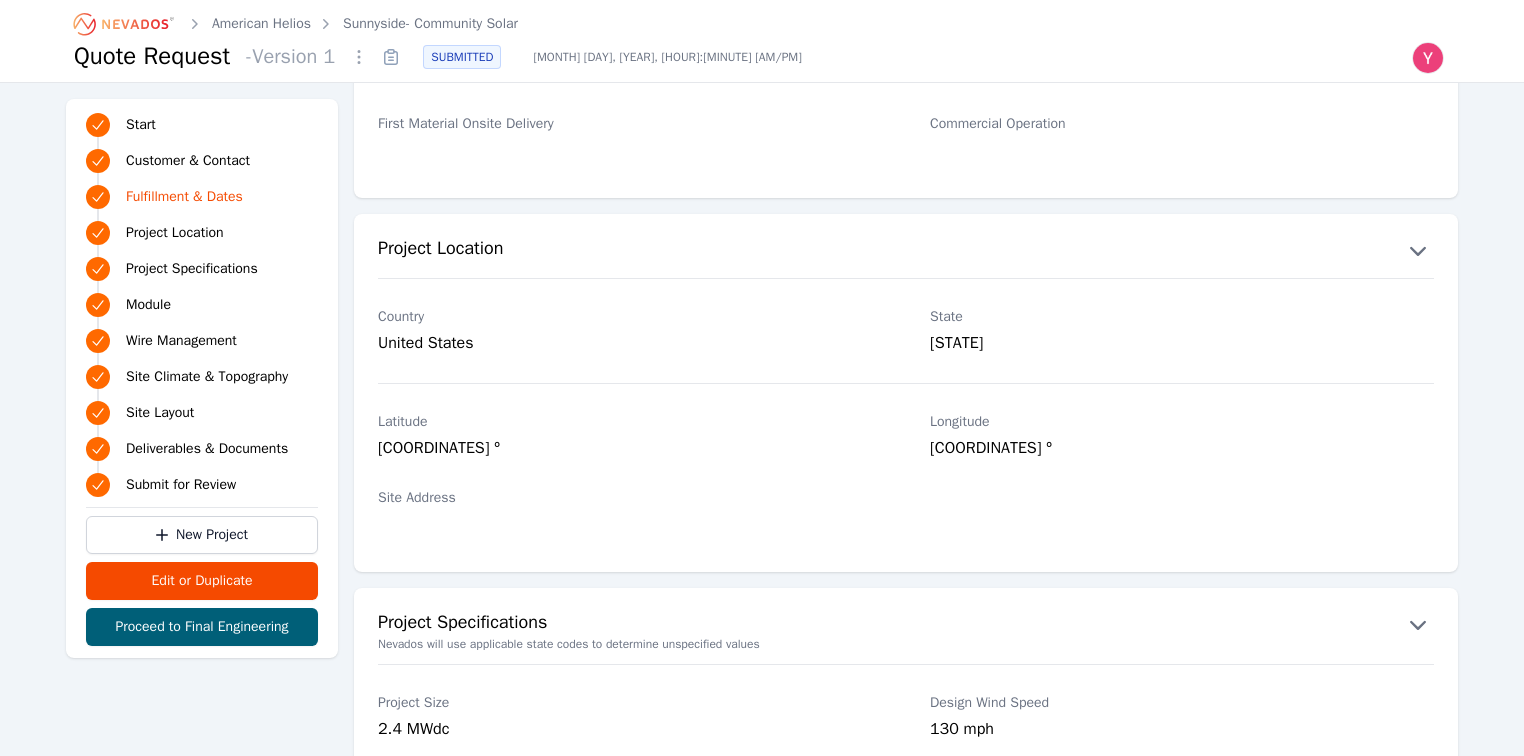 click on "29.668113   º" at bounding box center (630, 450) 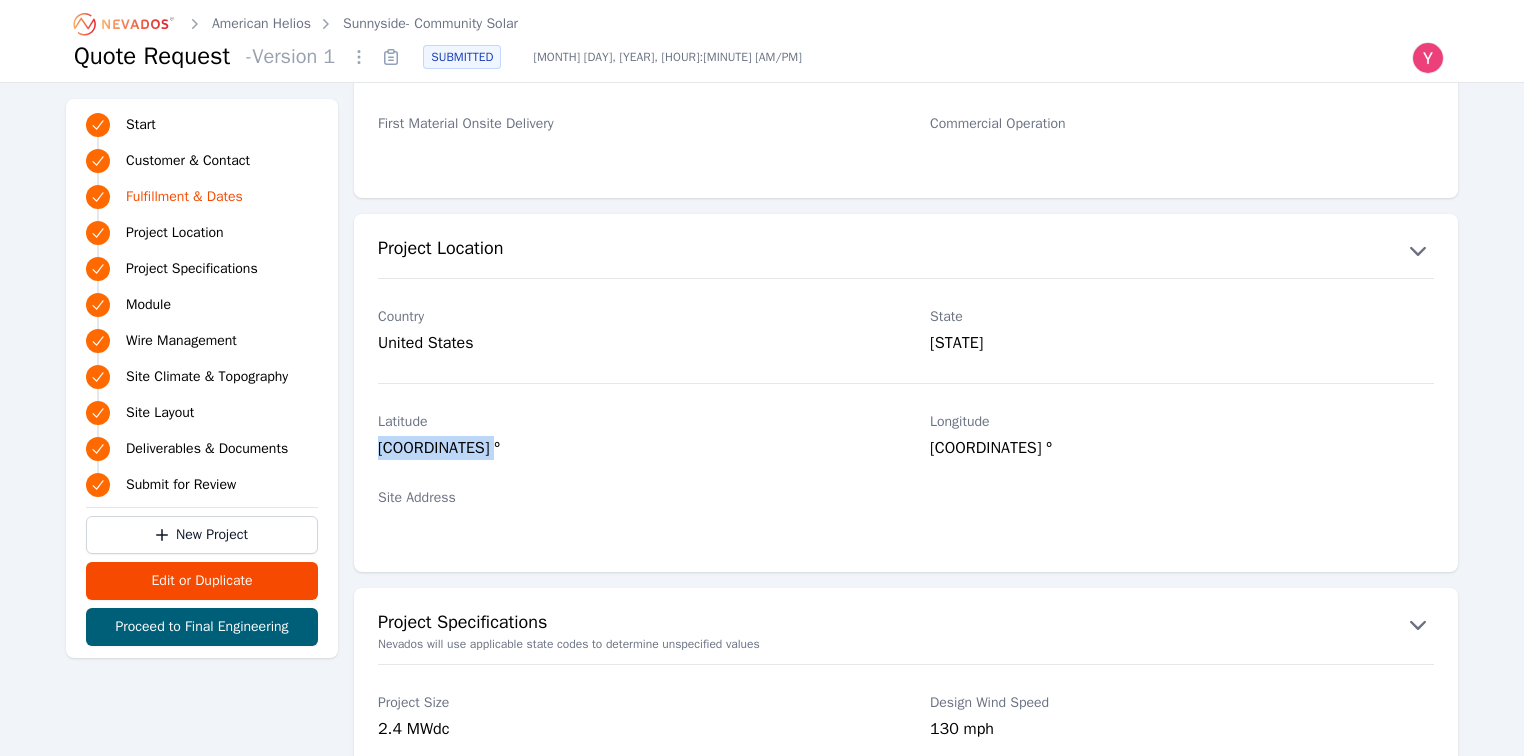 click on "29.668113   º" at bounding box center (630, 450) 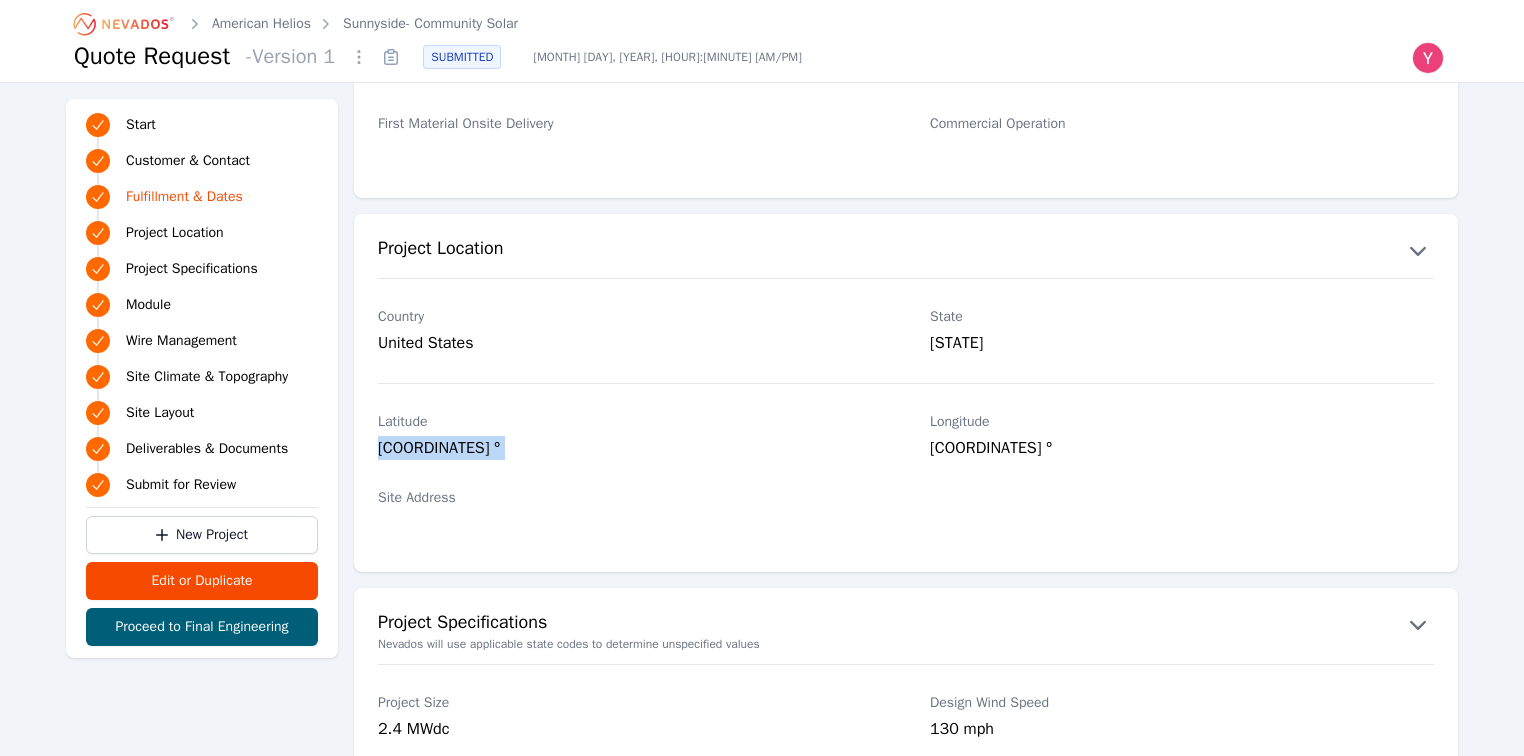 click on "29.668113   º" at bounding box center (630, 450) 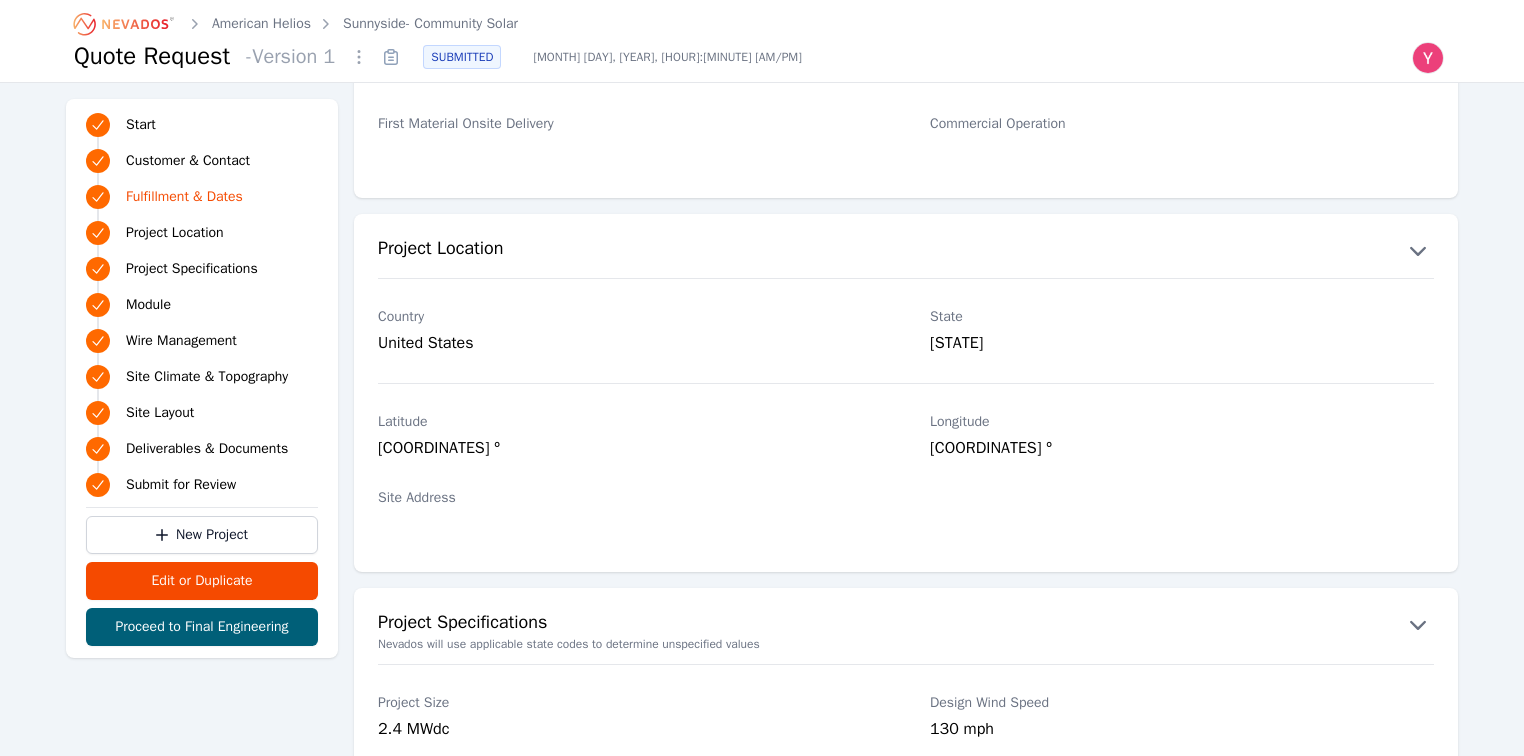 click on "-95.373849   º" at bounding box center (1182, 450) 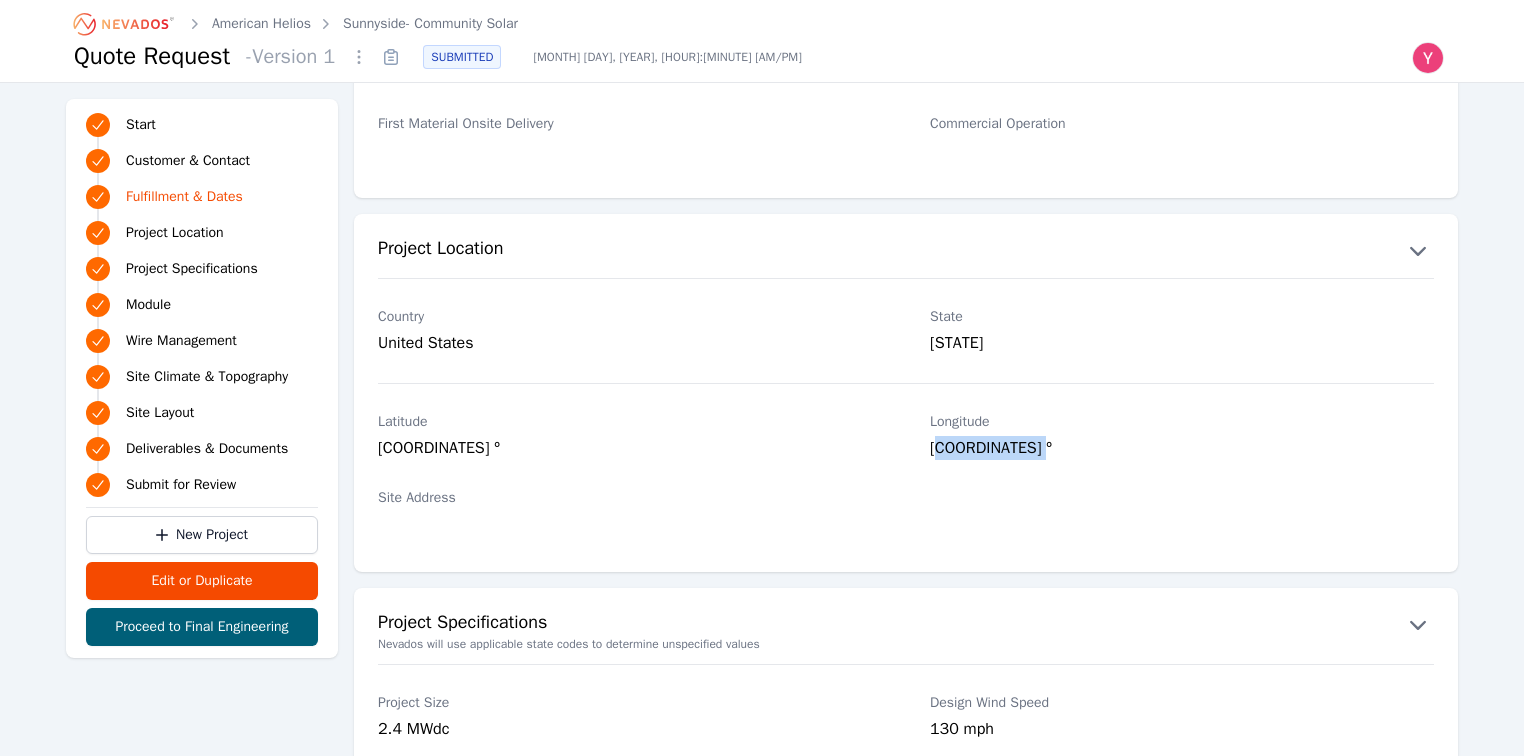 click on "-95.373849   º" at bounding box center (1182, 450) 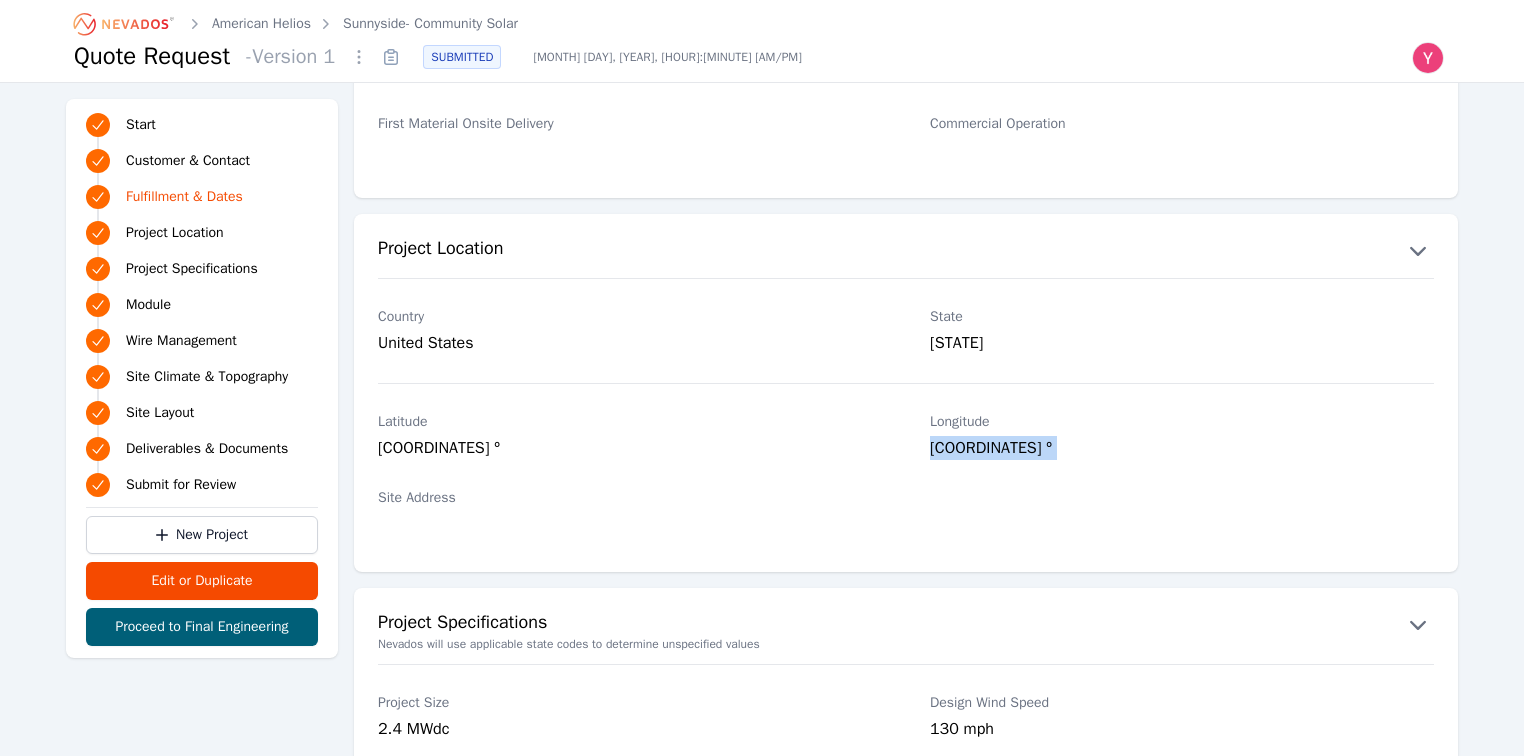 click on "-95.373849   º" at bounding box center (1182, 450) 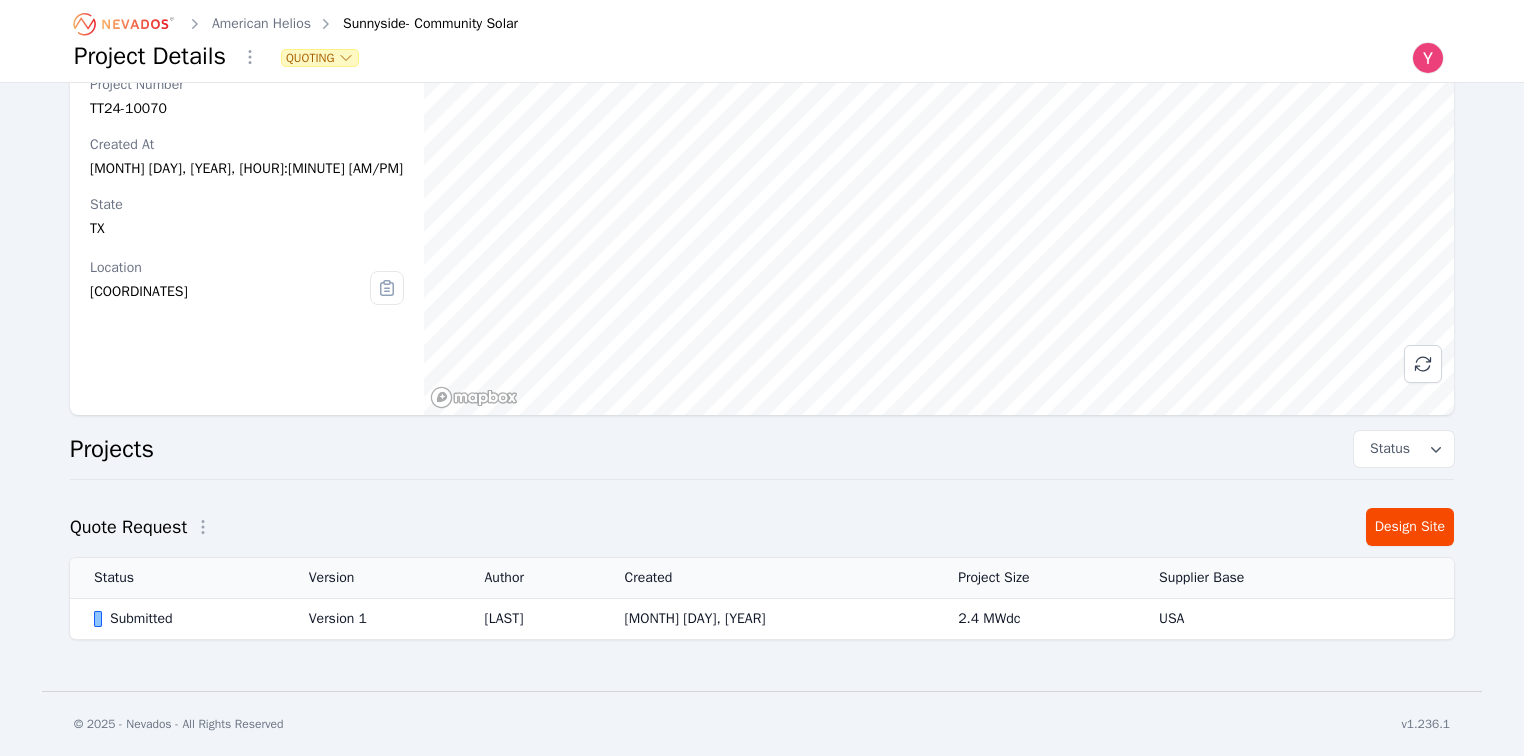 scroll, scrollTop: 86, scrollLeft: 0, axis: vertical 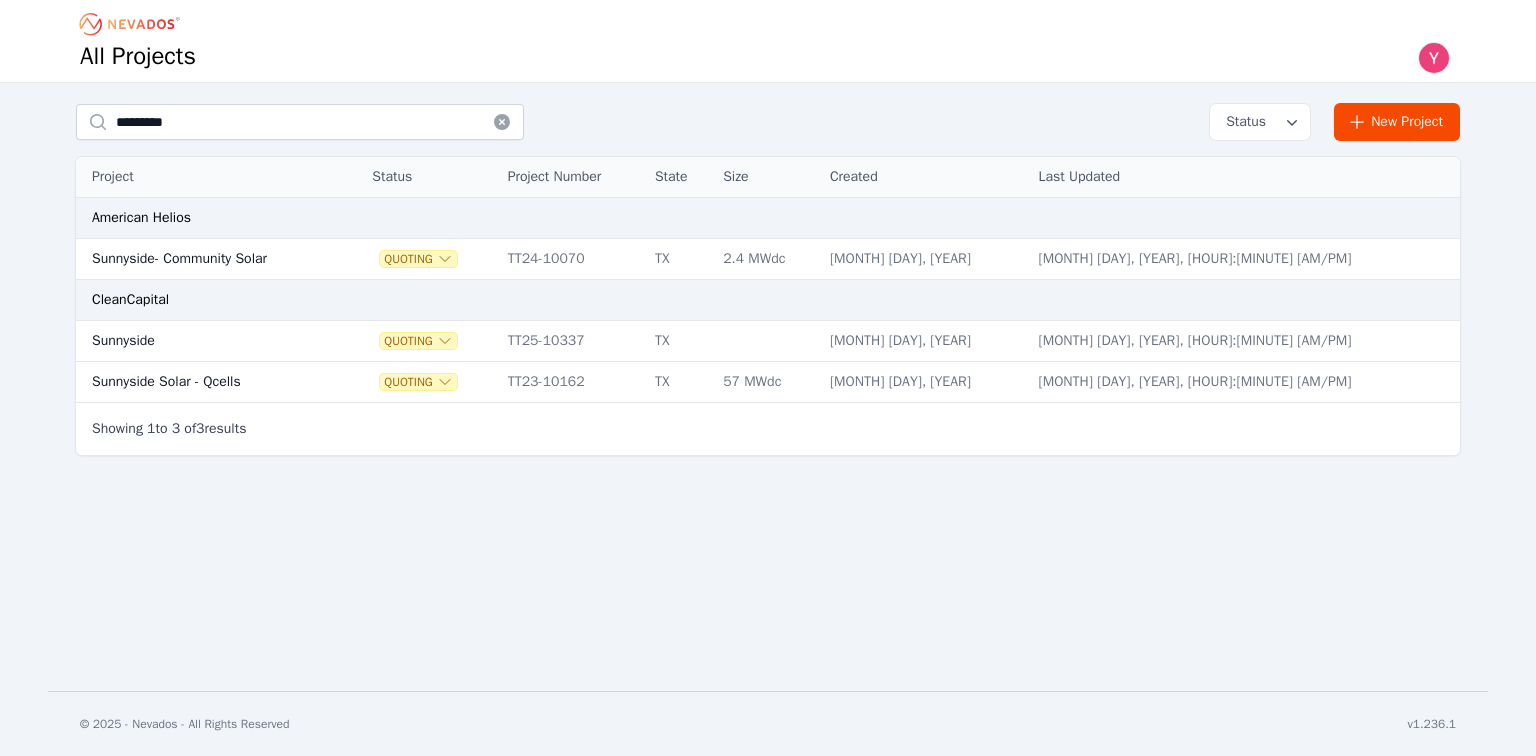 click on "Sunnyside Solar - Qcells" at bounding box center (206, 382) 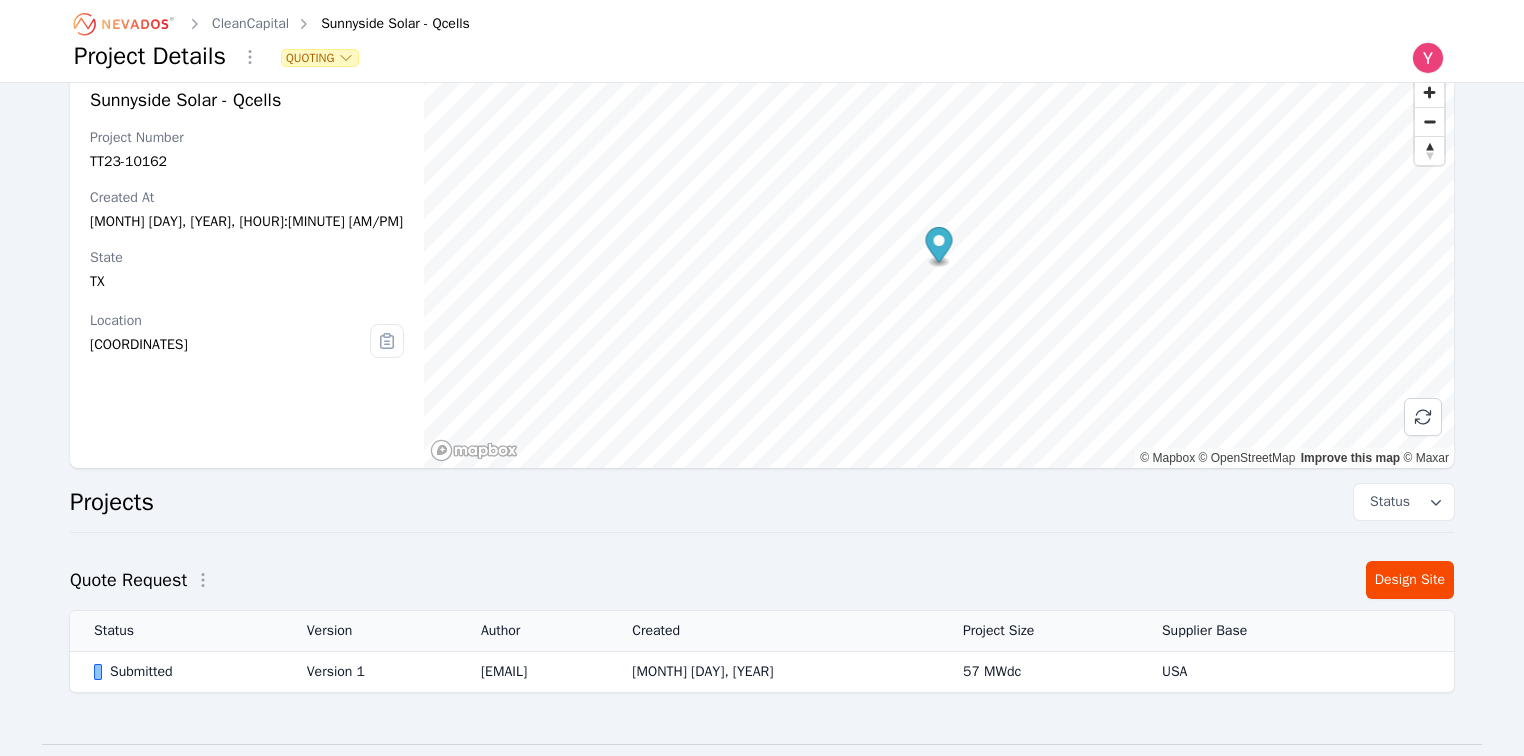 scroll, scrollTop: 86, scrollLeft: 0, axis: vertical 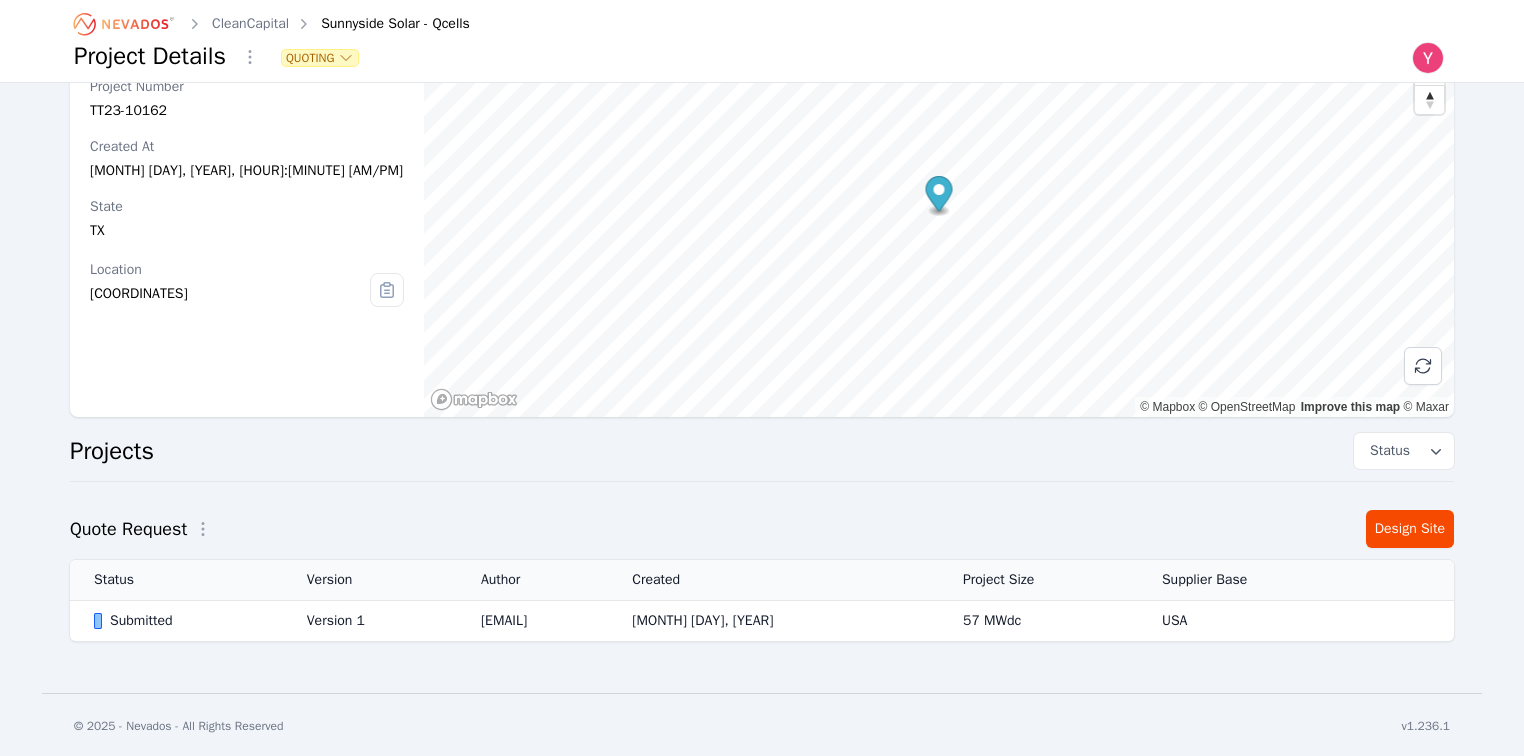 click on "jberkow@cleancapital.com" at bounding box center (532, 621) 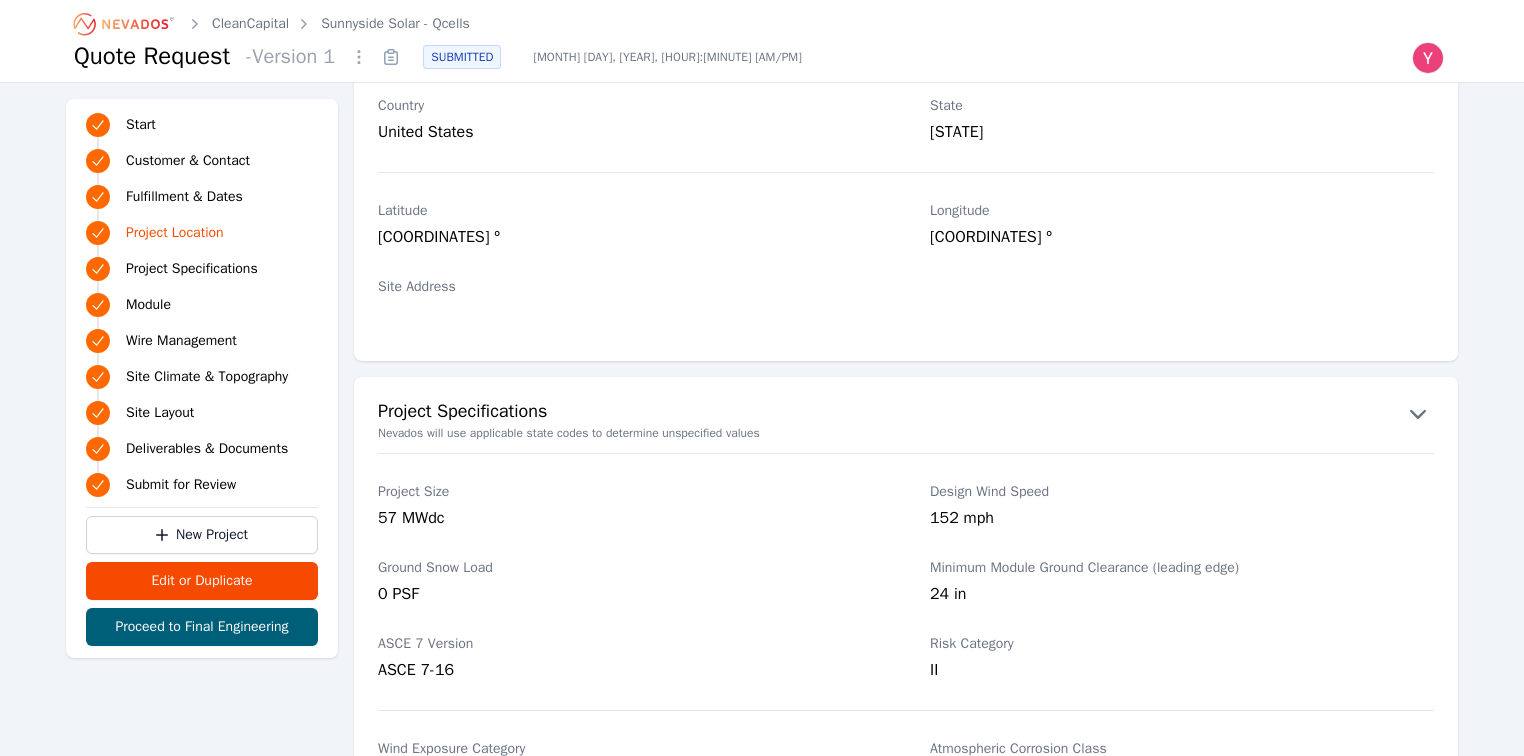 scroll, scrollTop: 880, scrollLeft: 0, axis: vertical 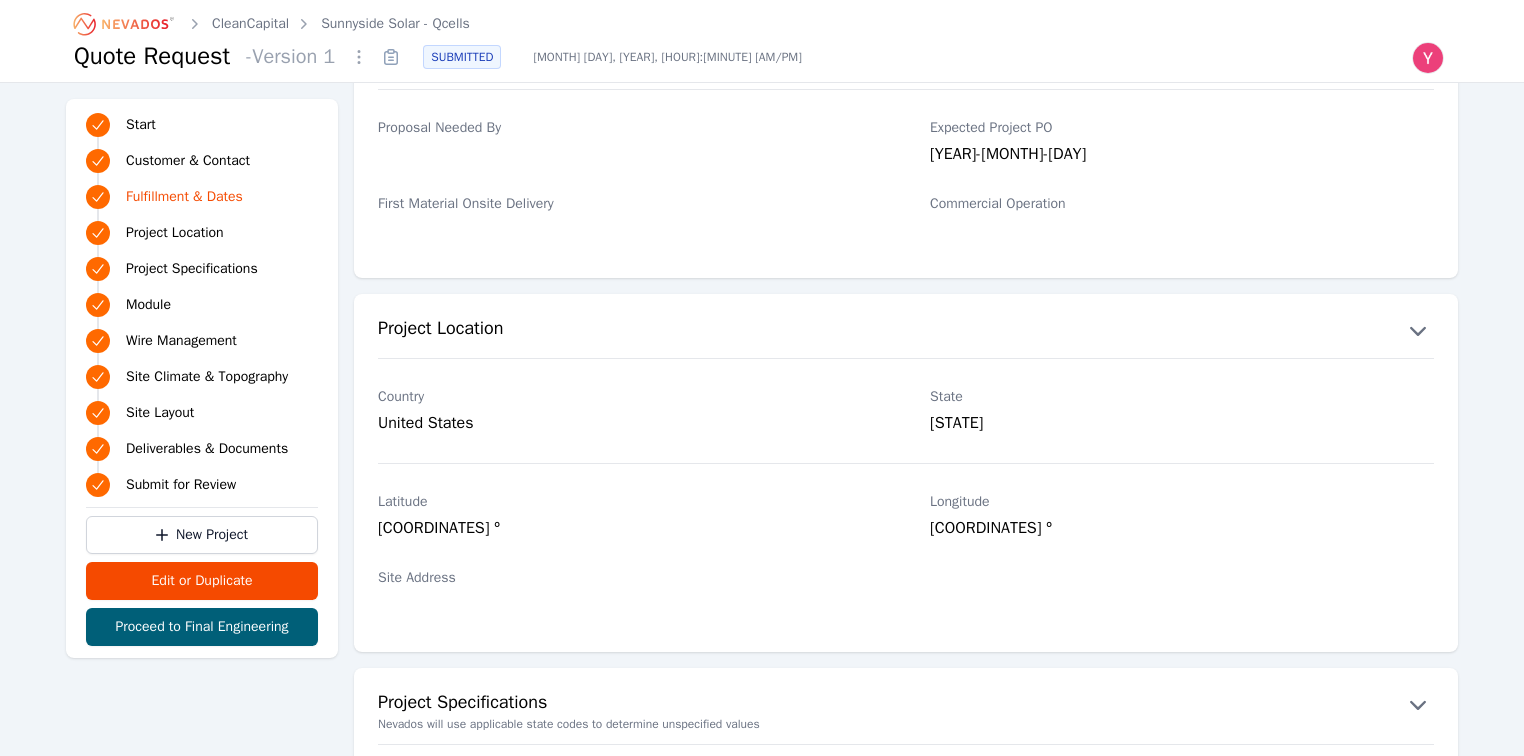 click 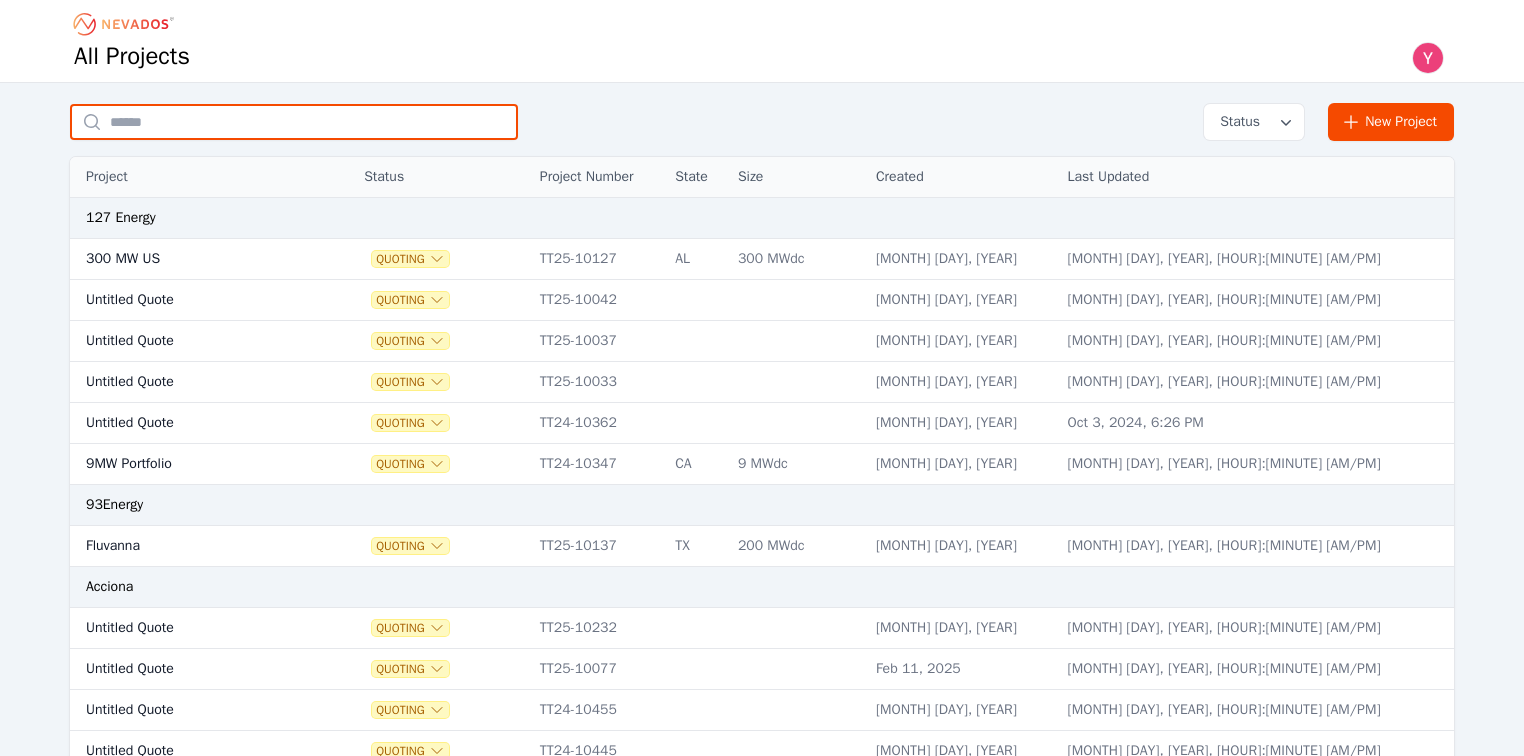 click at bounding box center [294, 122] 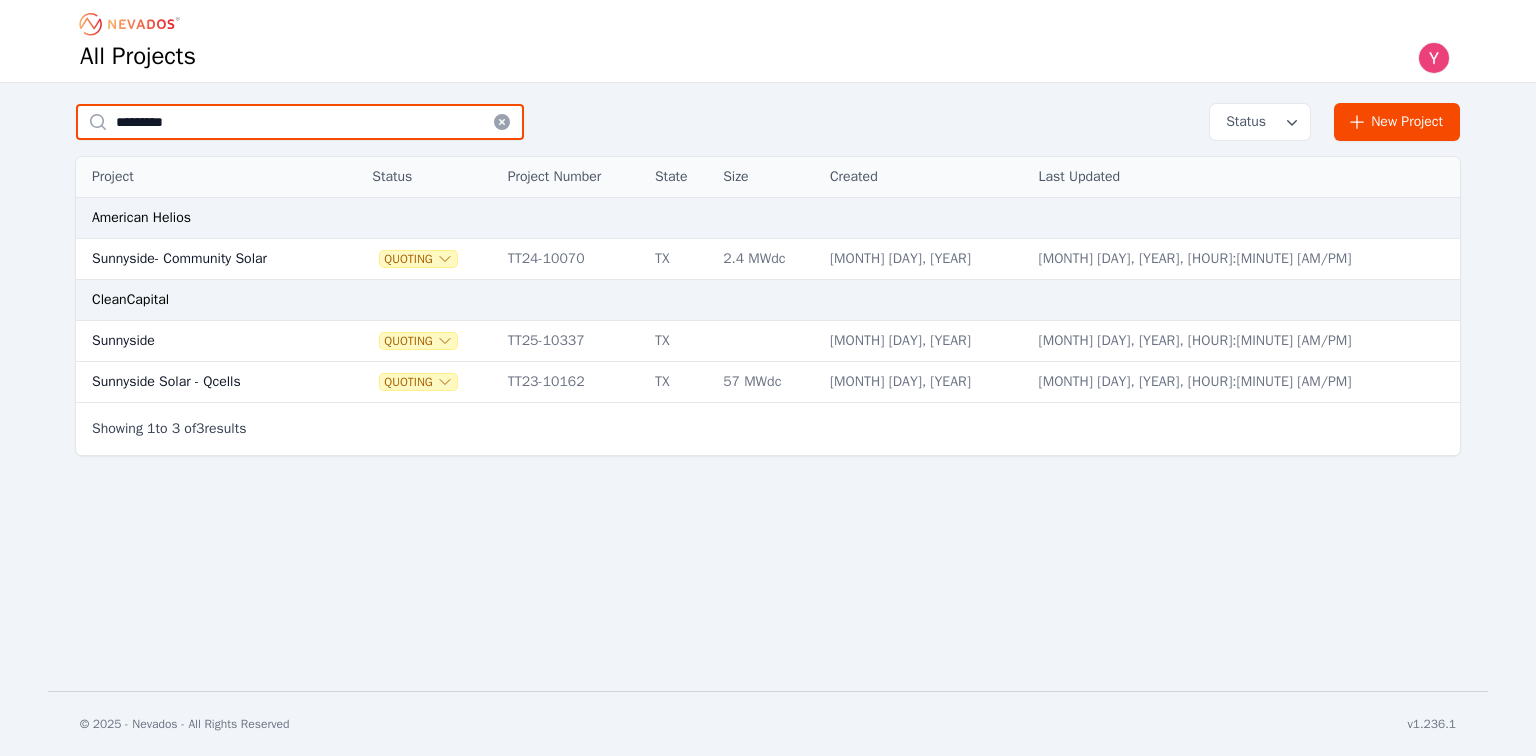 type on "*********" 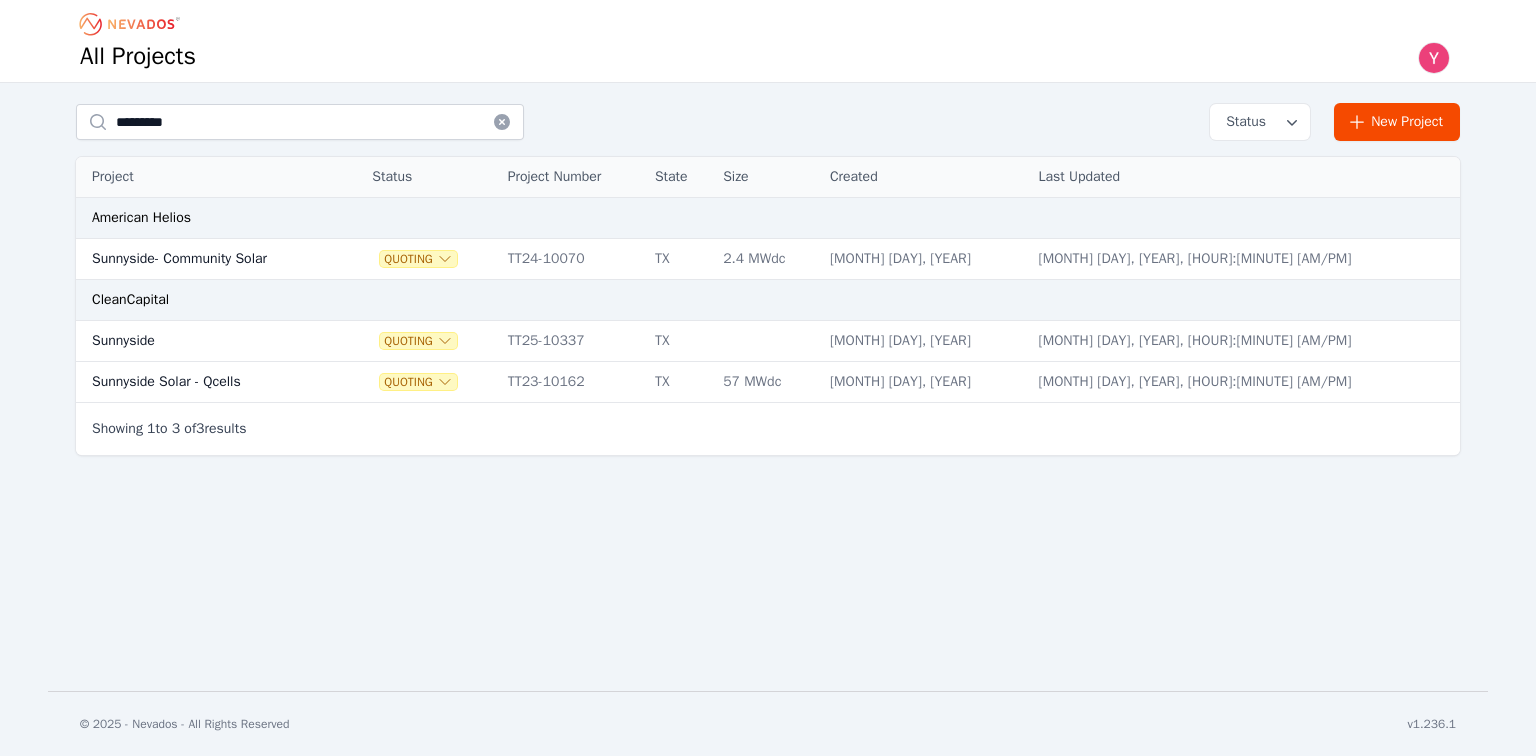 click on "Sunnyside- Community Solar" at bounding box center [206, 259] 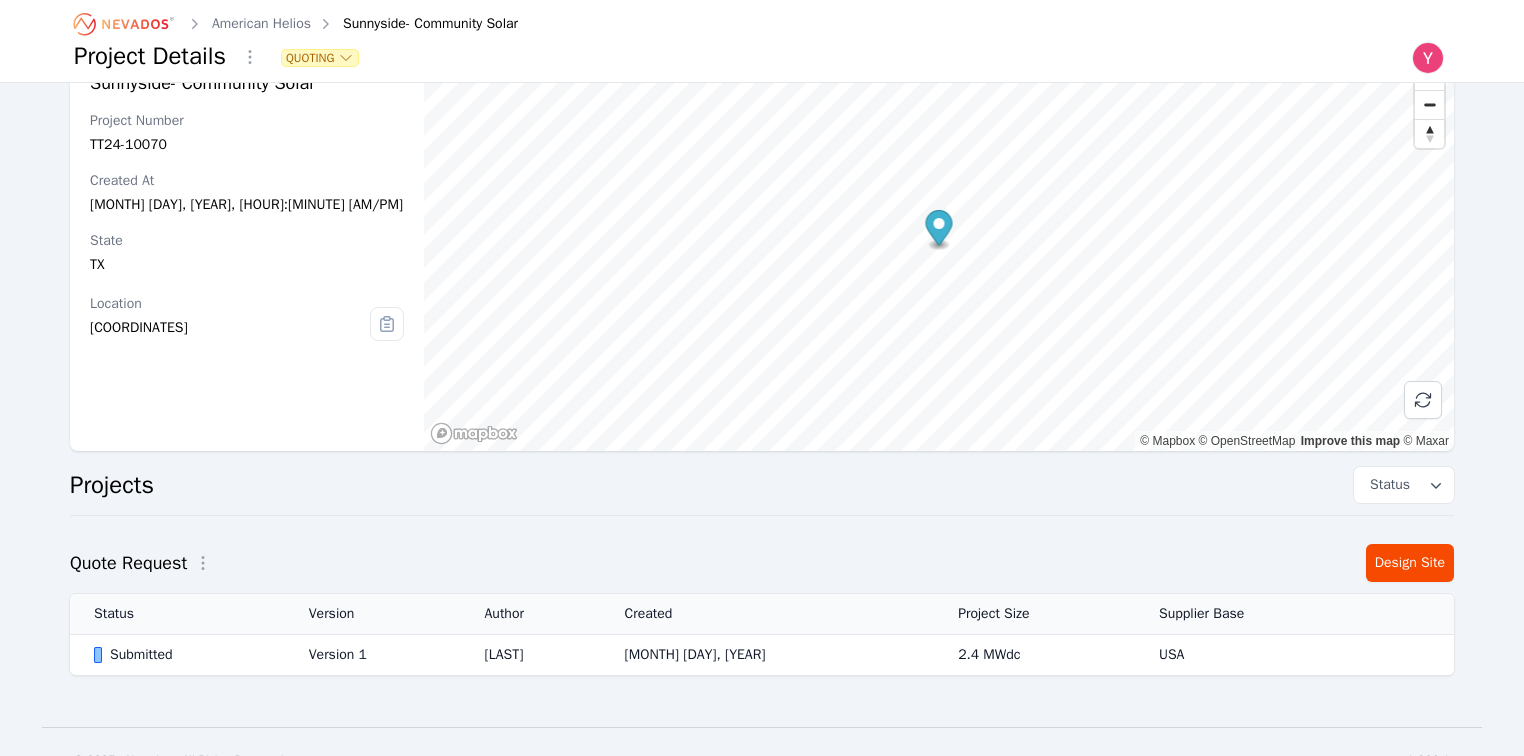 scroll, scrollTop: 80, scrollLeft: 0, axis: vertical 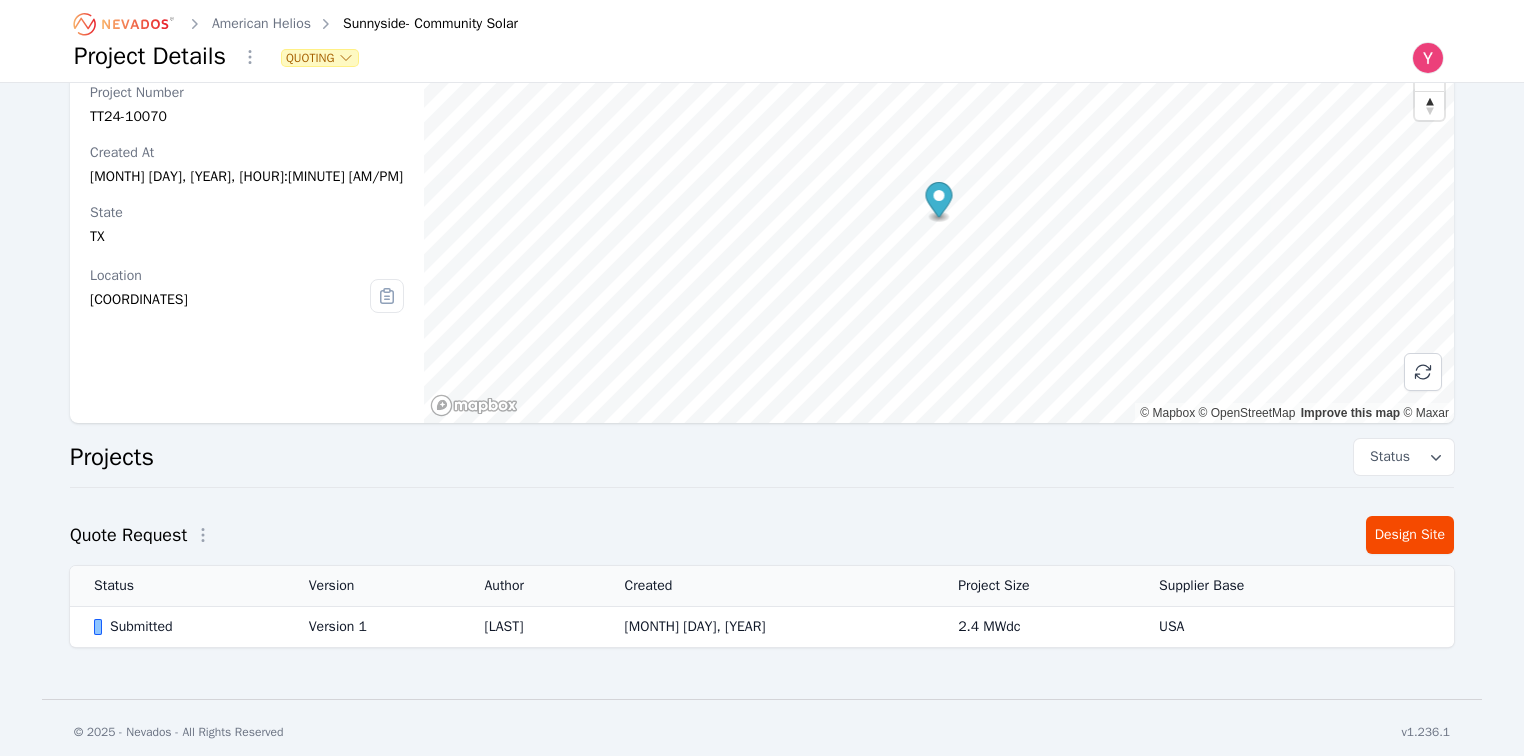 click on "Version 1" at bounding box center [373, 627] 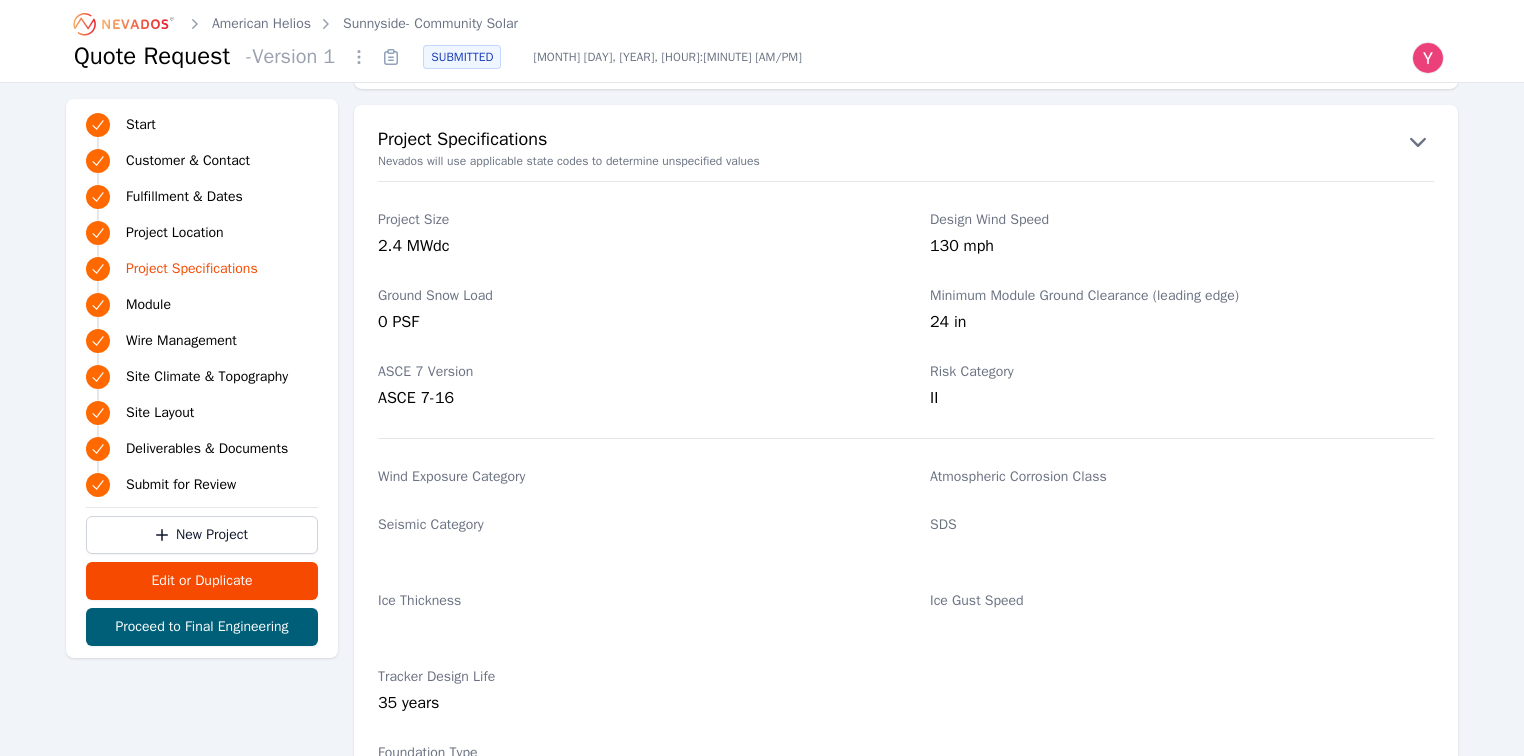 scroll, scrollTop: 1361, scrollLeft: 0, axis: vertical 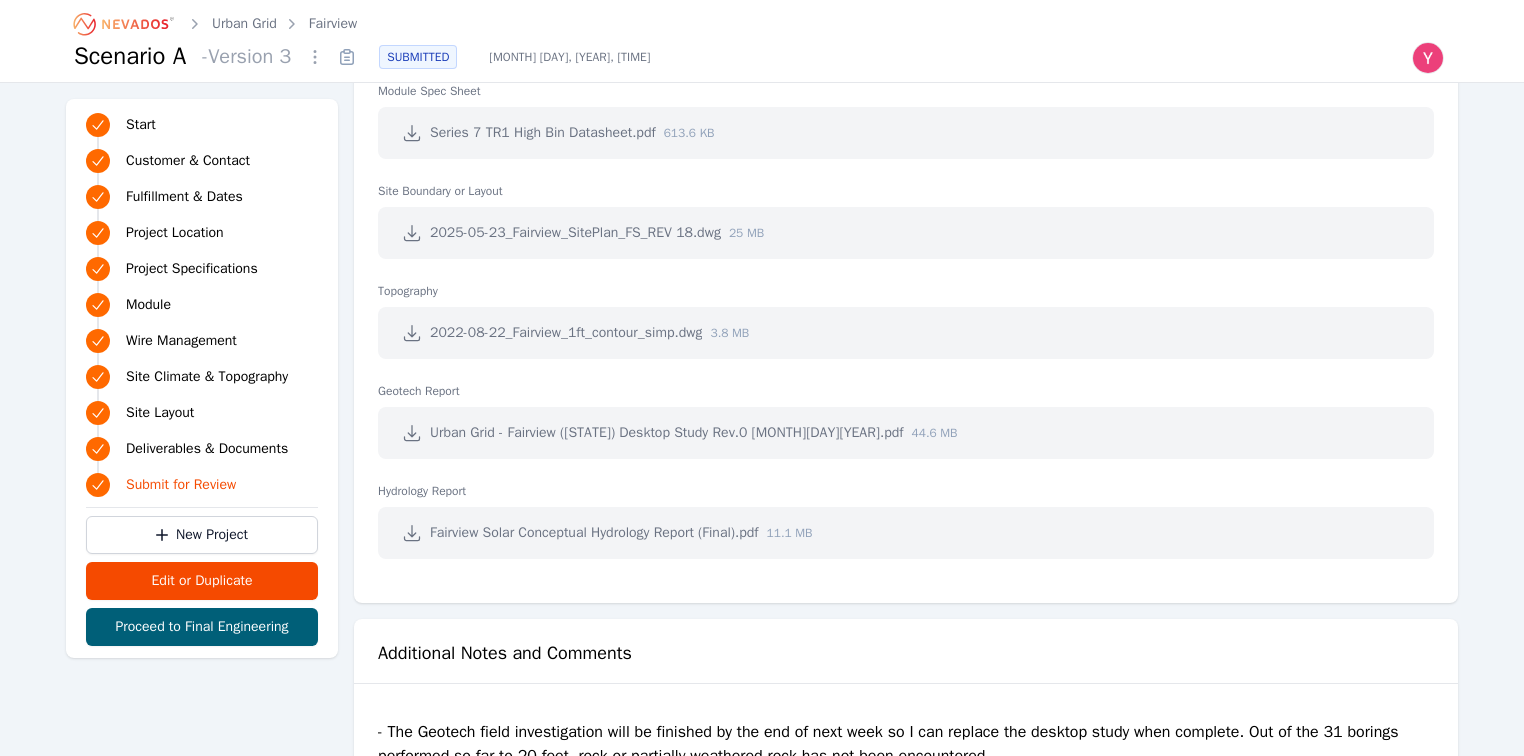 click 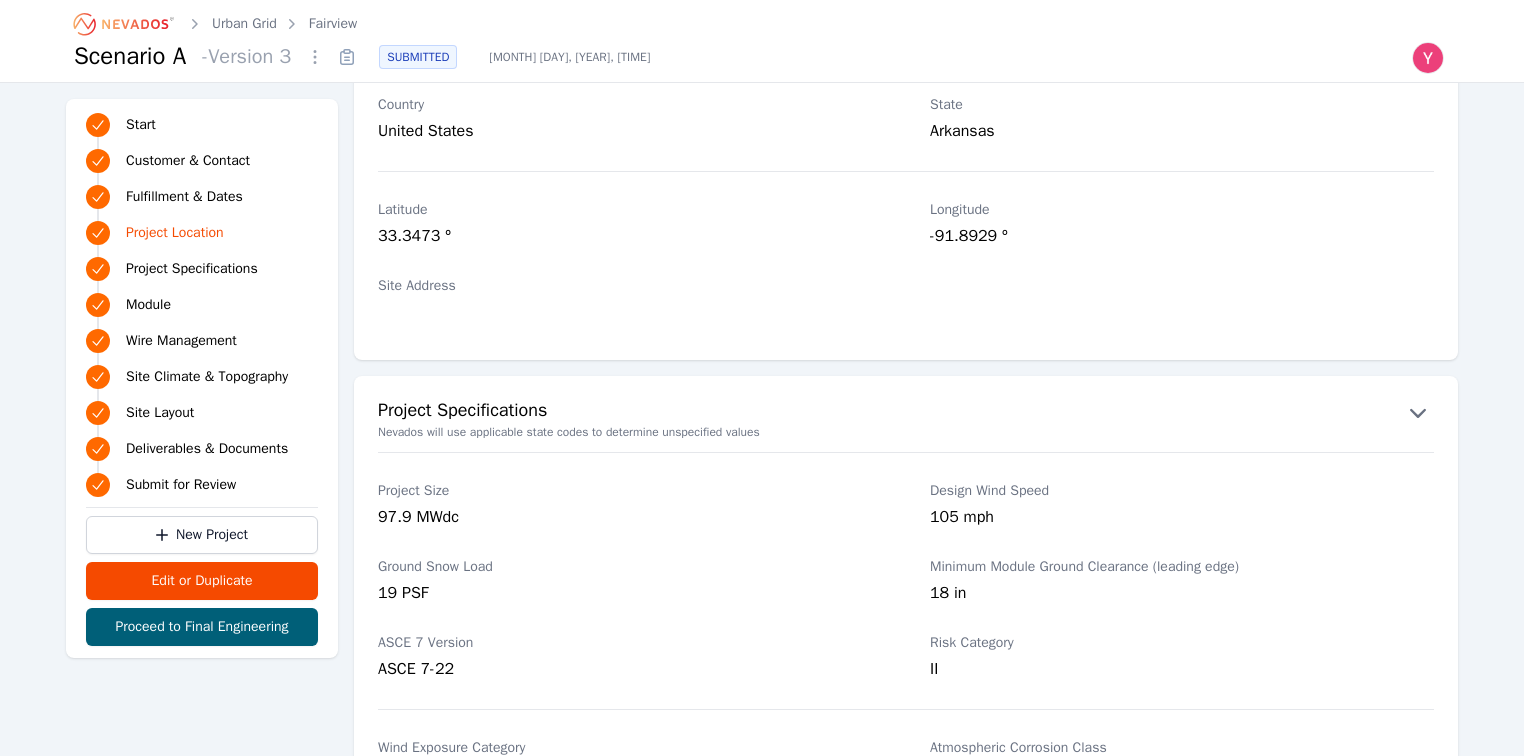 scroll, scrollTop: 1173, scrollLeft: 0, axis: vertical 